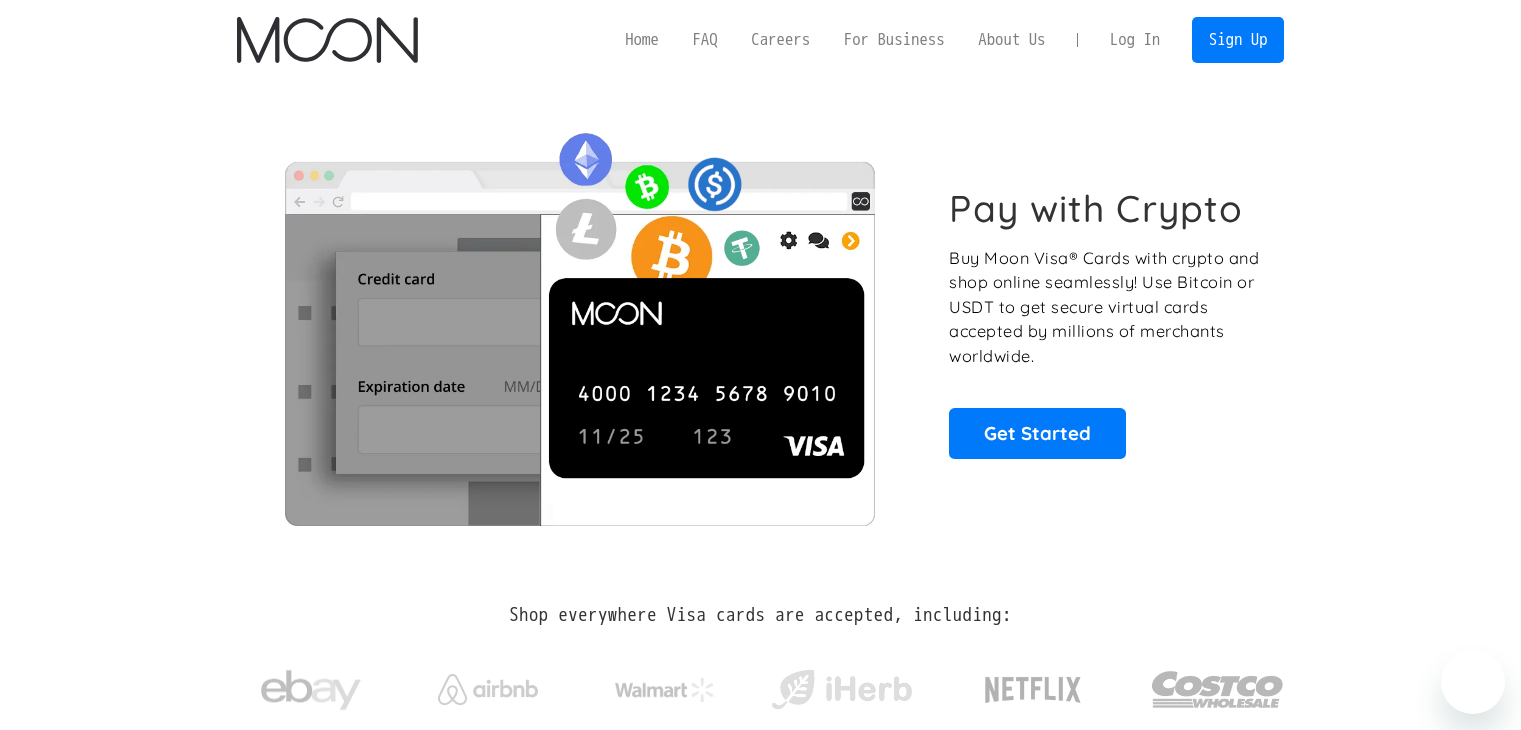 scroll, scrollTop: 0, scrollLeft: 0, axis: both 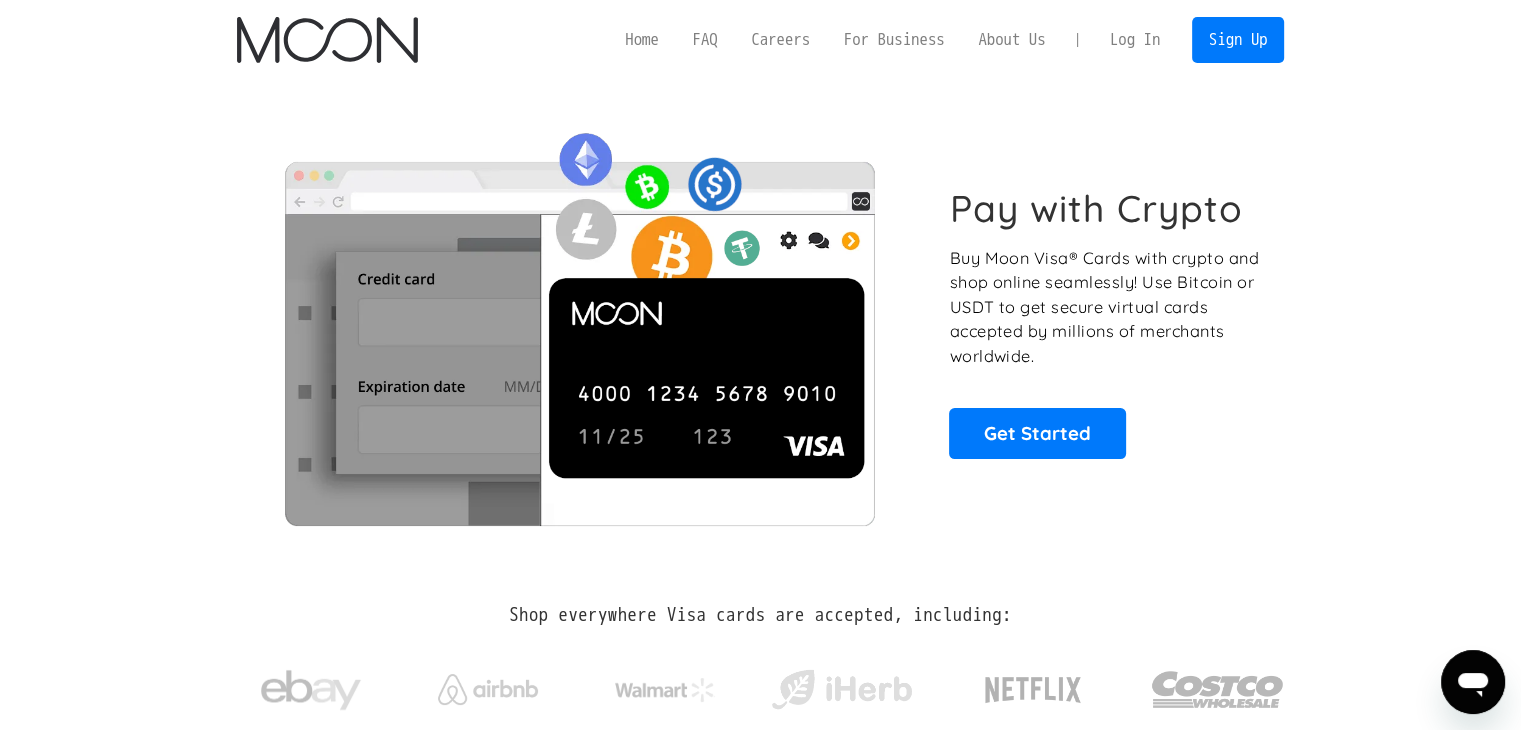 click on "Log In" at bounding box center (1135, 40) 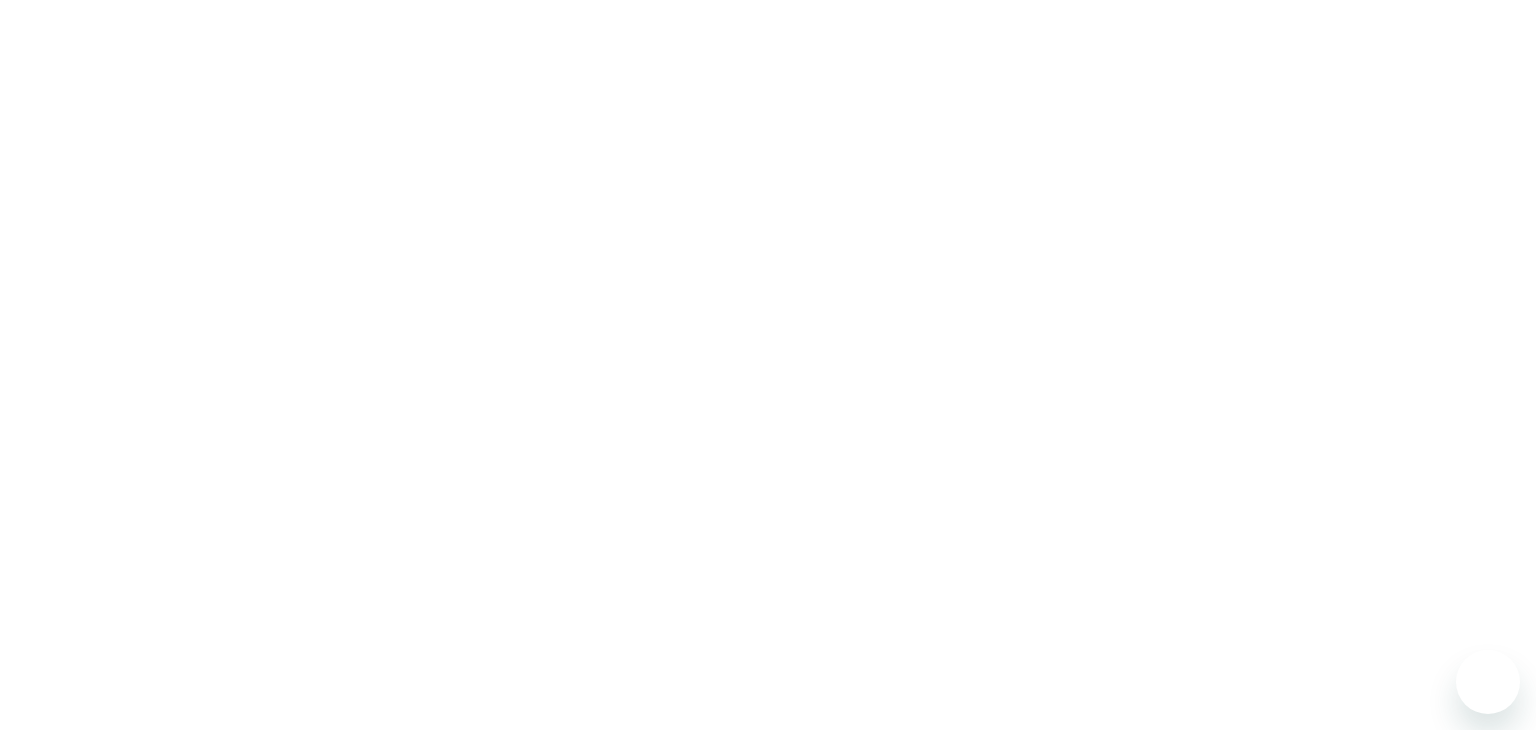 scroll, scrollTop: 0, scrollLeft: 0, axis: both 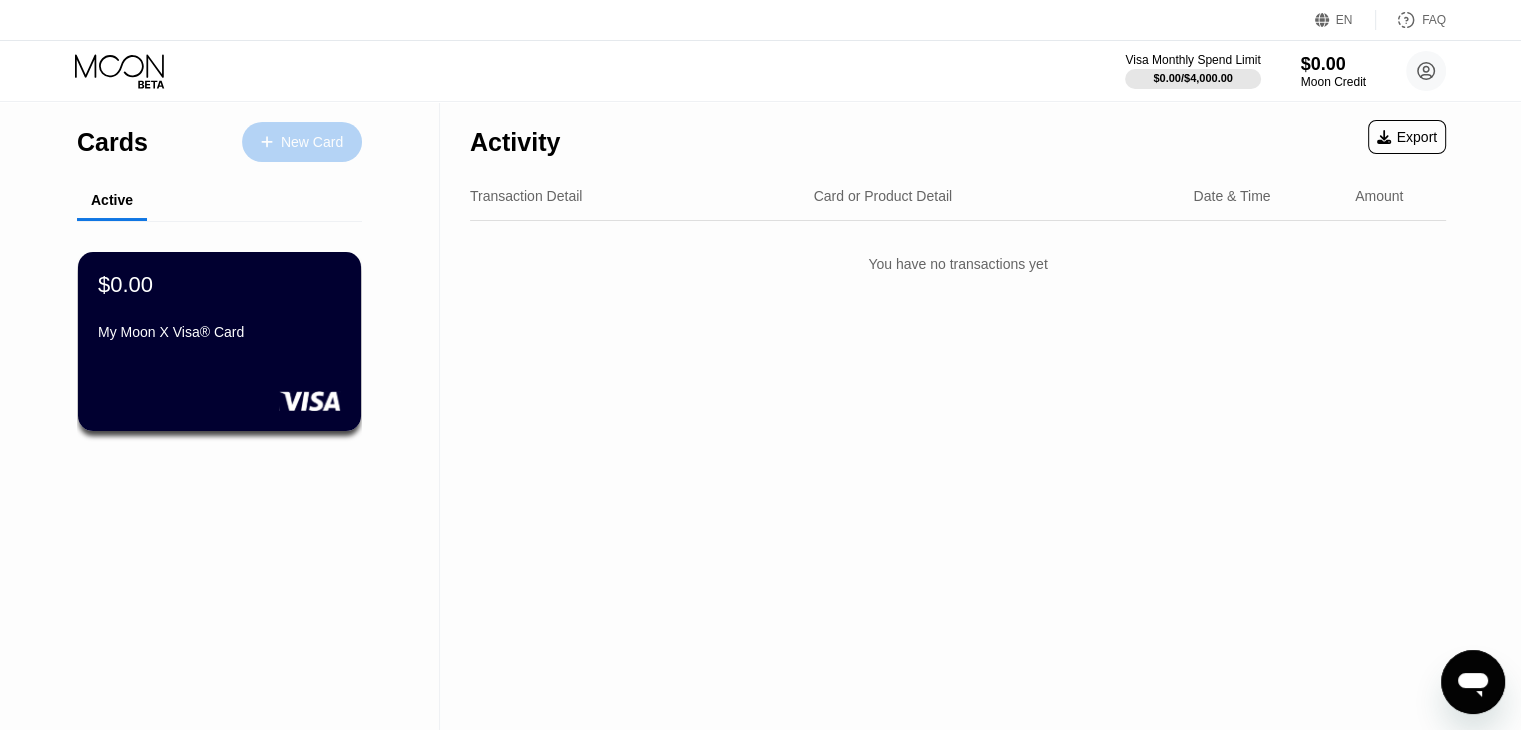 click on "New Card" at bounding box center [312, 142] 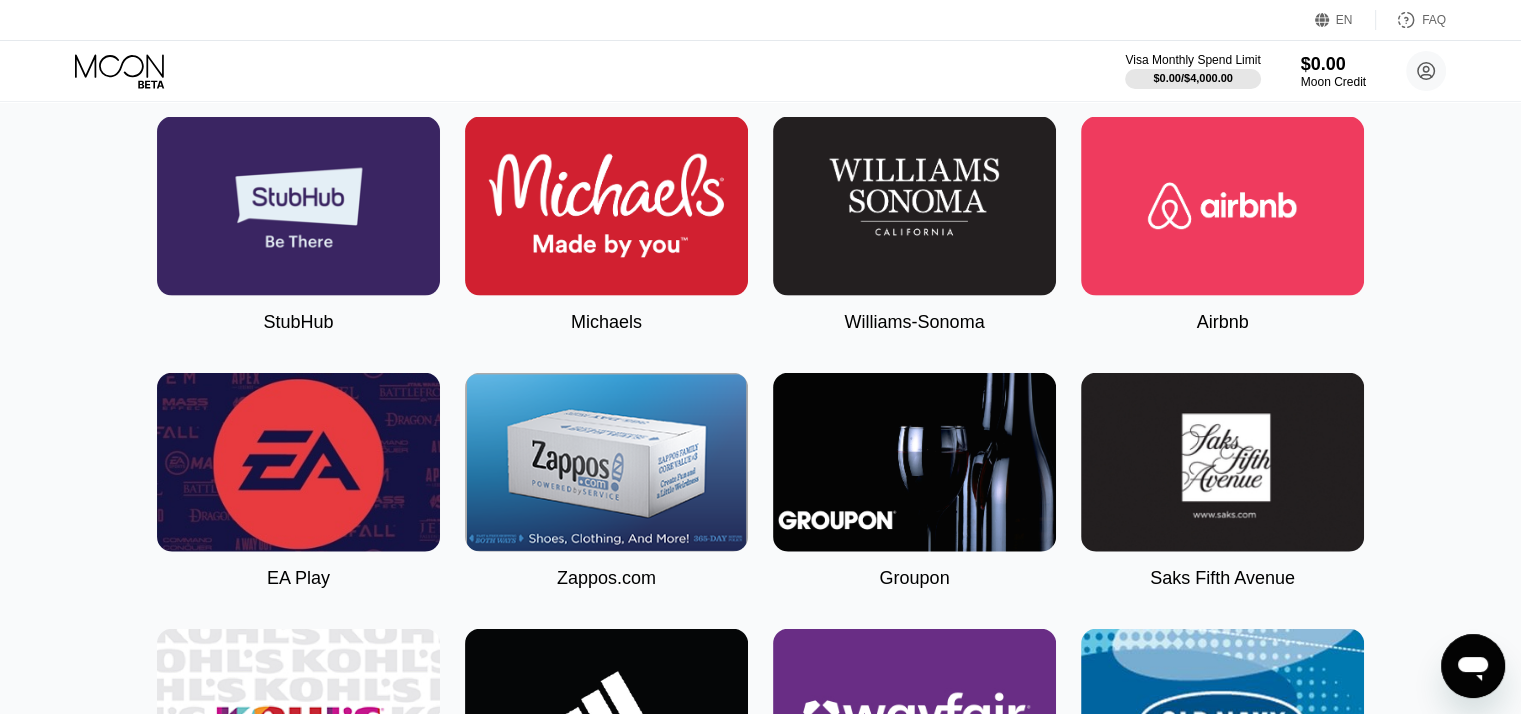 scroll, scrollTop: 4900, scrollLeft: 0, axis: vertical 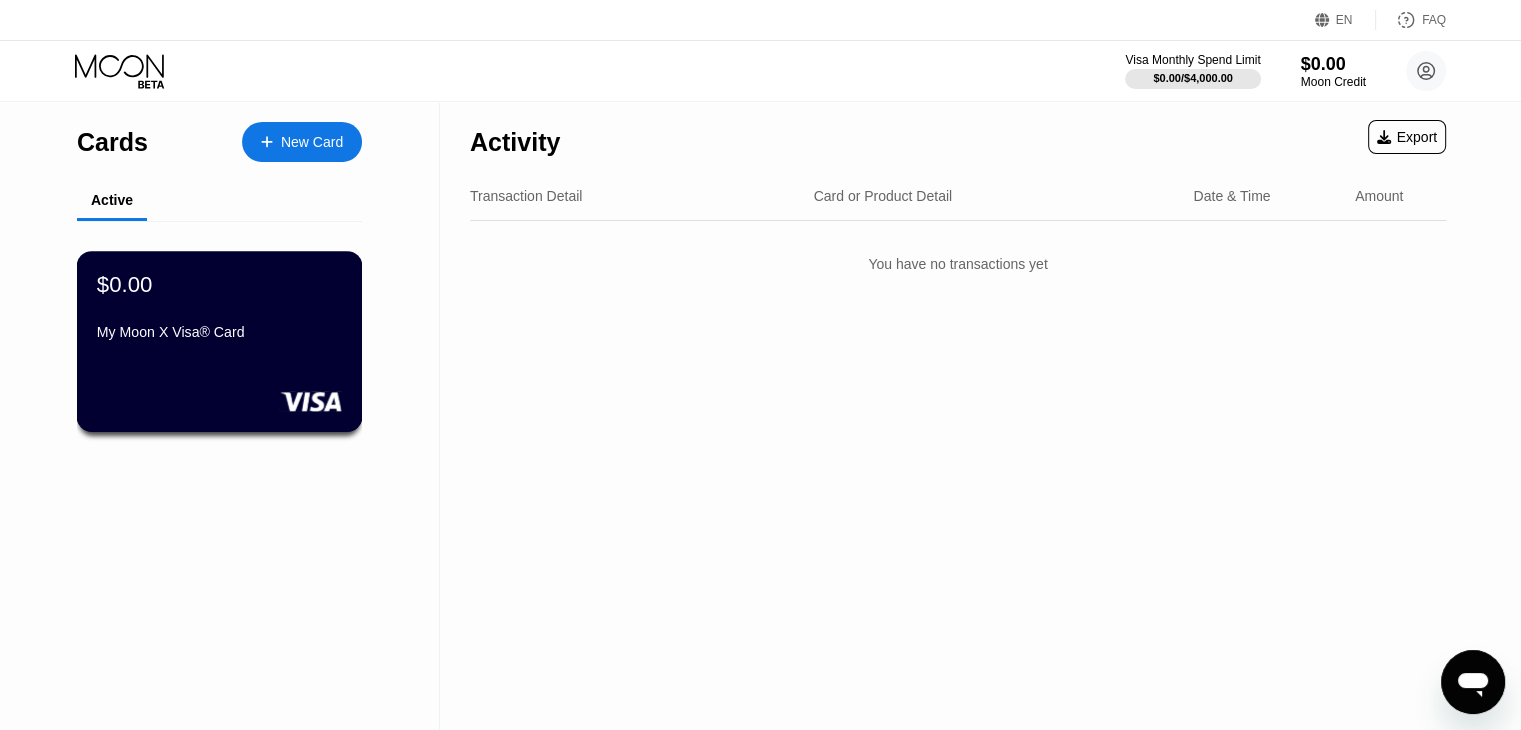 click on "My Moon X Visa® Card" at bounding box center [219, 336] 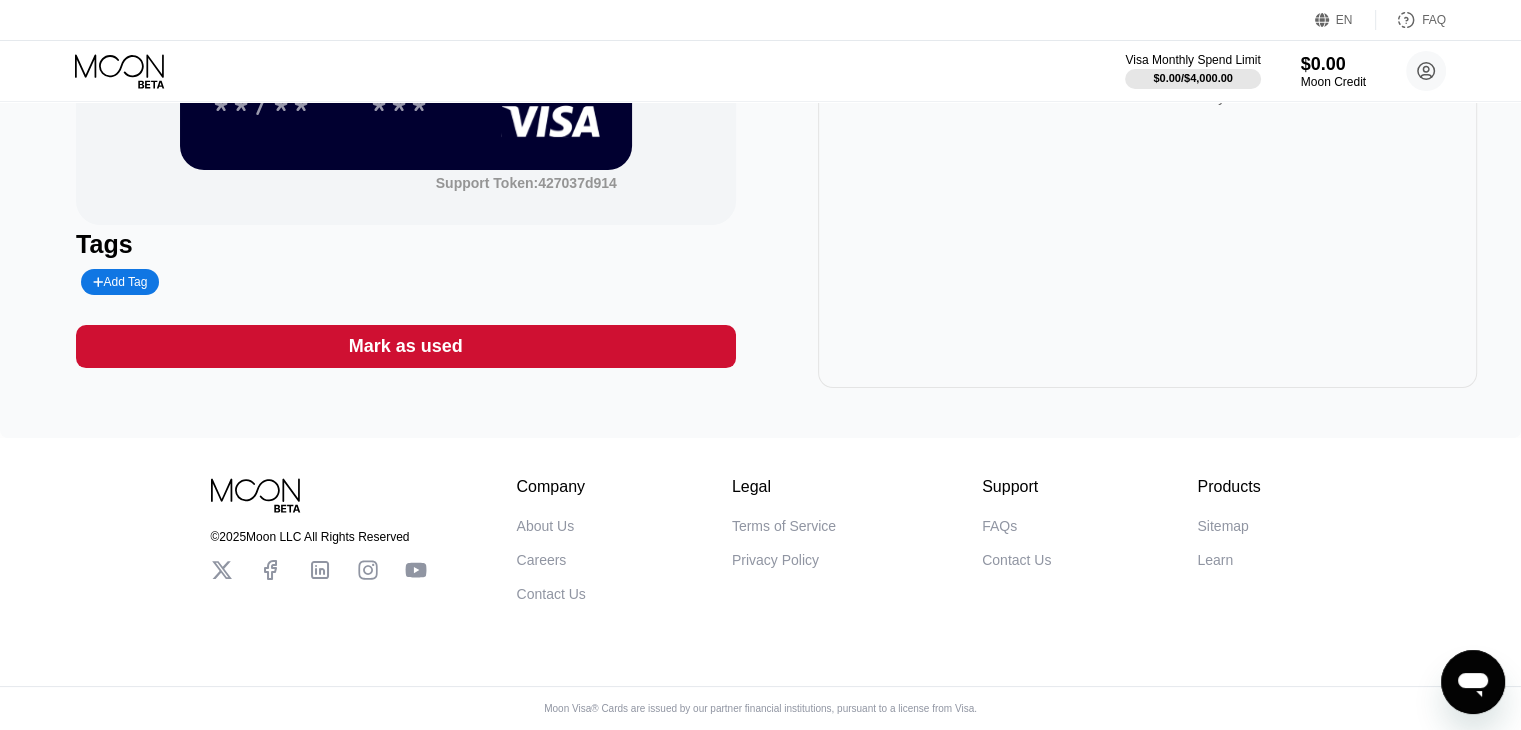 scroll, scrollTop: 329, scrollLeft: 0, axis: vertical 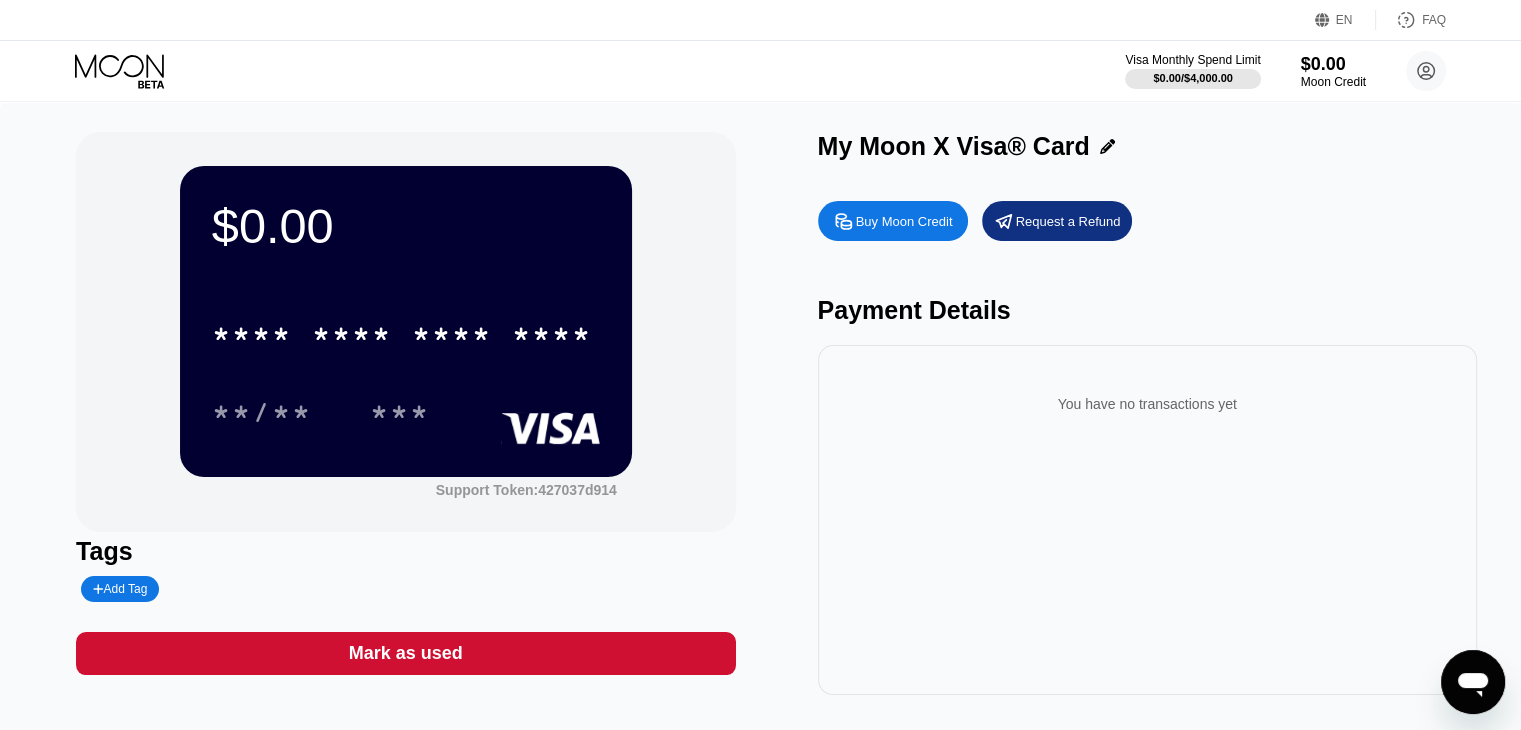 click on "Buy Moon Credit" at bounding box center [893, 221] 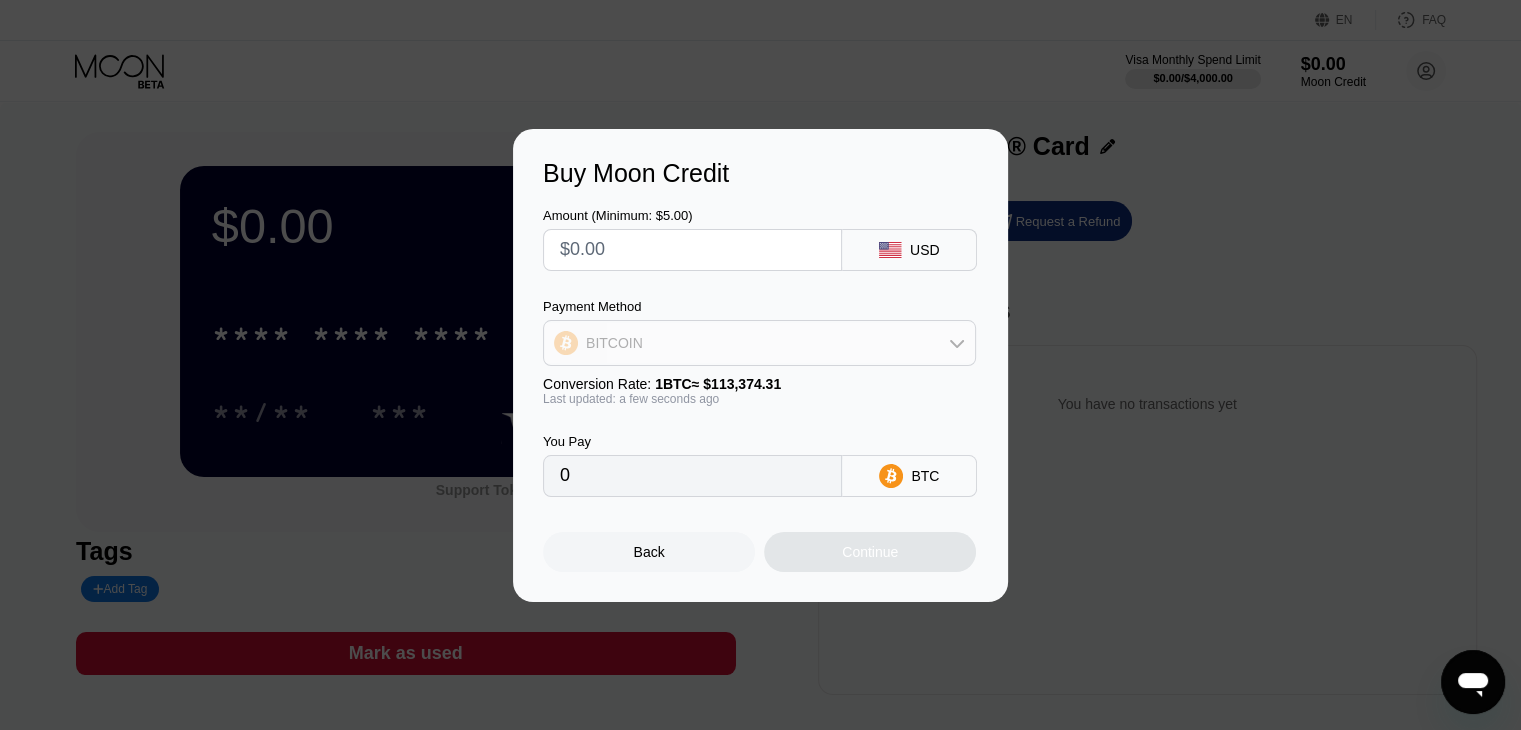 click on "BITCOIN" at bounding box center [759, 343] 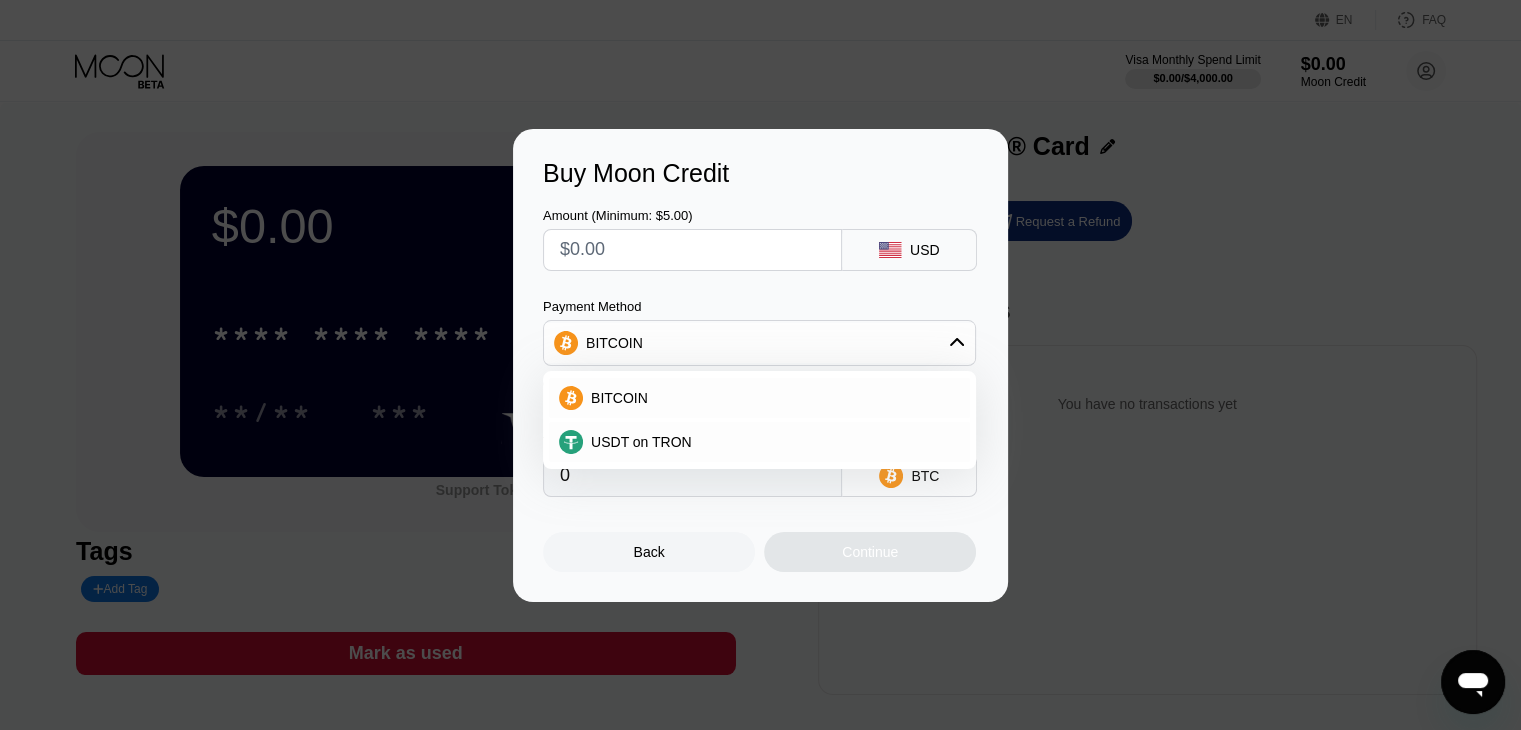 click on "BITCOIN" at bounding box center [759, 343] 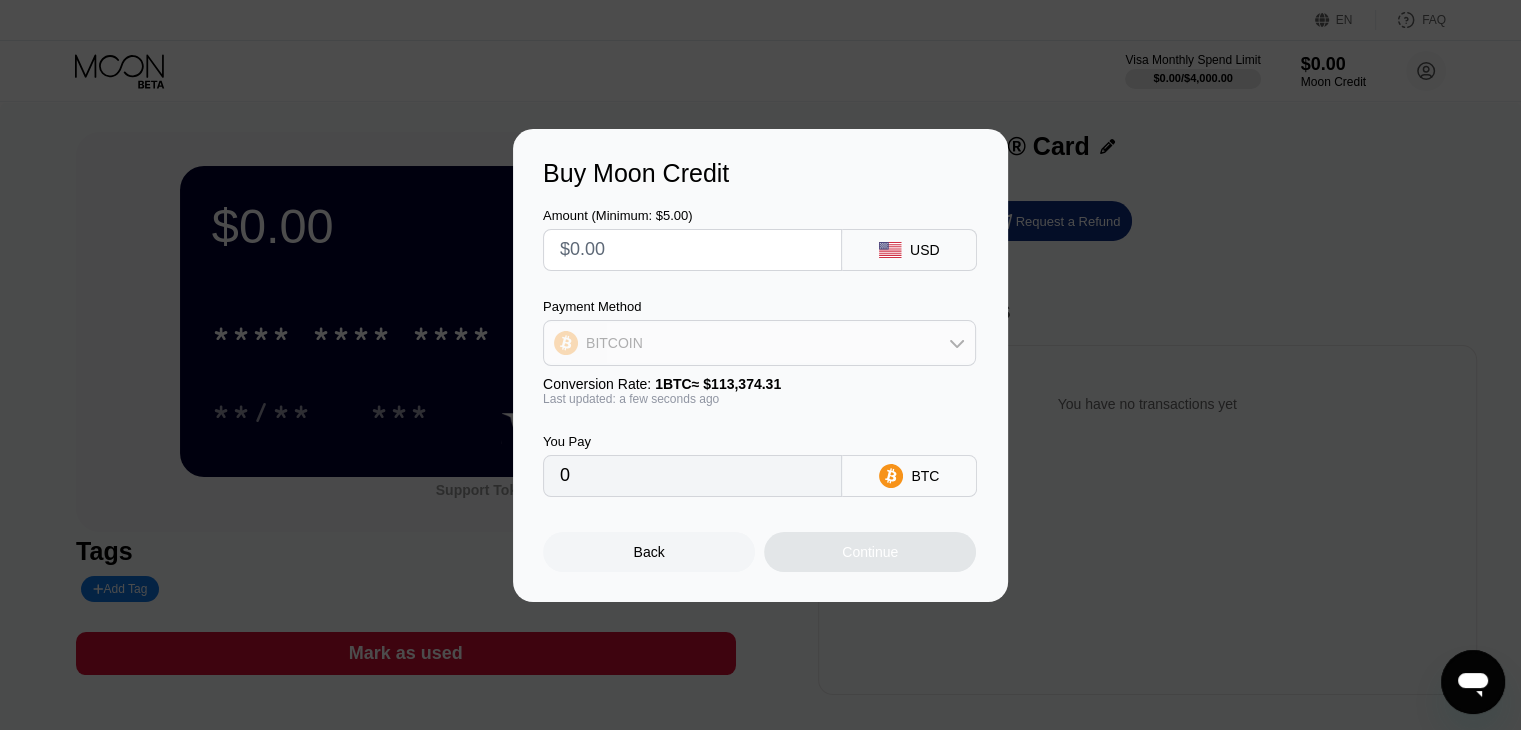 click on "BITCOIN" at bounding box center [759, 343] 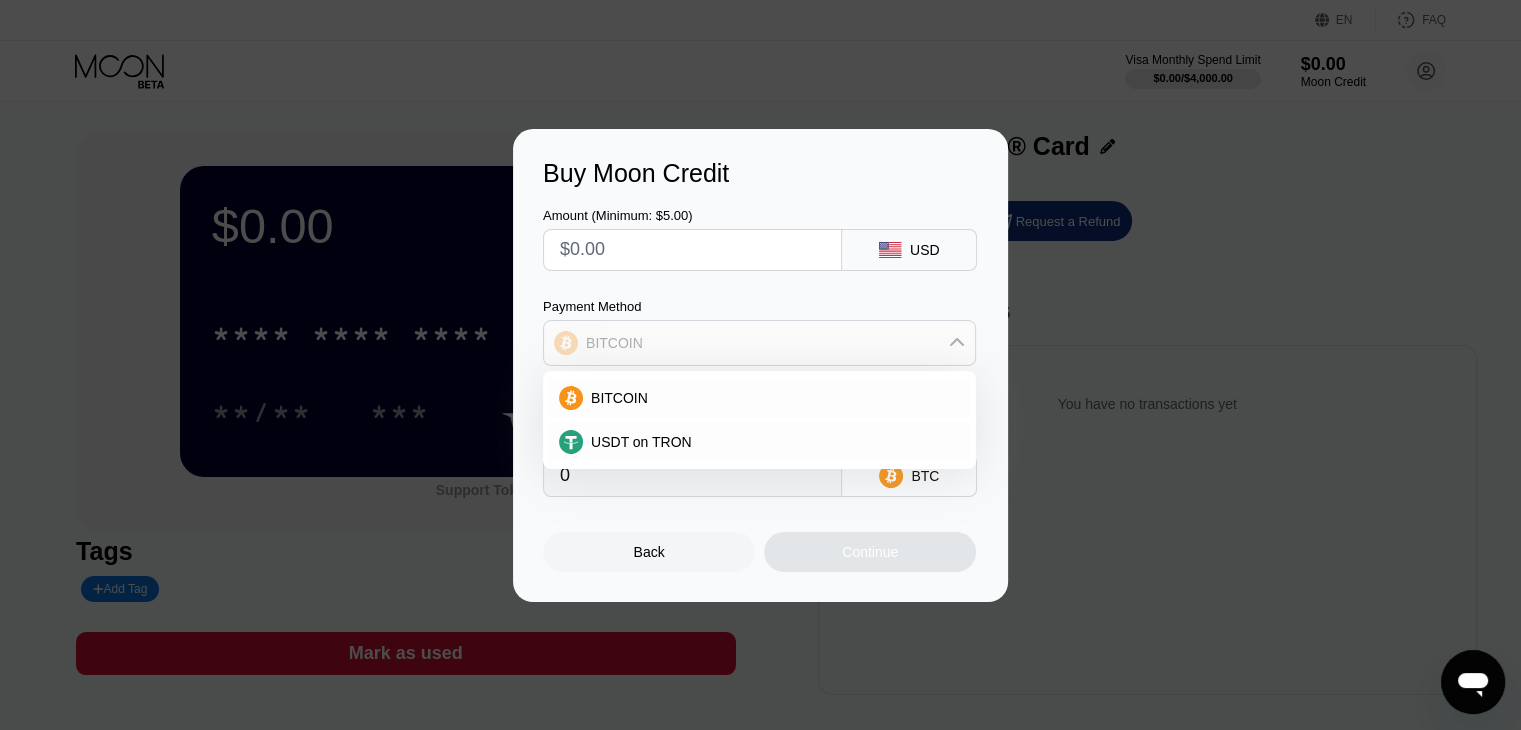 click on "BITCOIN" at bounding box center [759, 343] 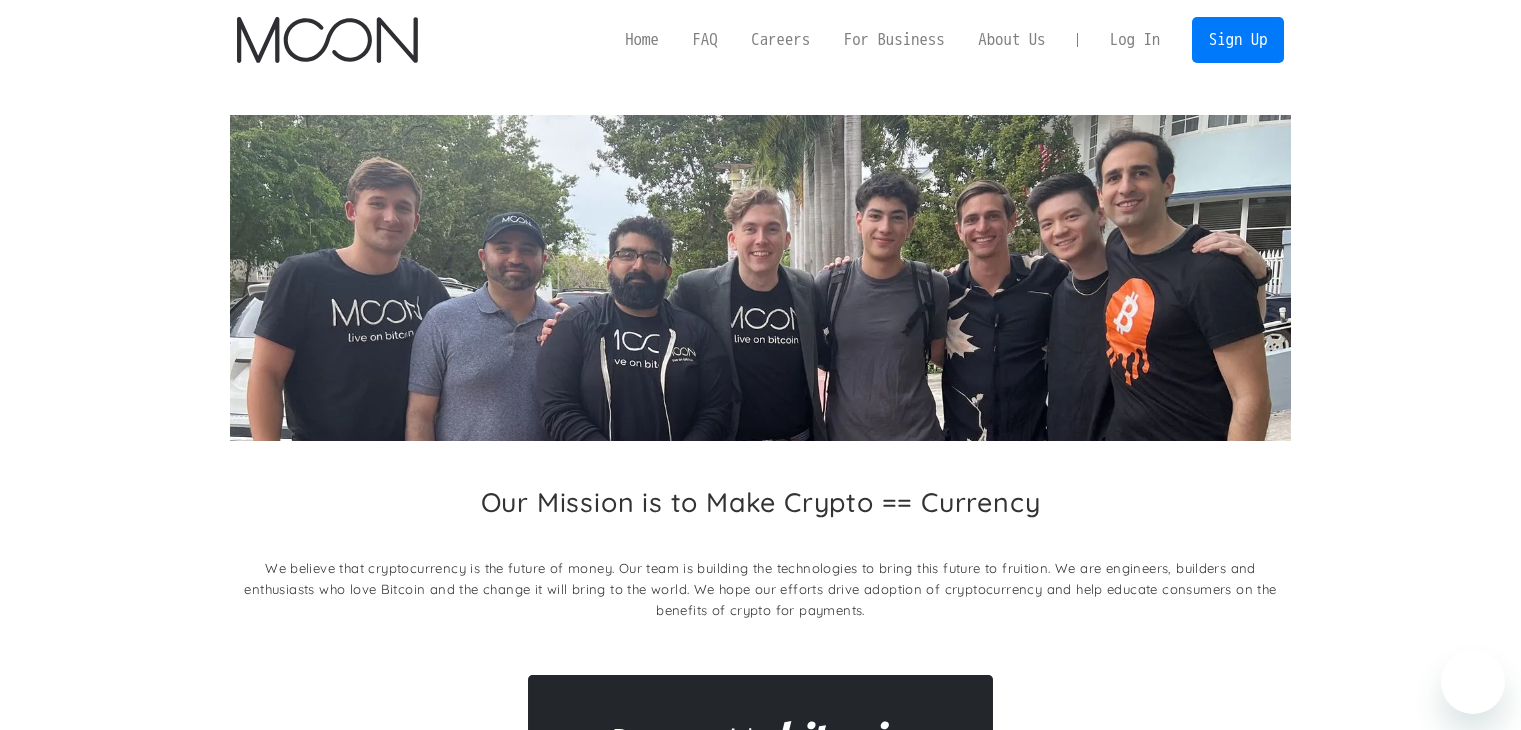 scroll, scrollTop: 0, scrollLeft: 0, axis: both 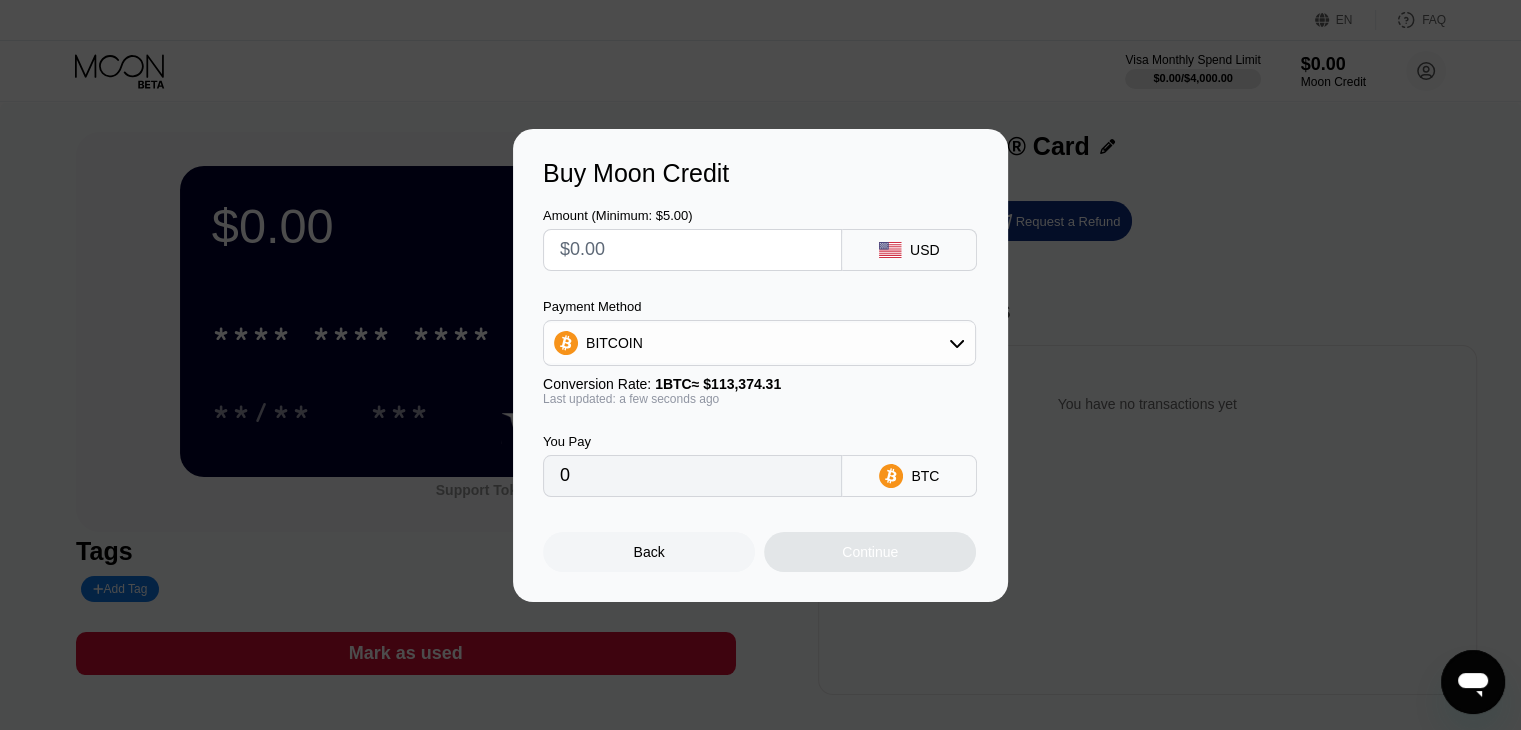 click at bounding box center (692, 250) 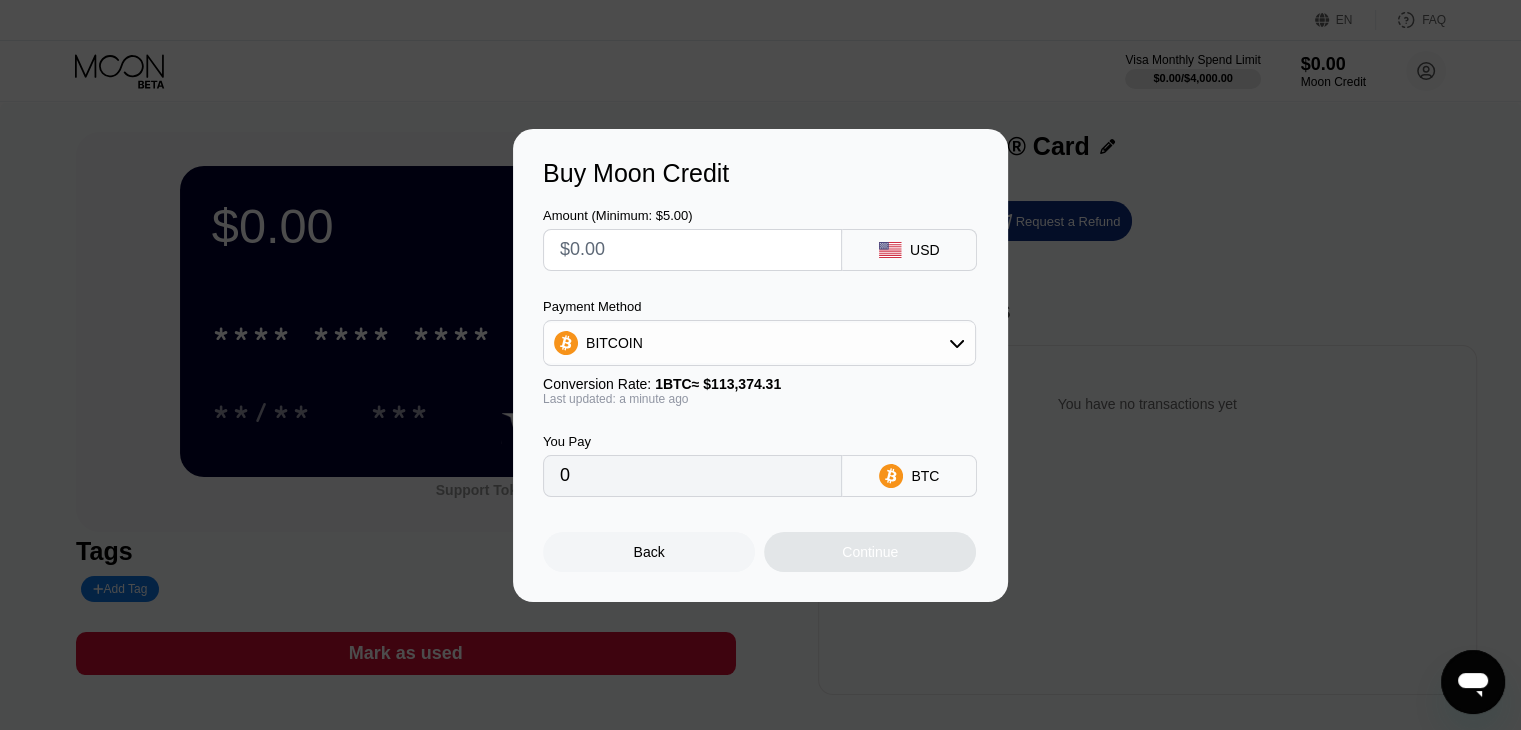 type on "$2" 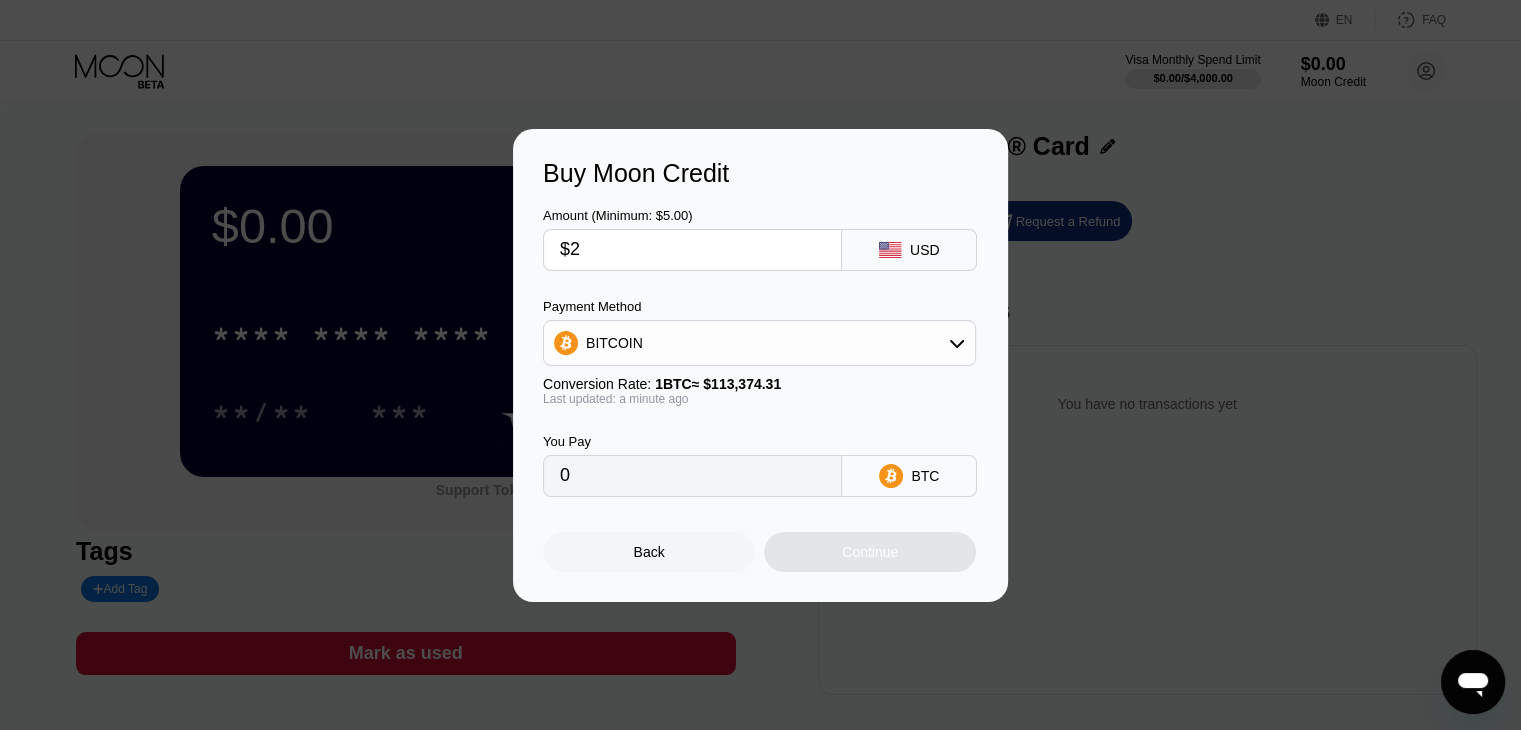 type on "0.00001765" 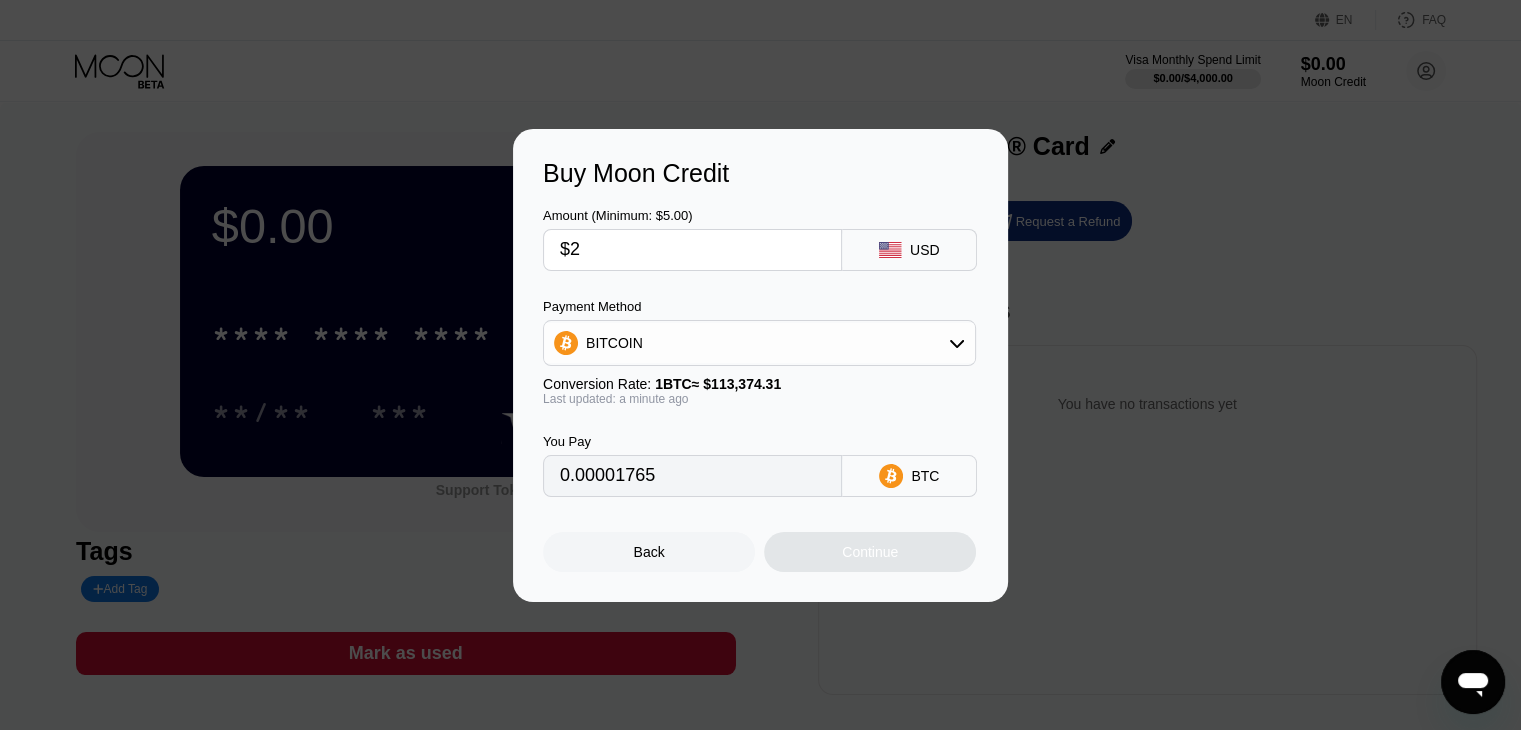 type on "$20" 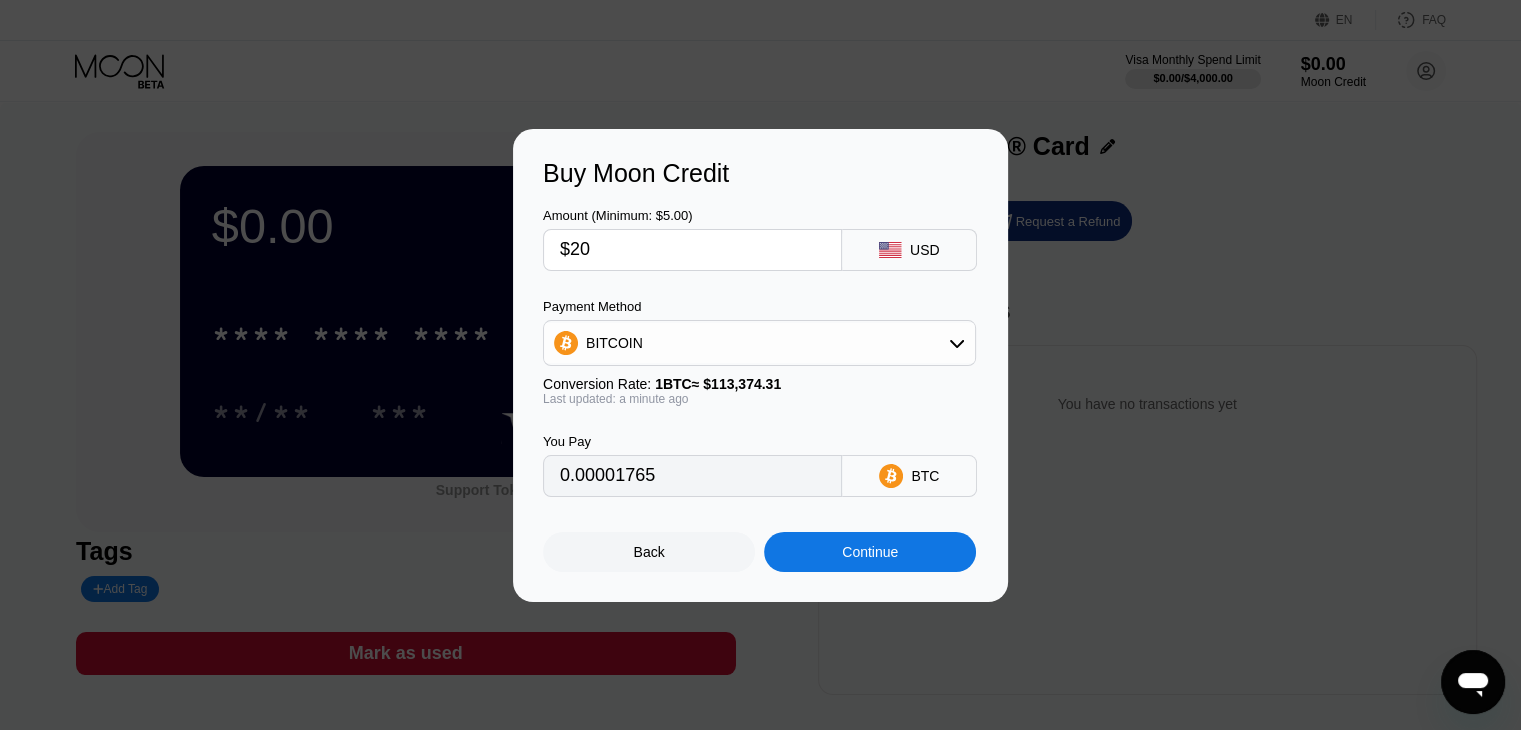 type on "0.00017641" 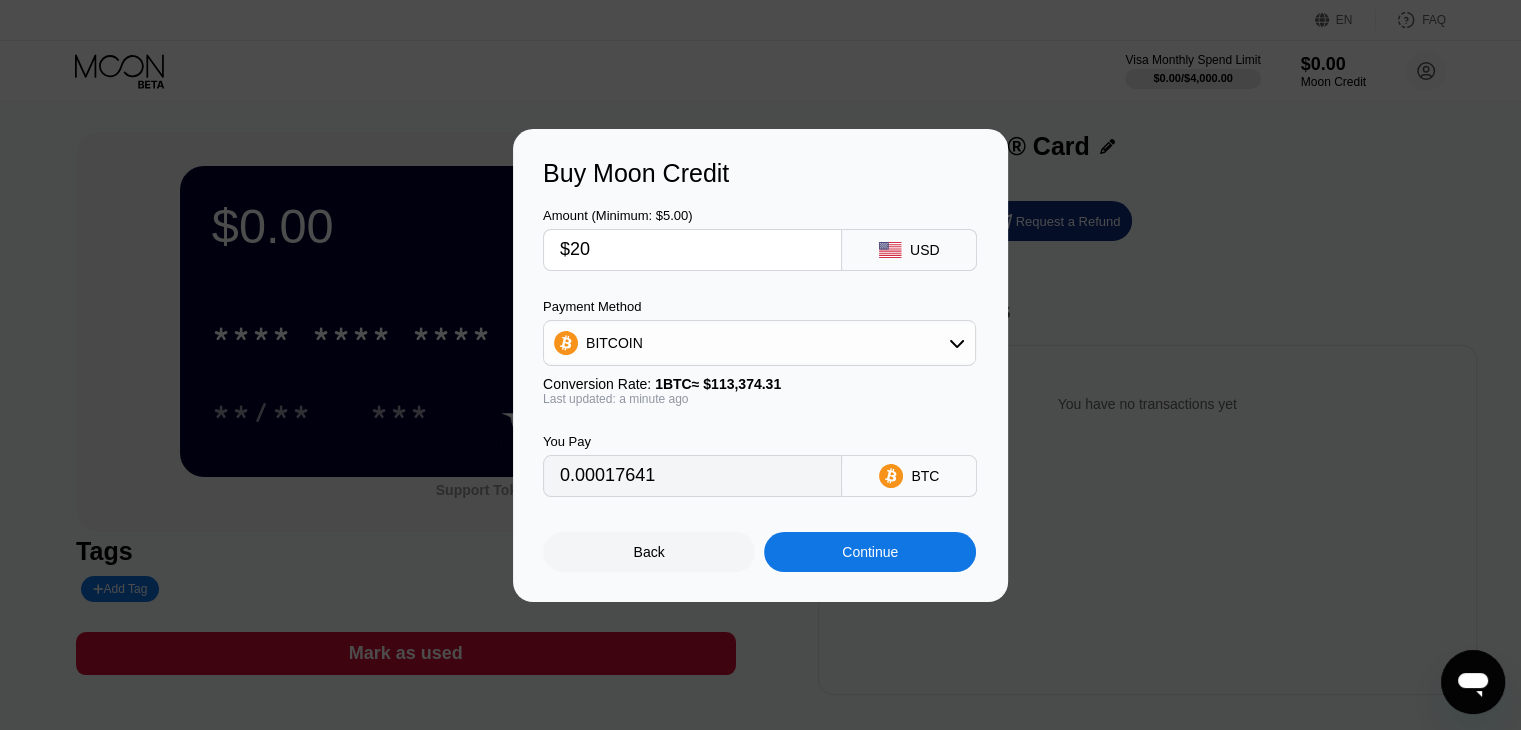 type on "$20" 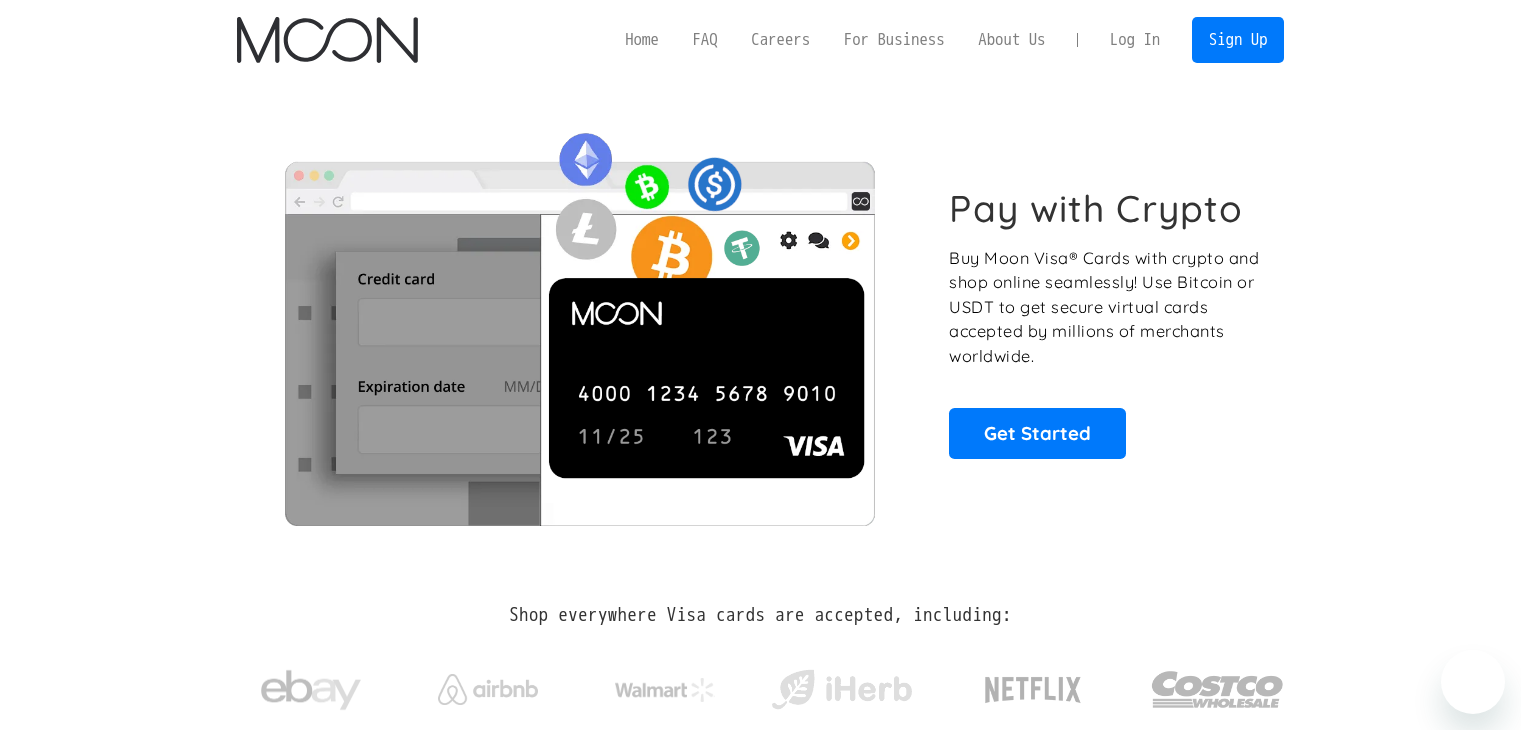 scroll, scrollTop: 0, scrollLeft: 0, axis: both 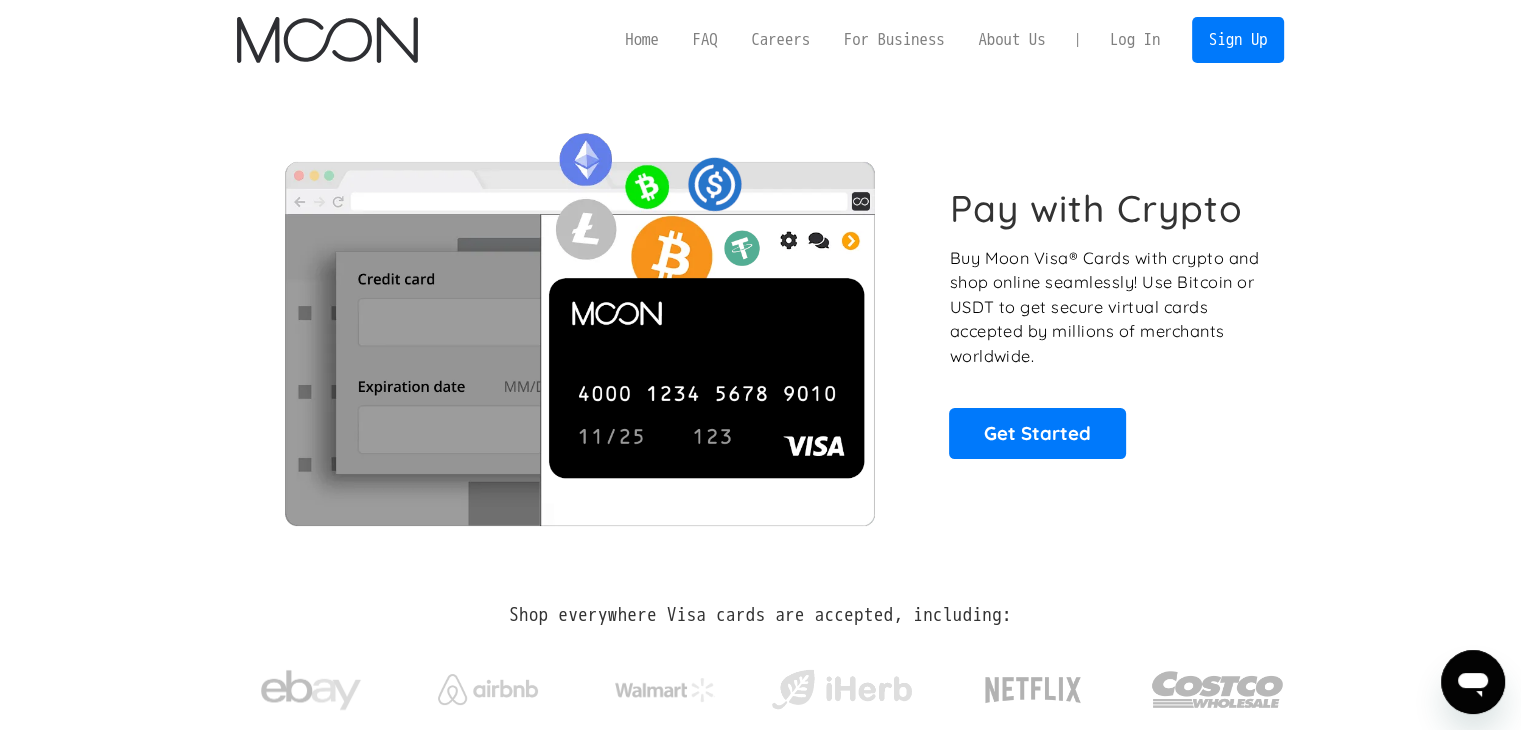 click on "Log In" at bounding box center (1135, 40) 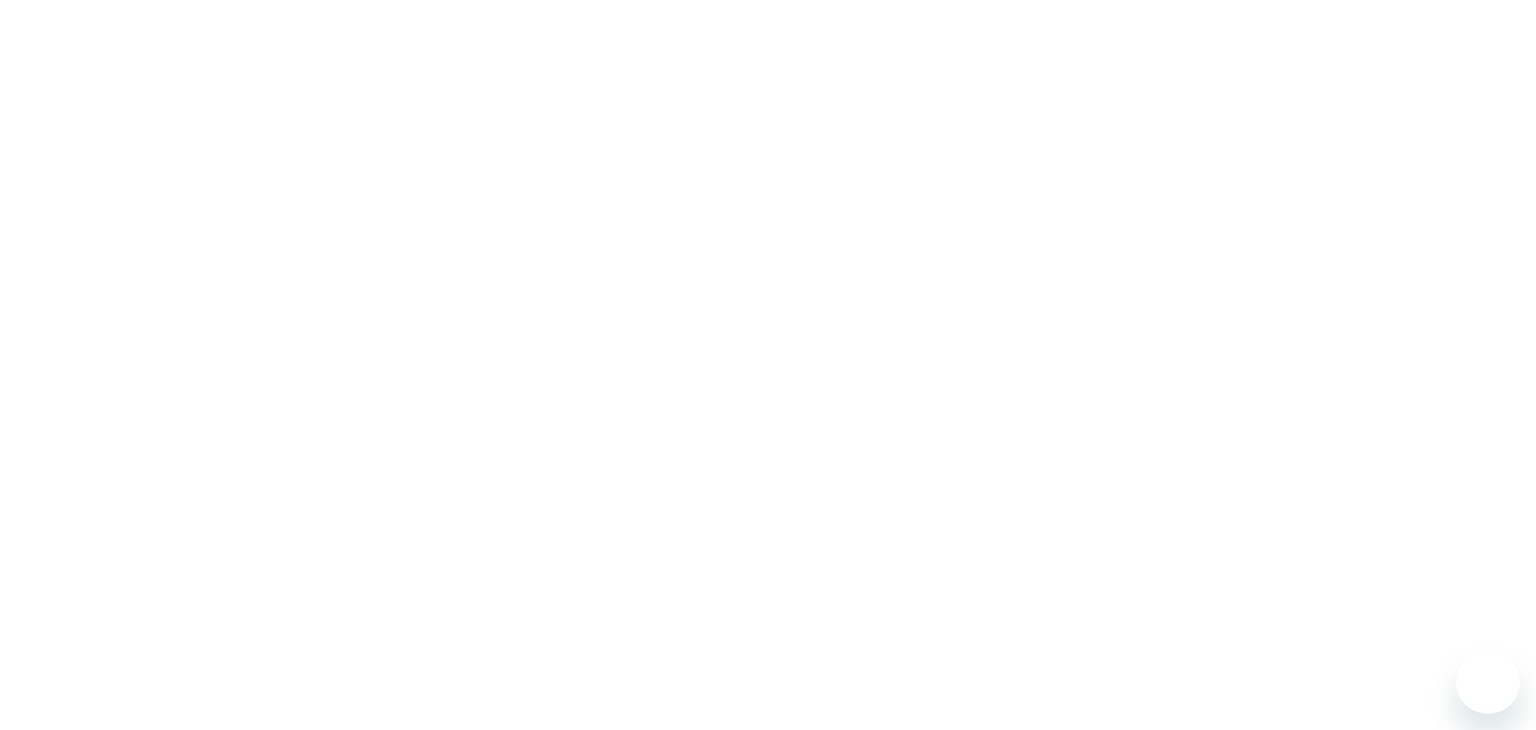 scroll, scrollTop: 0, scrollLeft: 0, axis: both 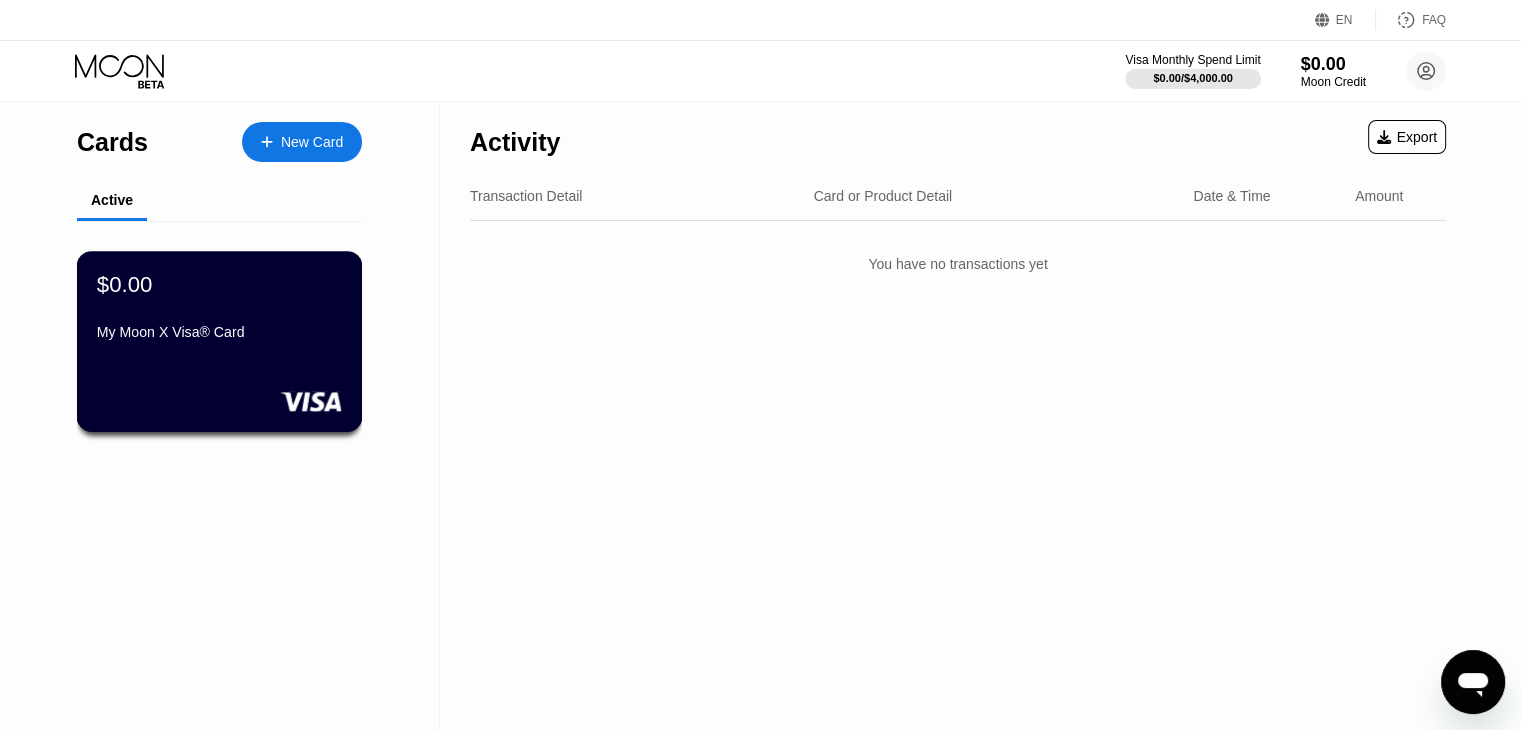 click on "$0.00" at bounding box center (219, 284) 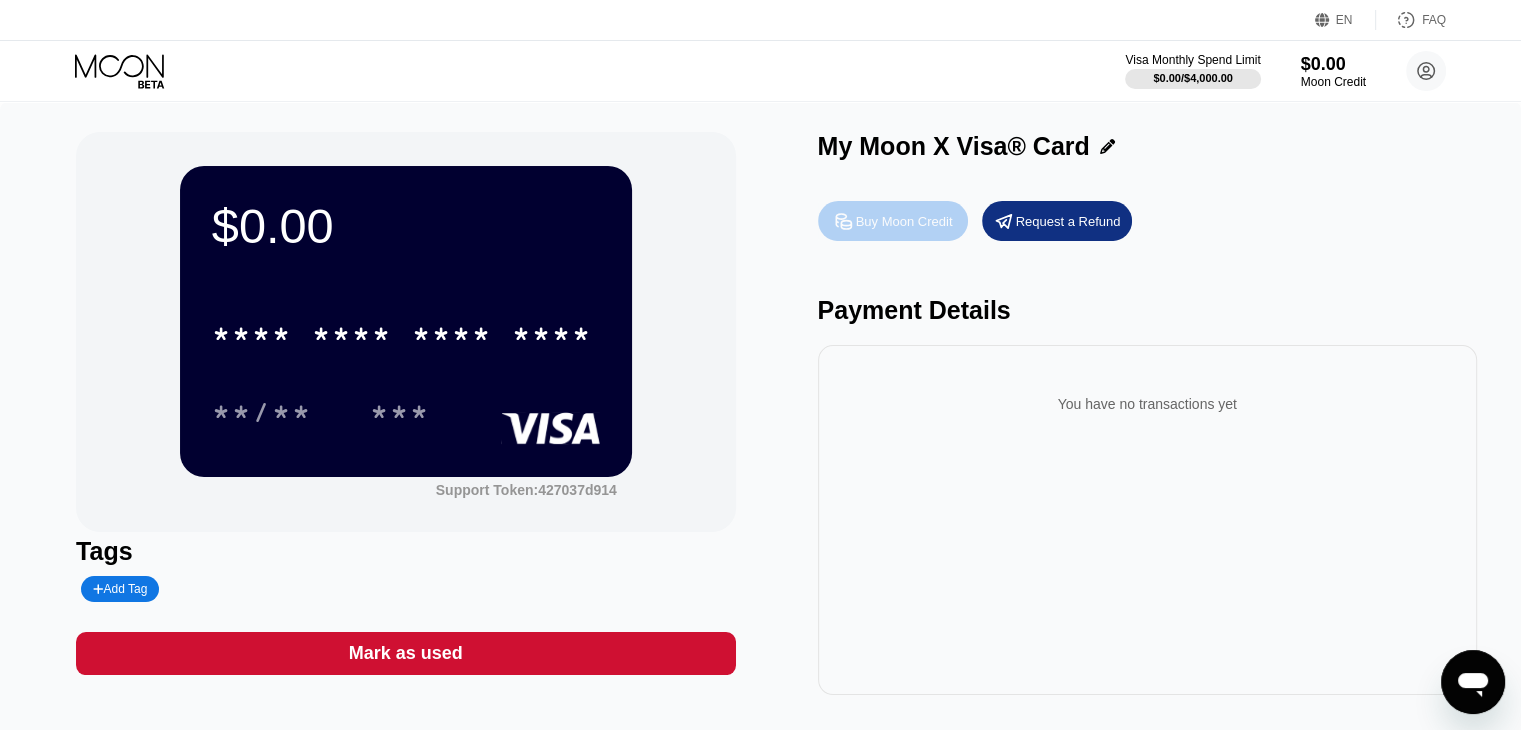 click on "Buy Moon Credit" at bounding box center [904, 221] 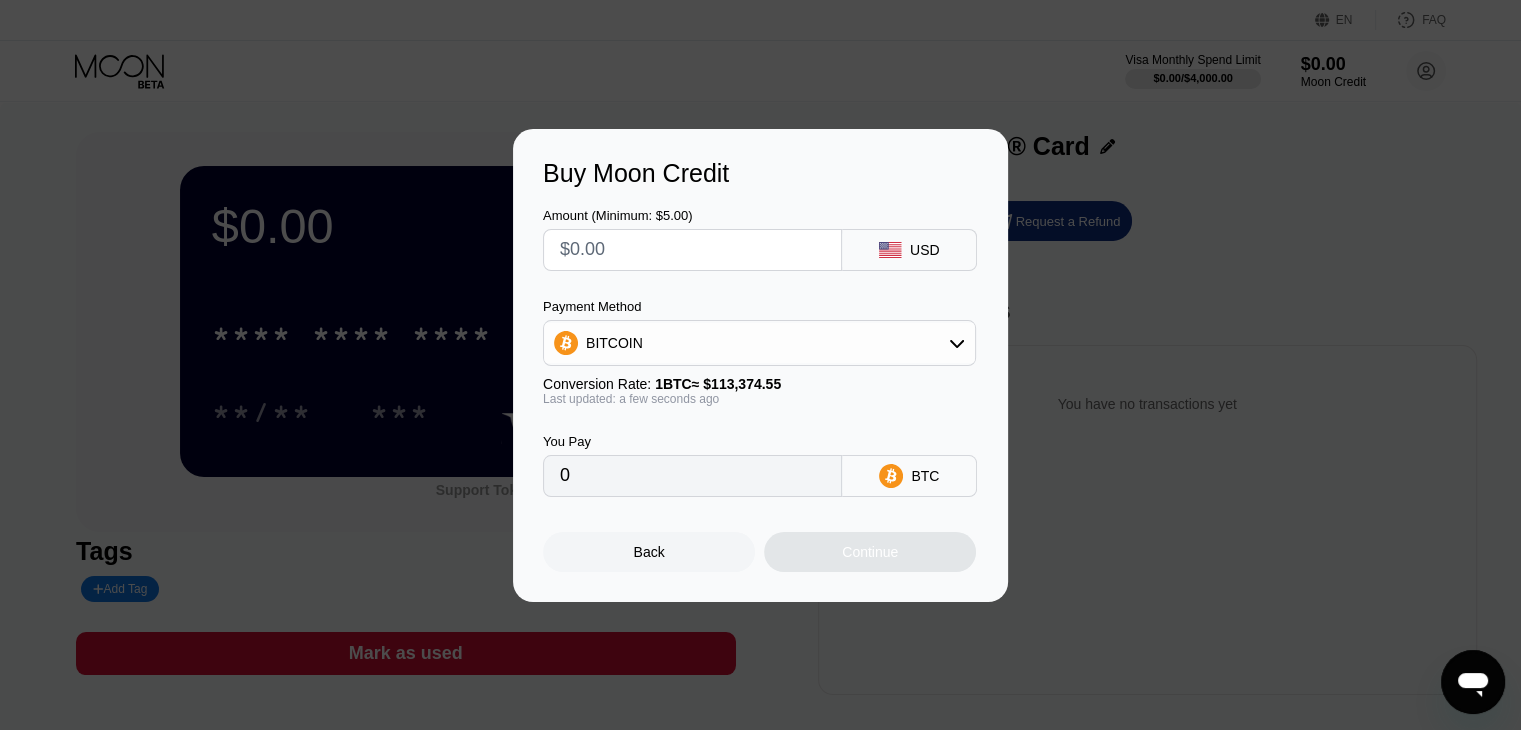 click at bounding box center [692, 250] 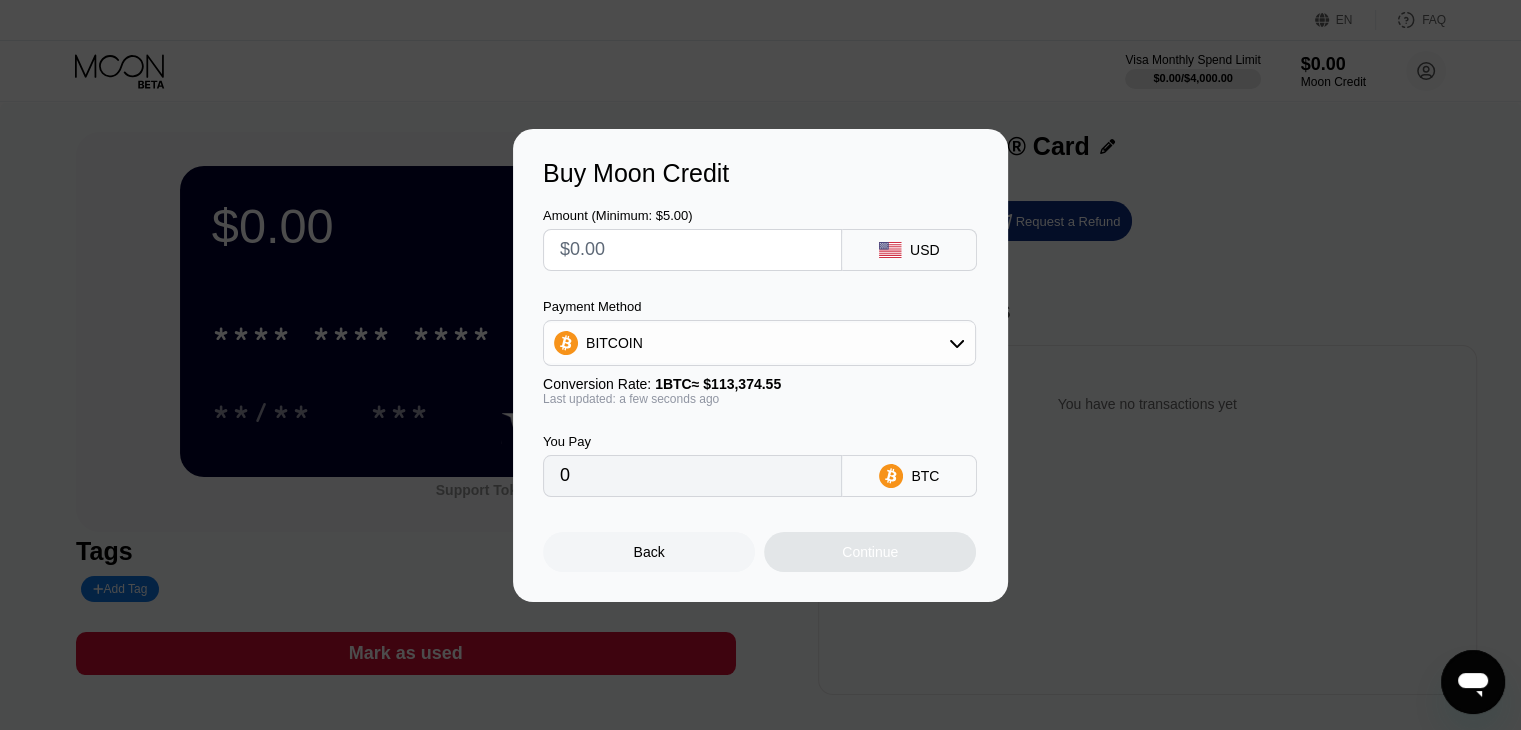 type on "$2" 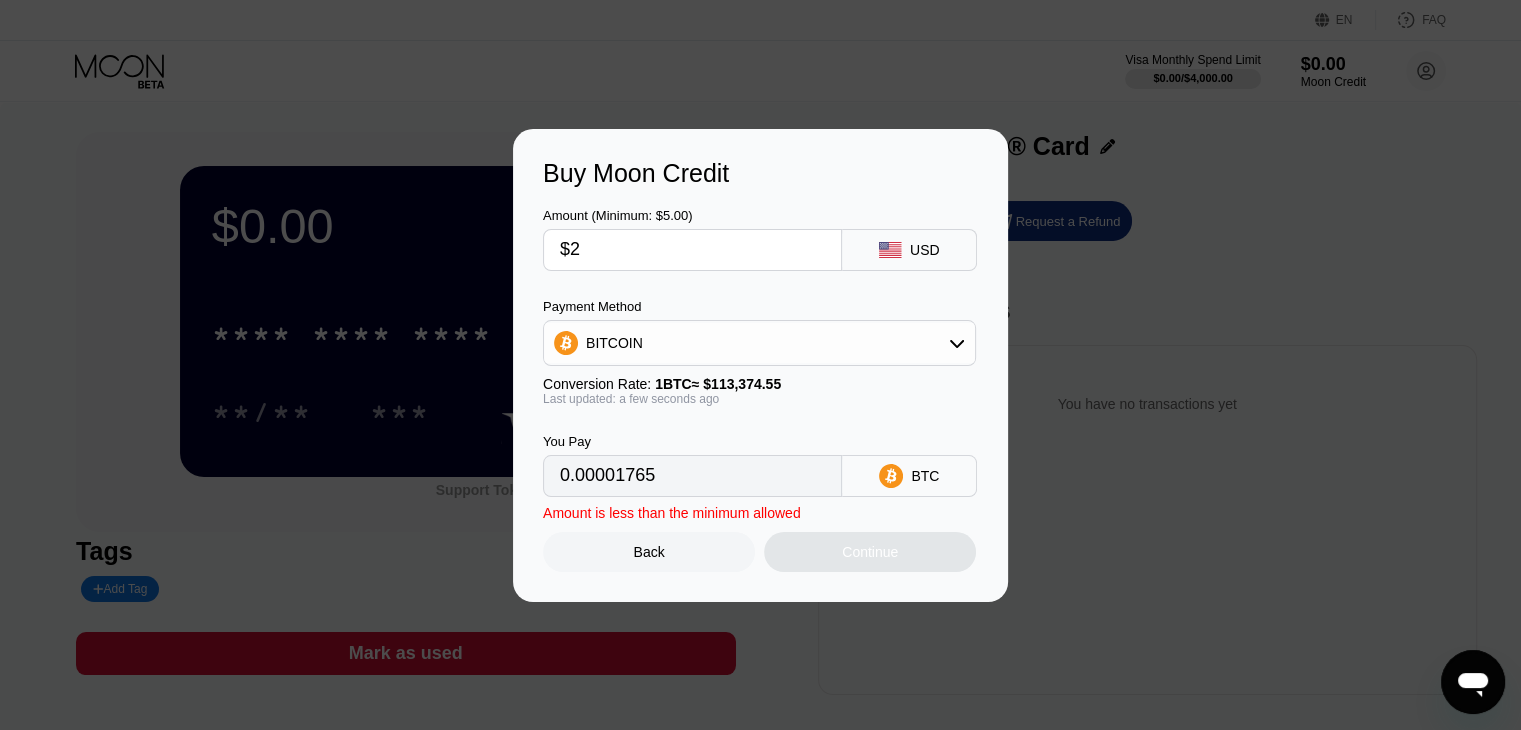 type on "0.00001765" 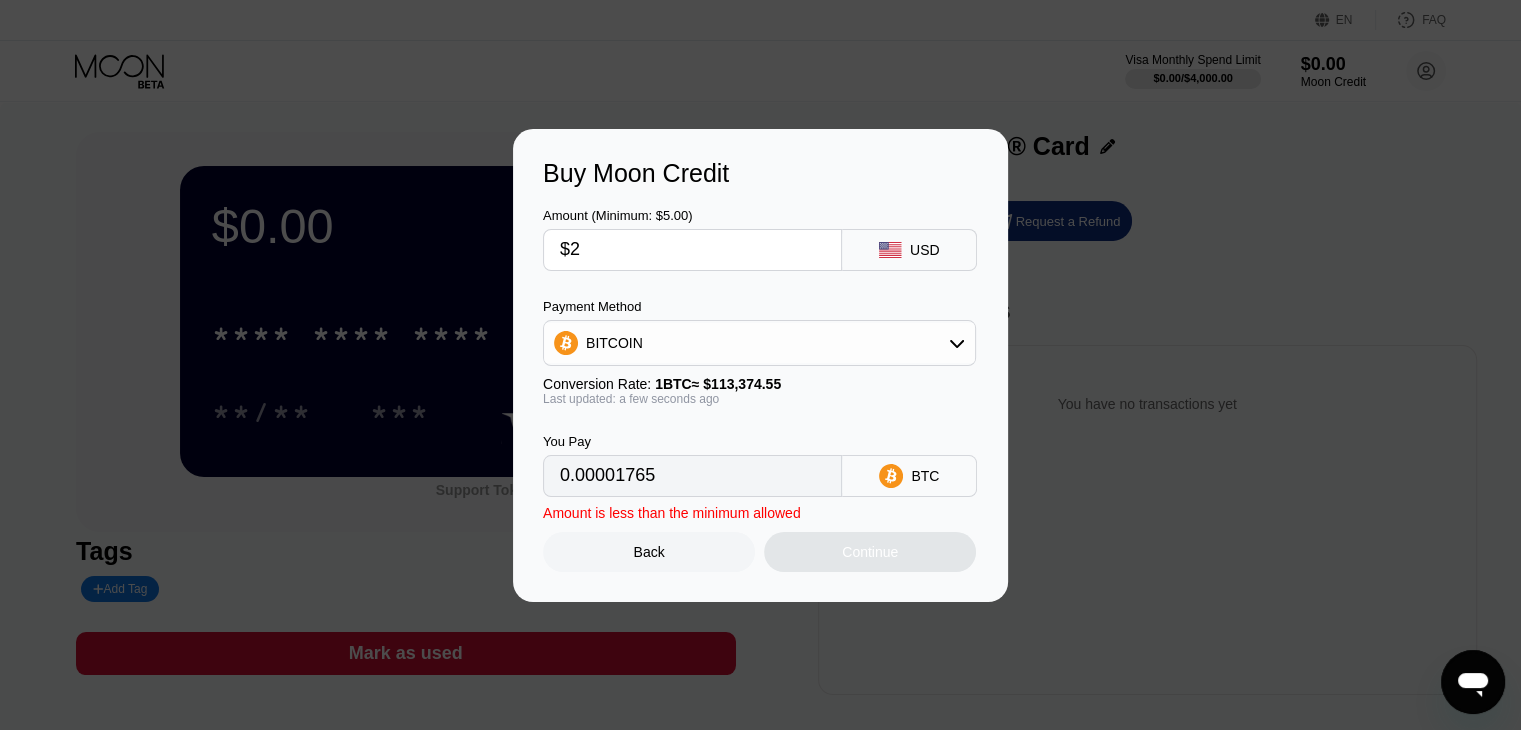 type on "$20" 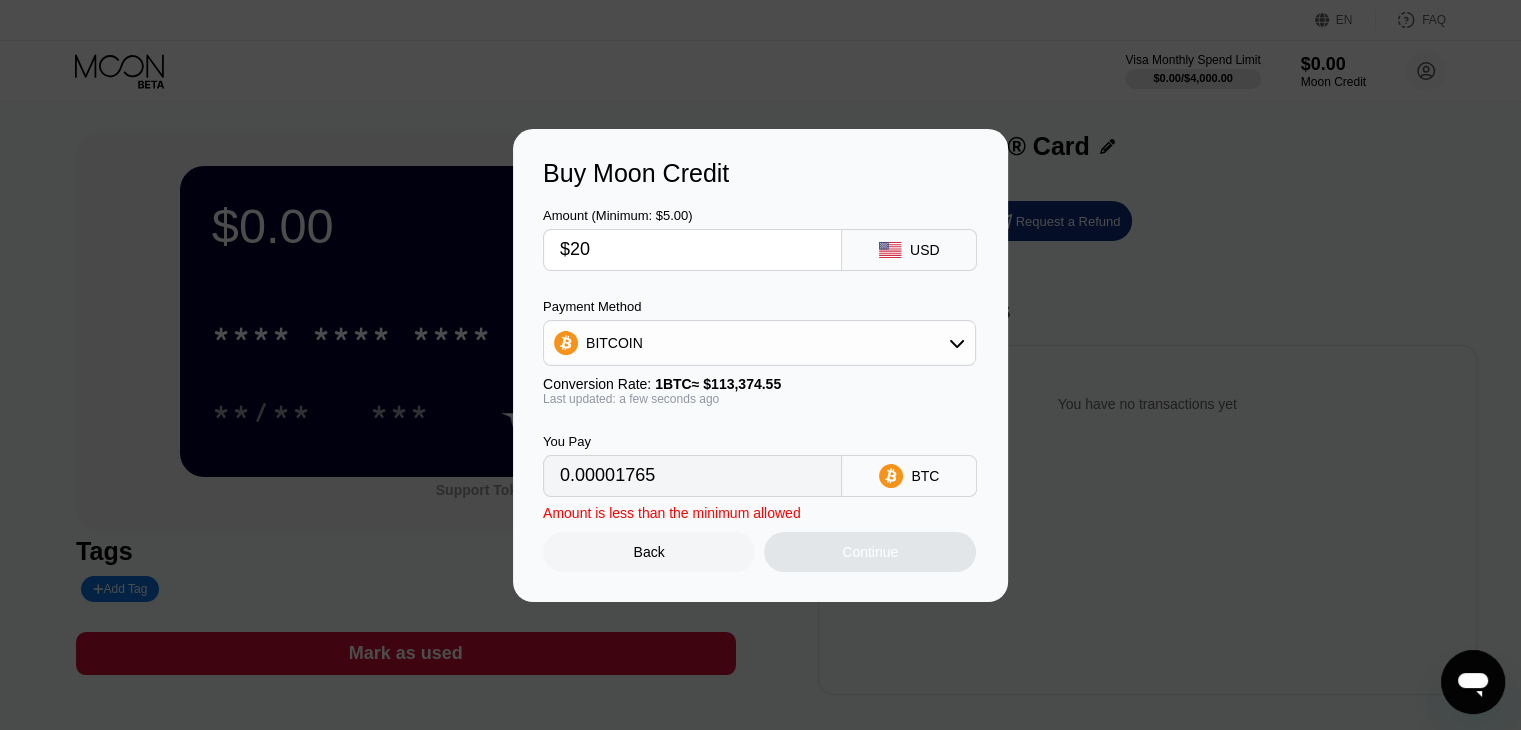 type on "0.00017641" 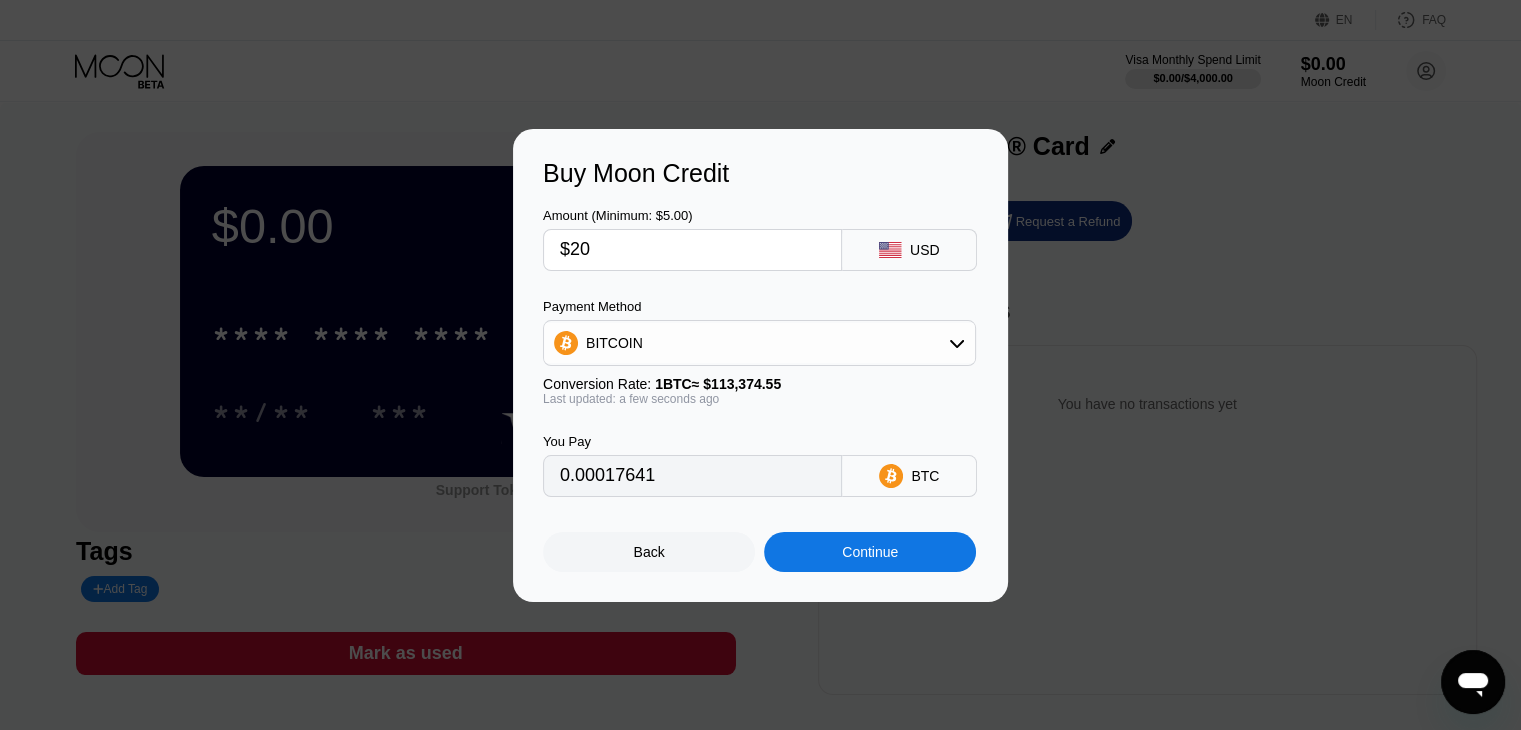 type on "$20" 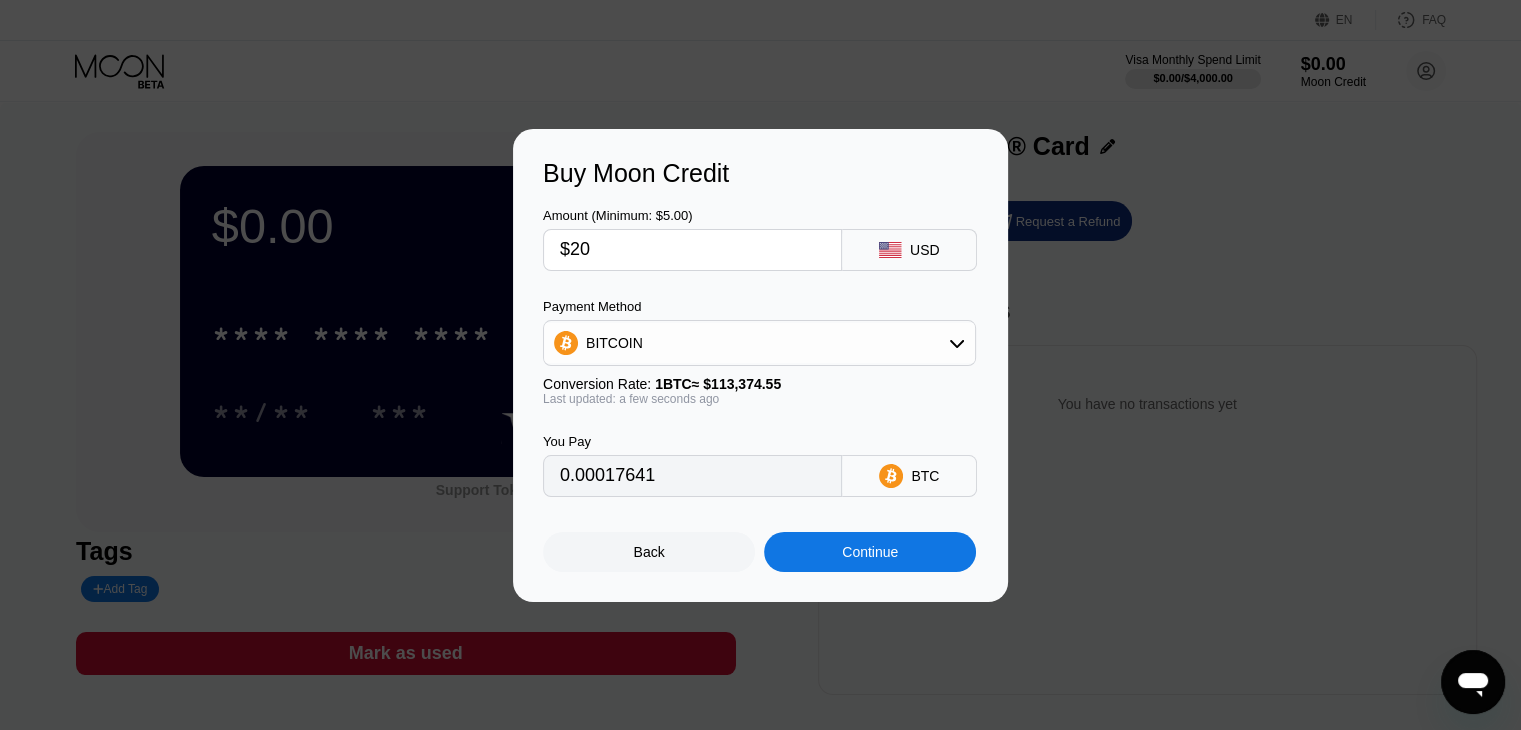 drag, startPoint x: 682, startPoint y: 486, endPoint x: 434, endPoint y: 453, distance: 250.18593 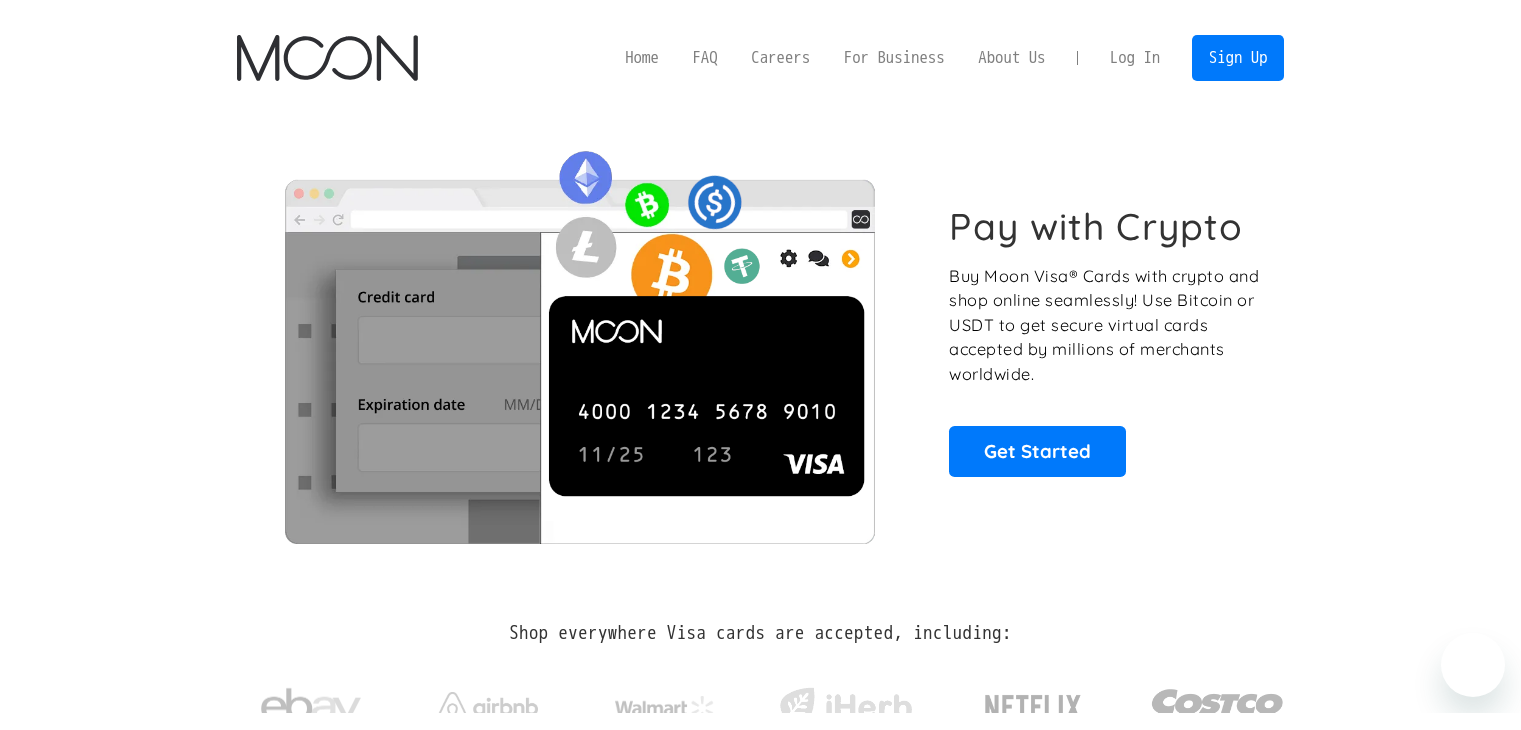 scroll, scrollTop: 0, scrollLeft: 0, axis: both 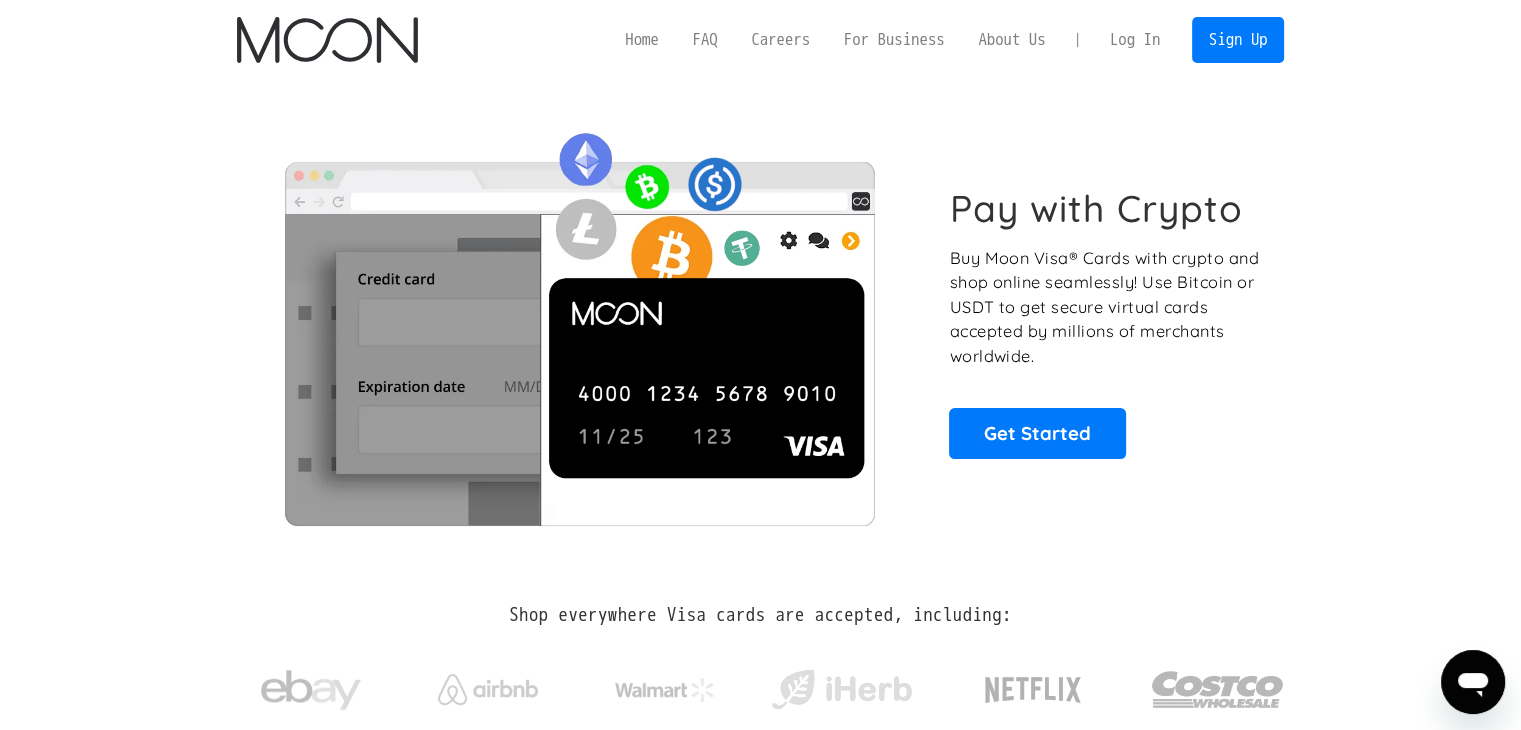 click on "Log In" at bounding box center [1135, 40] 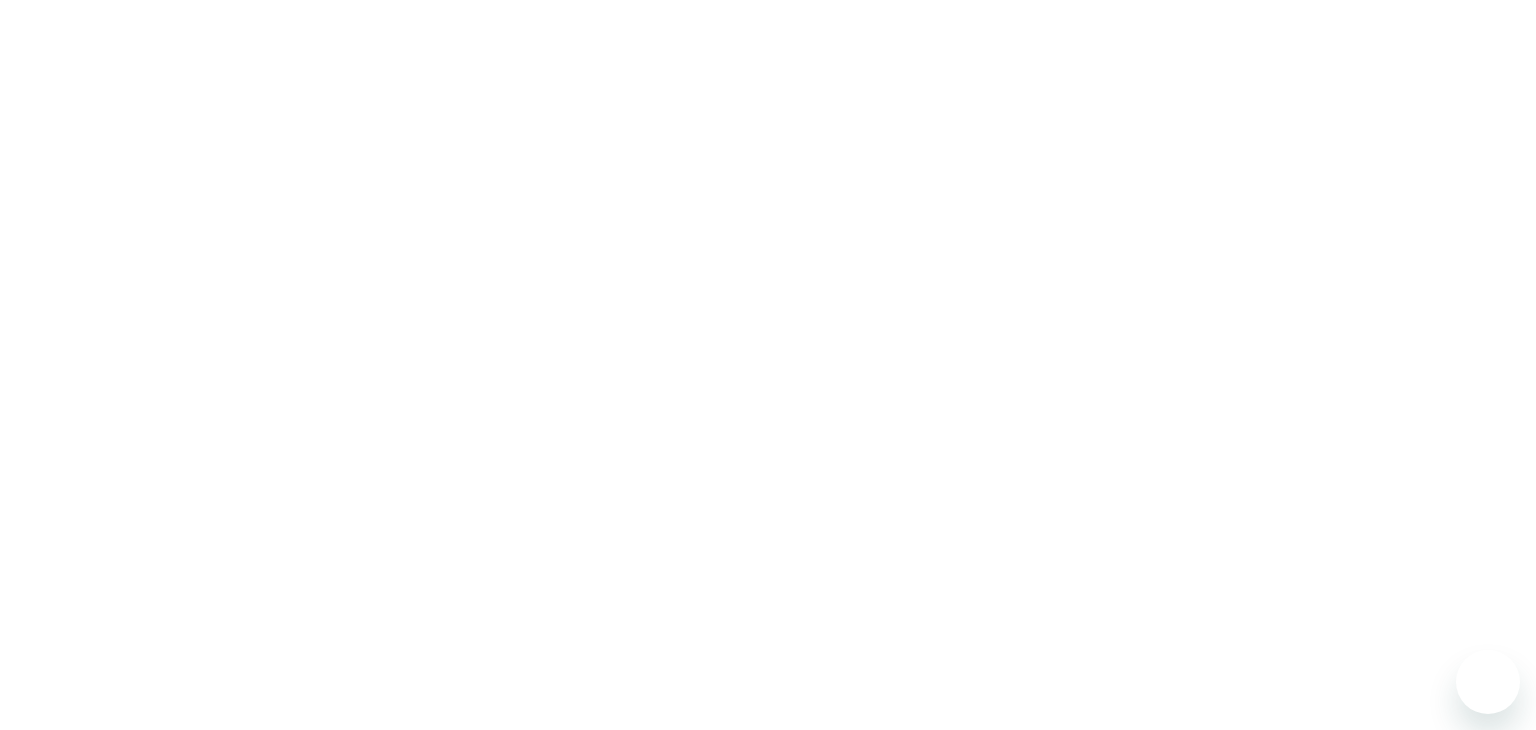 scroll, scrollTop: 0, scrollLeft: 0, axis: both 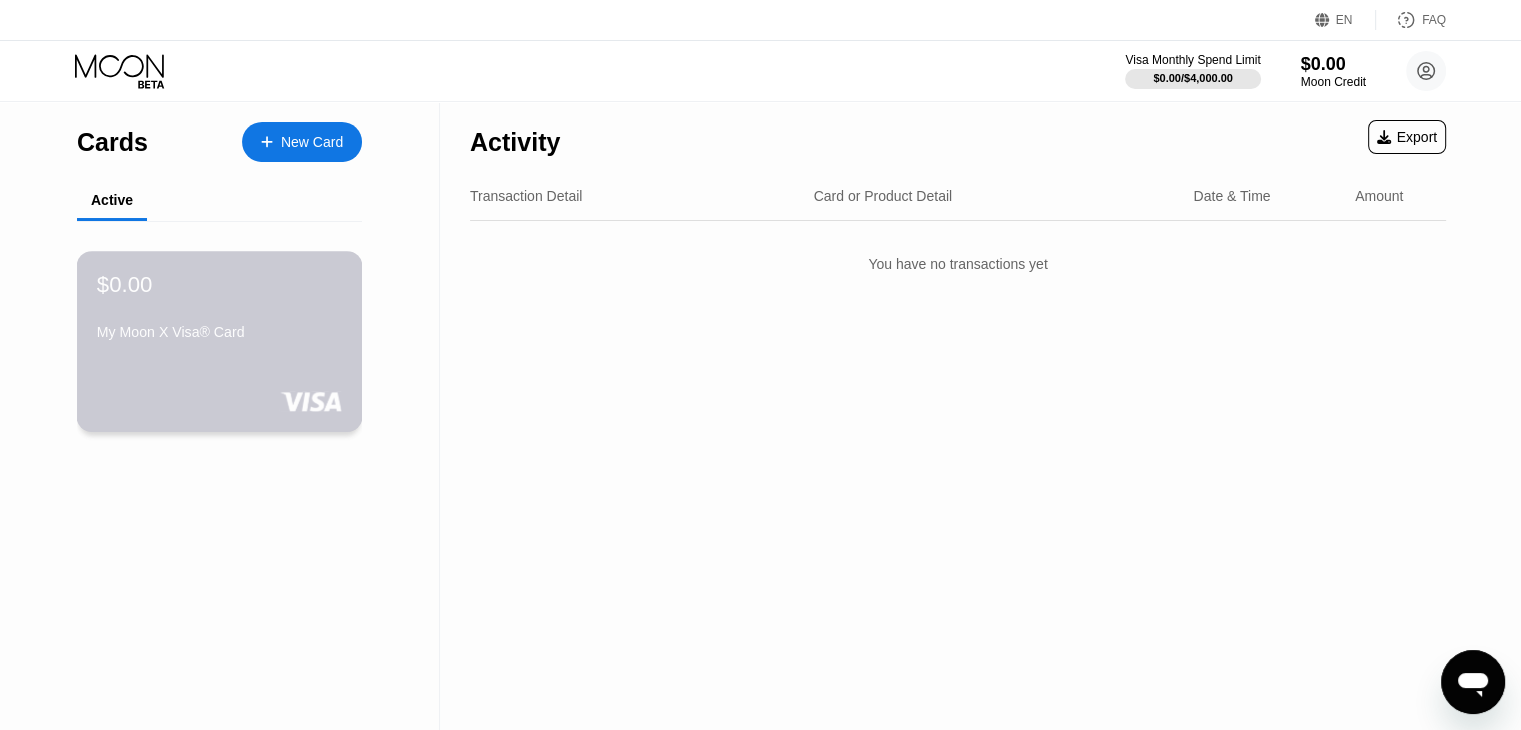 click on "$0.00 My Moon X Visa® Card" at bounding box center [219, 309] 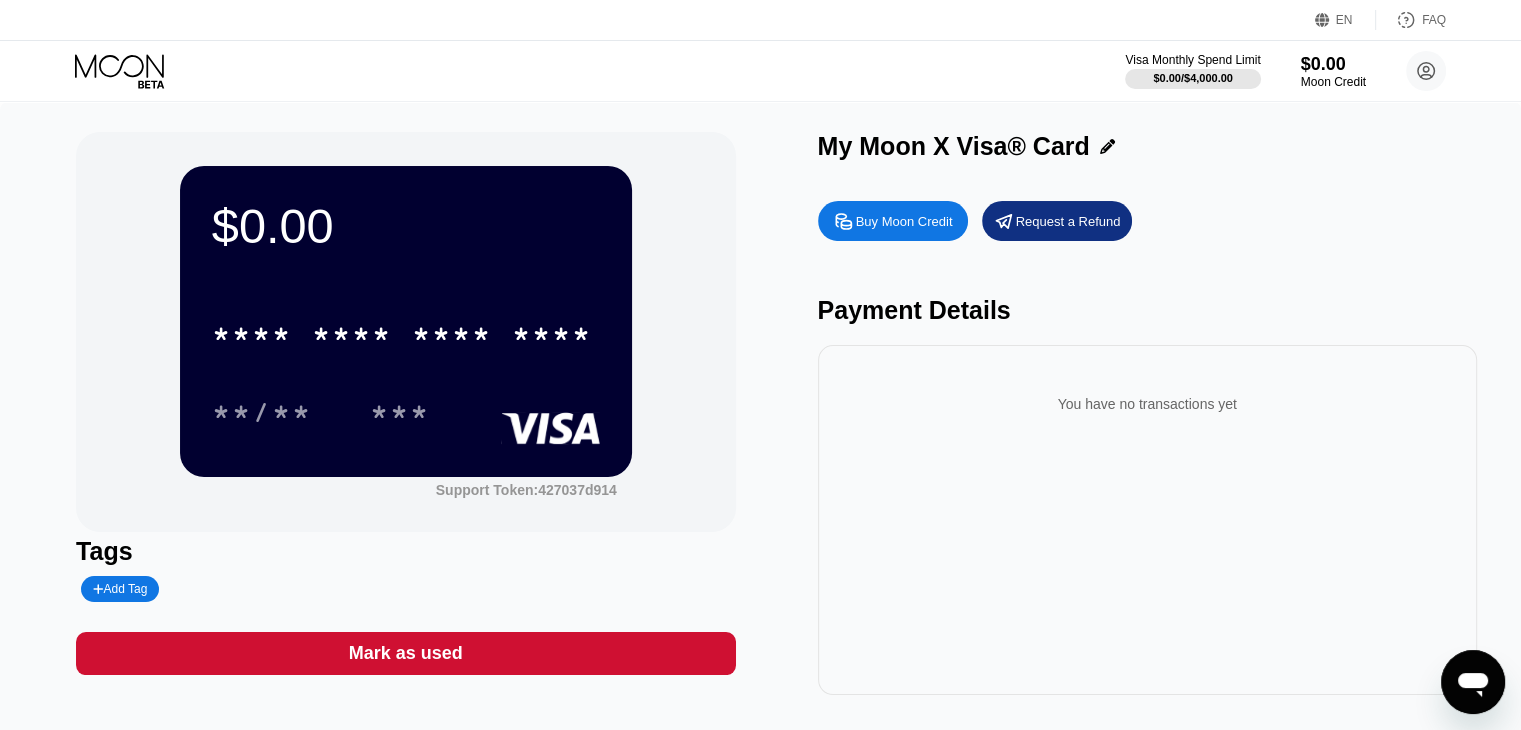 click on "Buy Moon Credit" at bounding box center [904, 221] 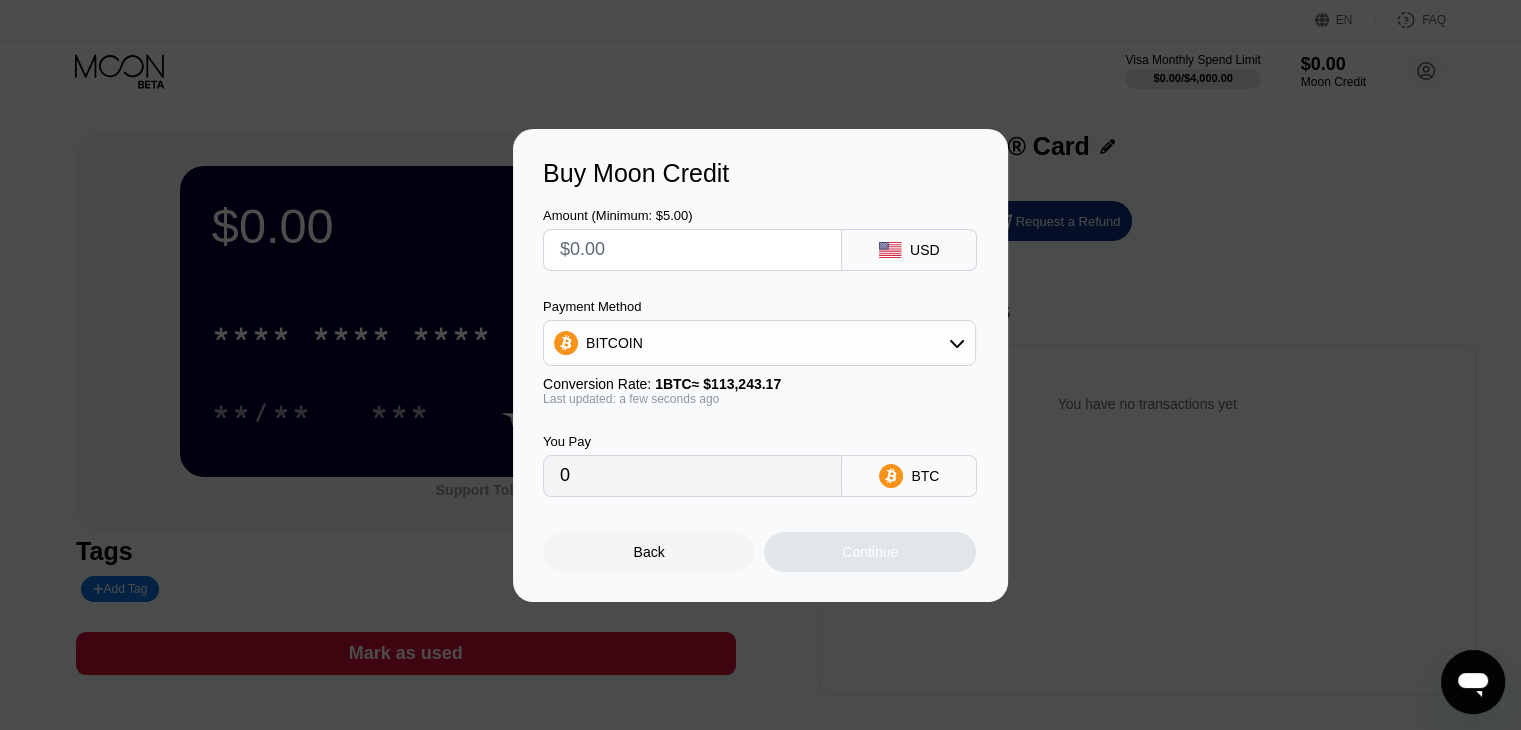 click on "BITCOIN" at bounding box center (759, 343) 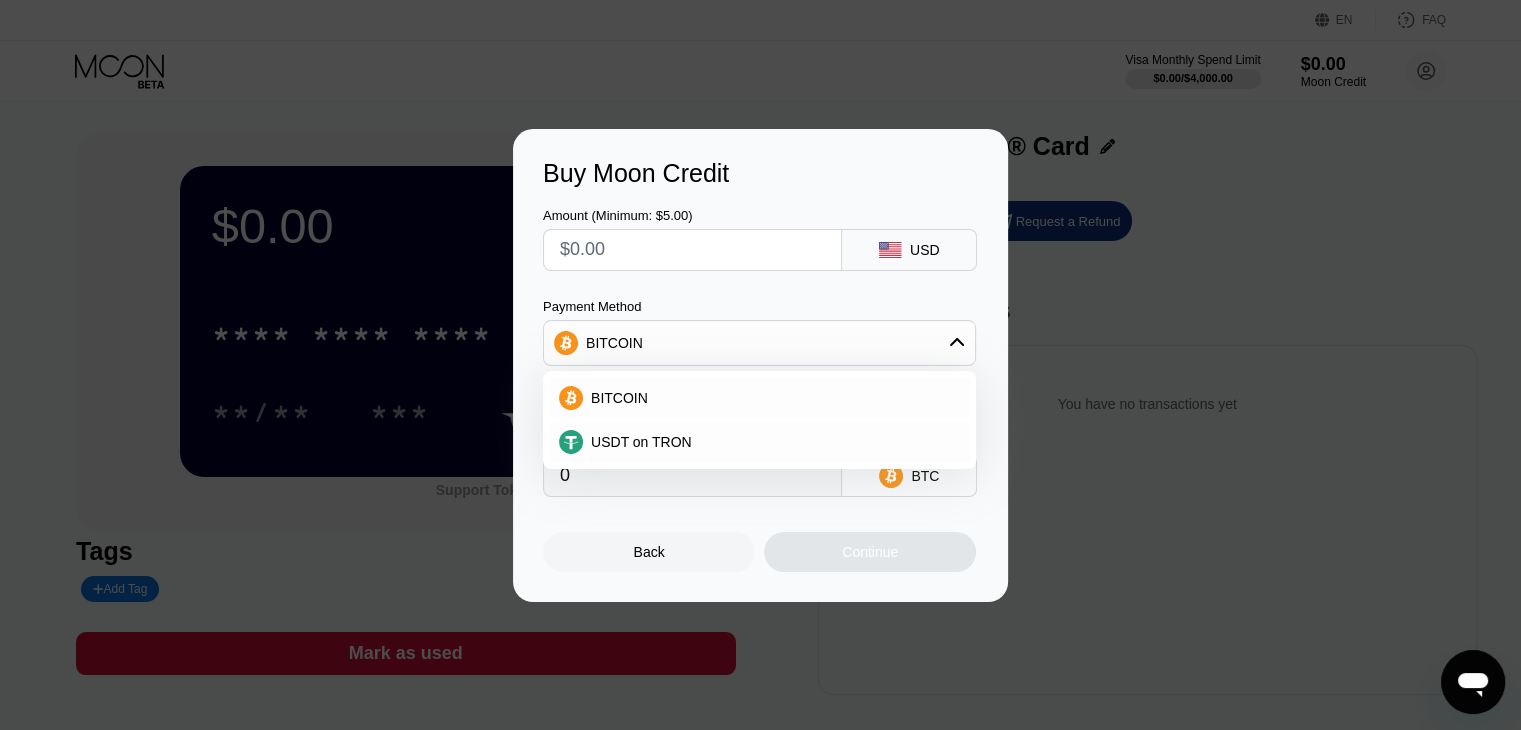 click on "BITCOIN" at bounding box center [759, 343] 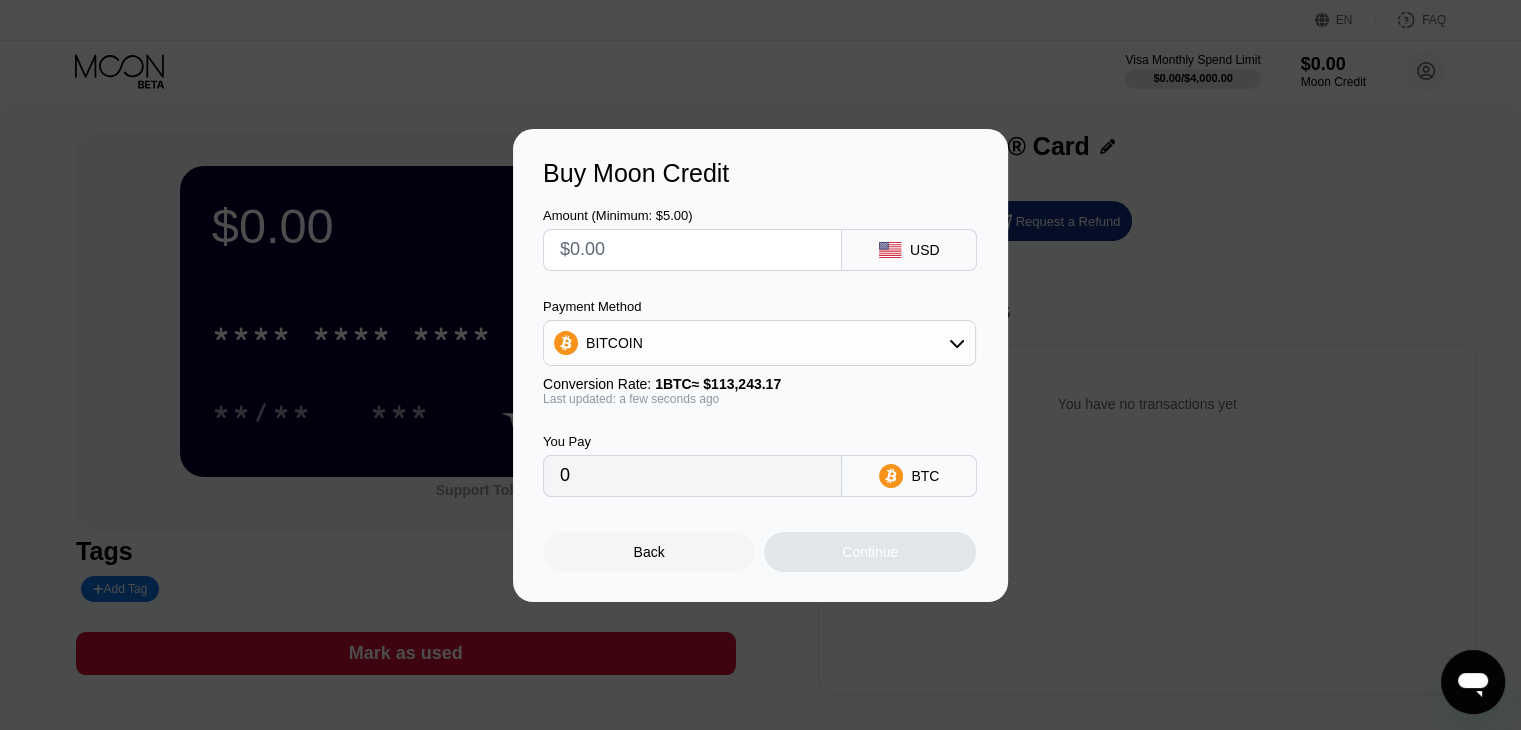 click at bounding box center [692, 250] 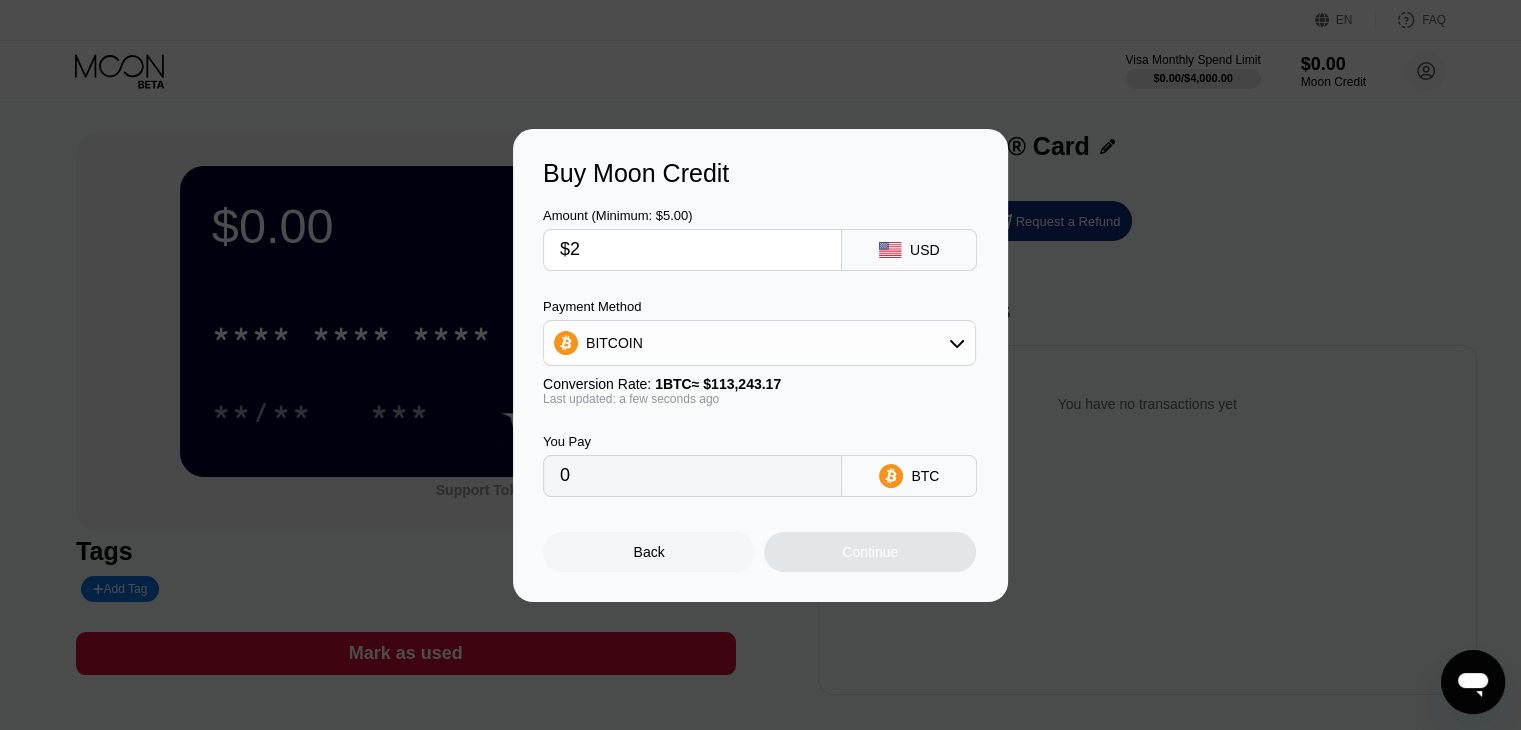 type on "0.00001767" 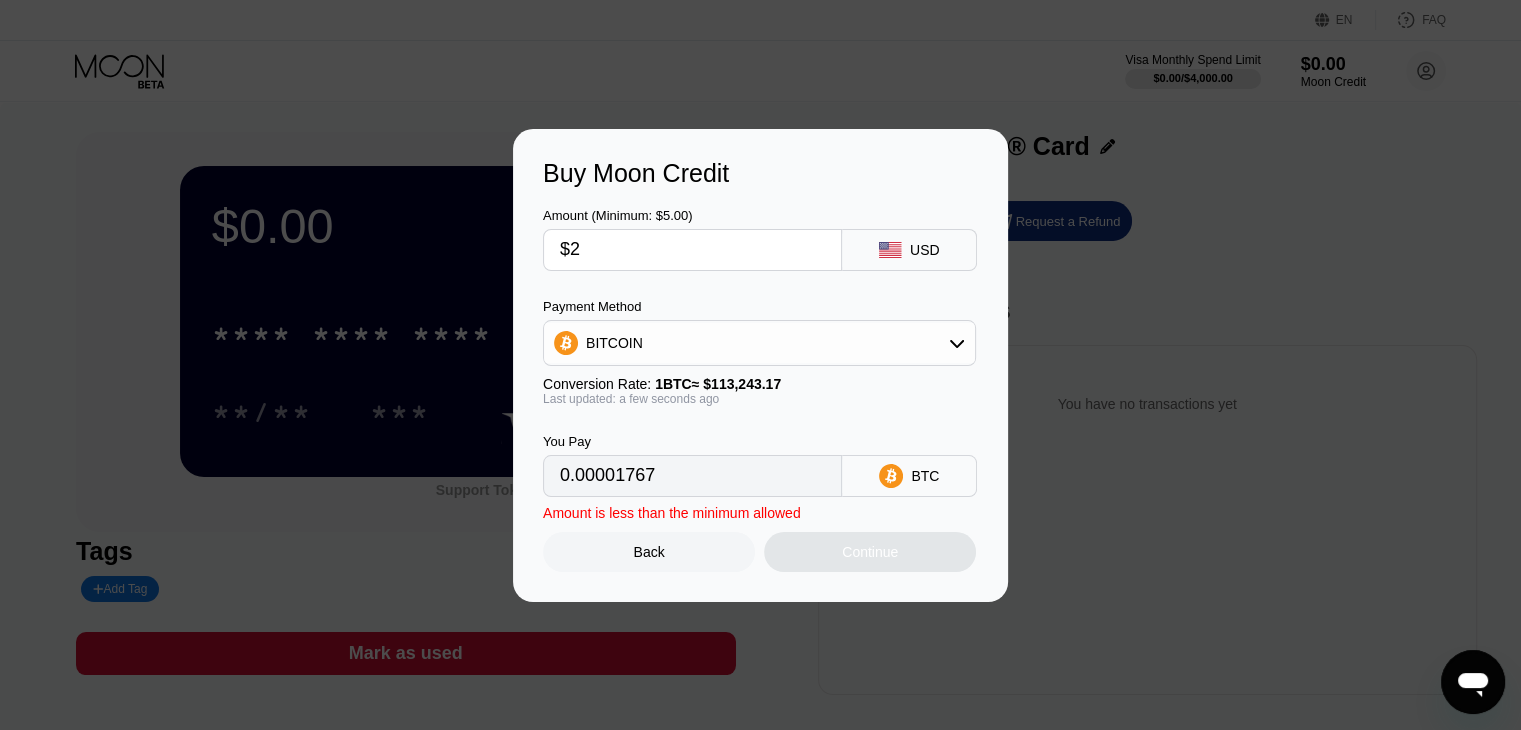type 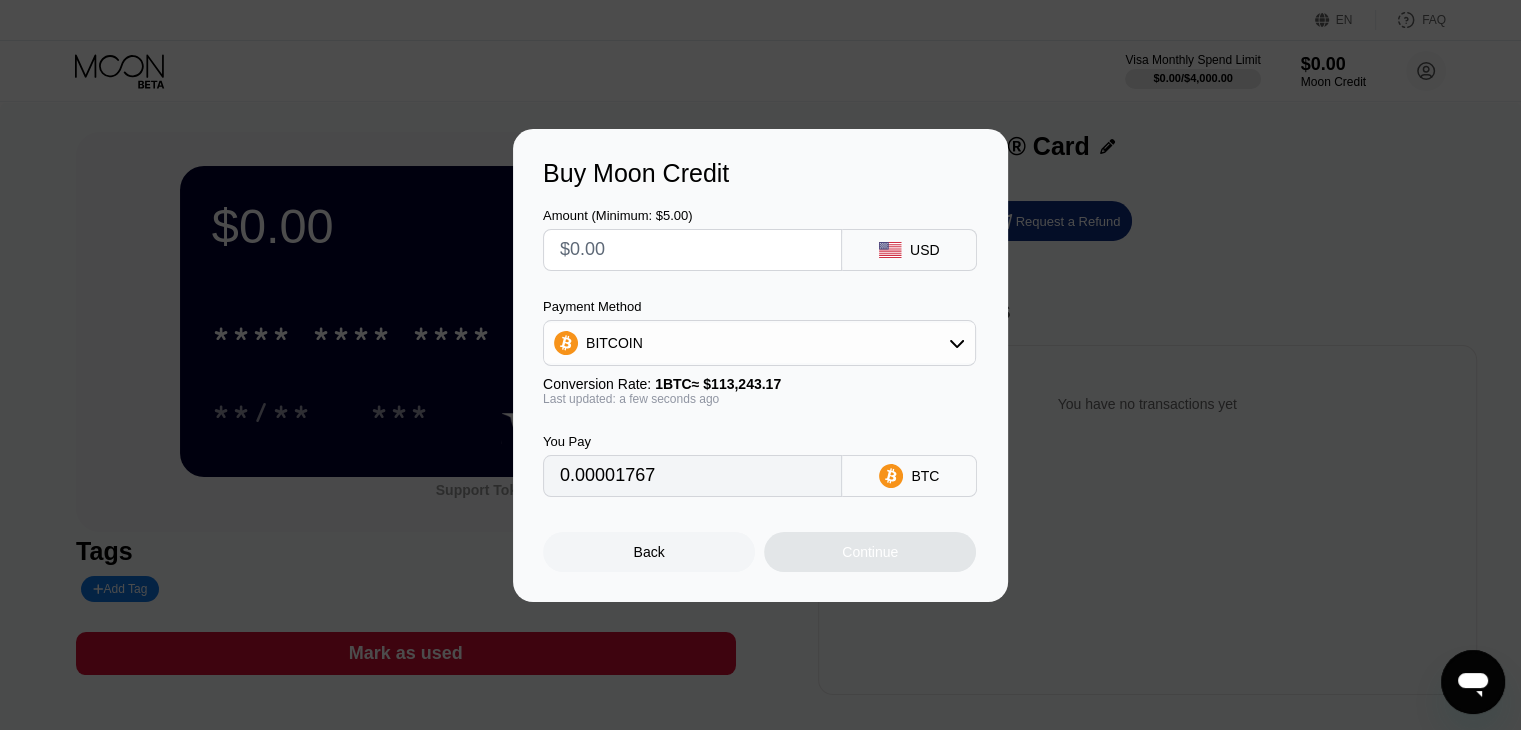 type on "0" 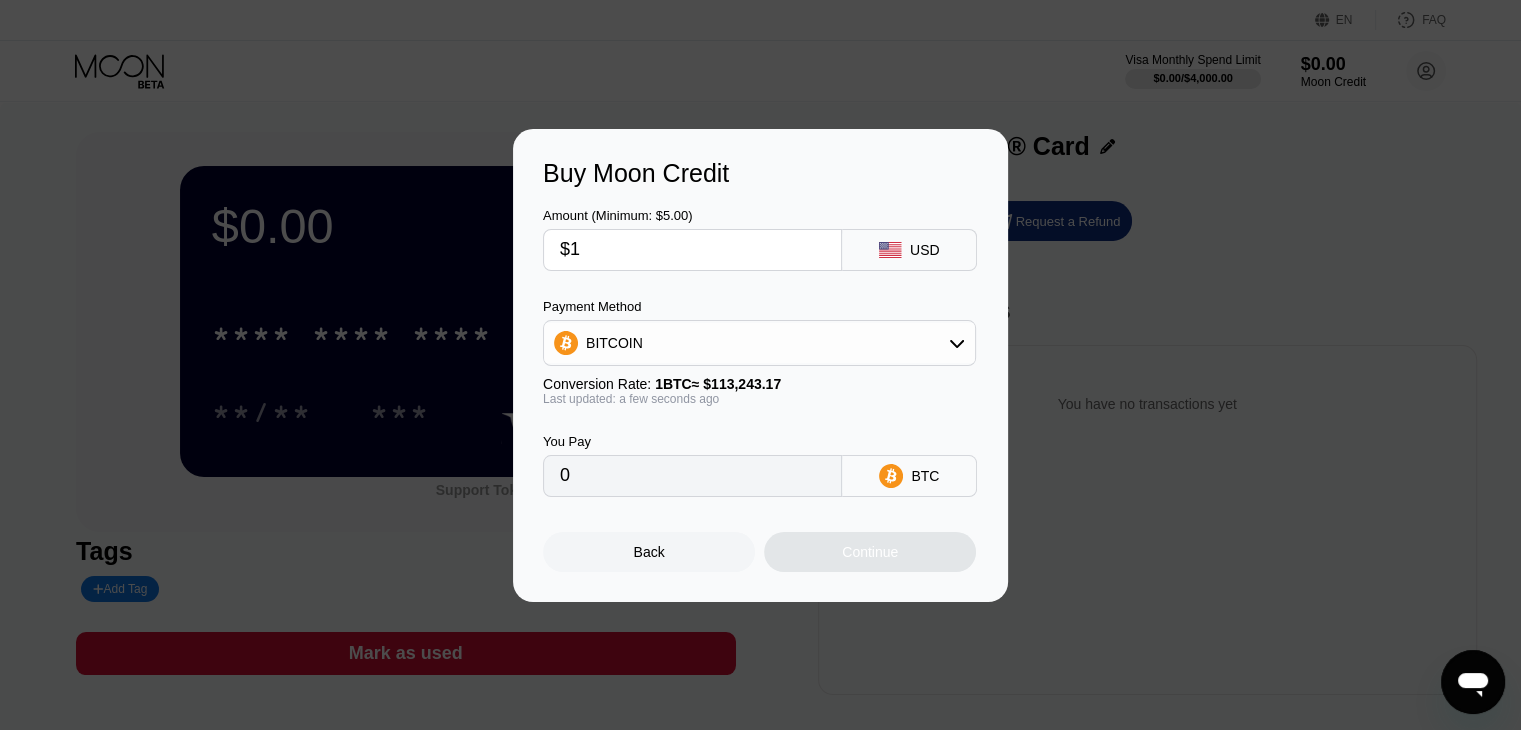type on "$18" 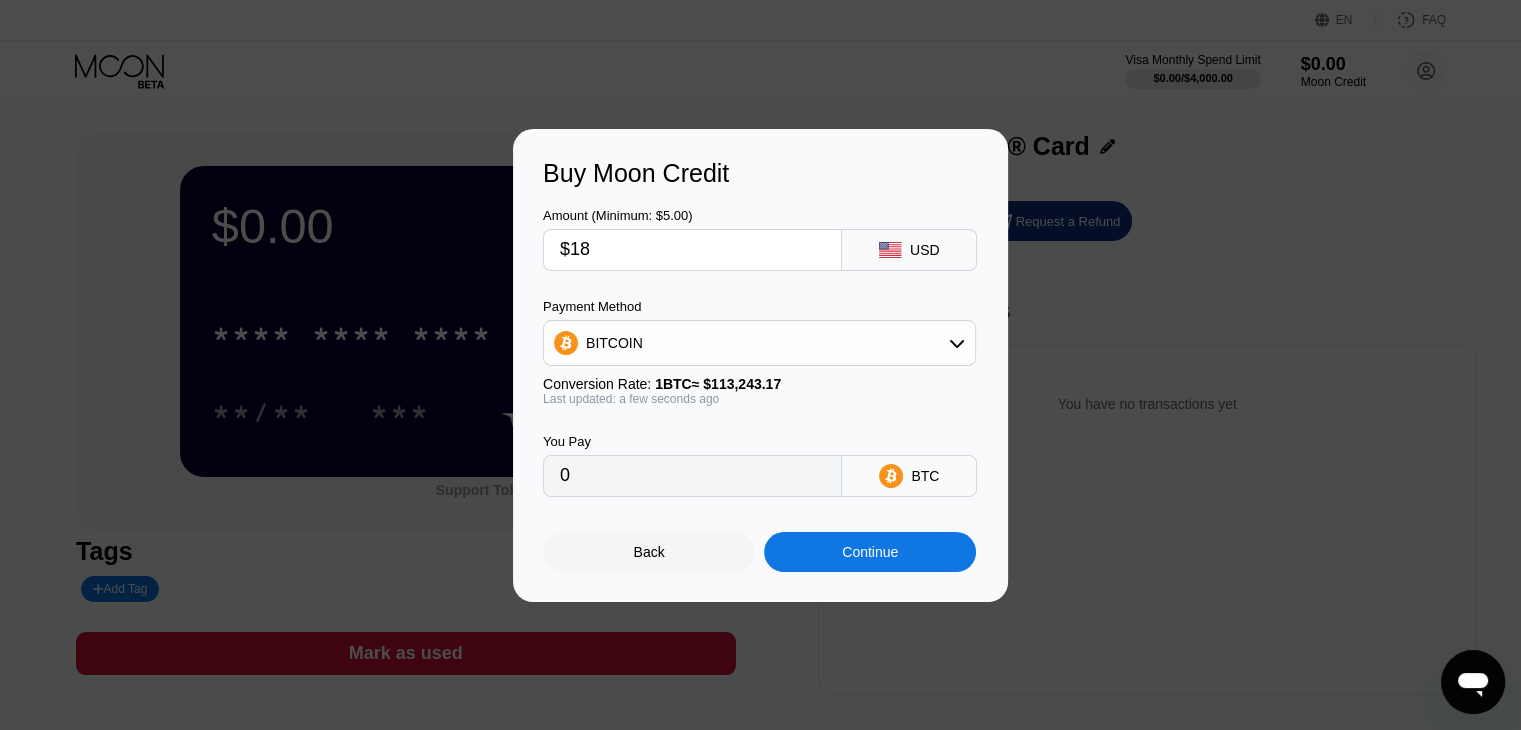 type on "0.00015895" 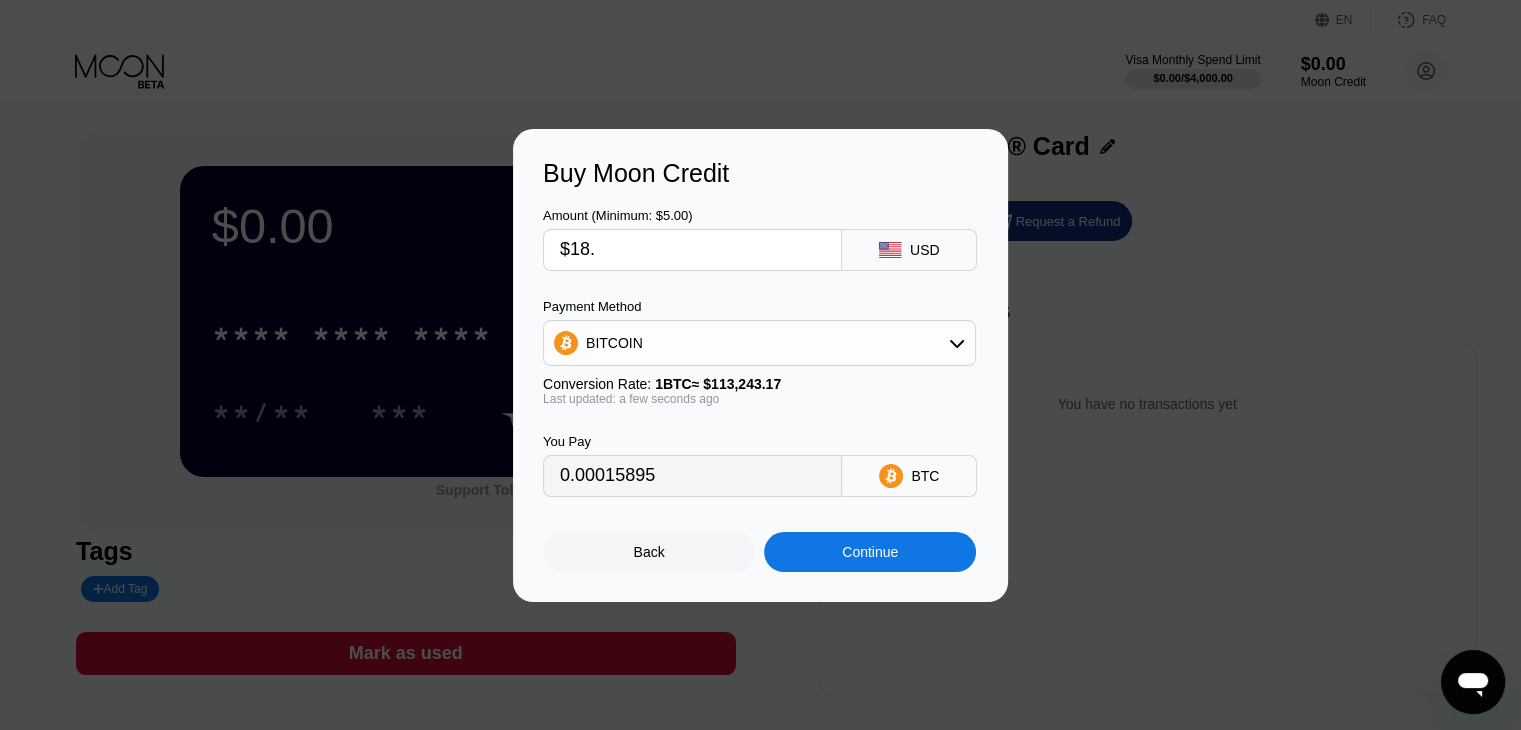 type on "$18.5" 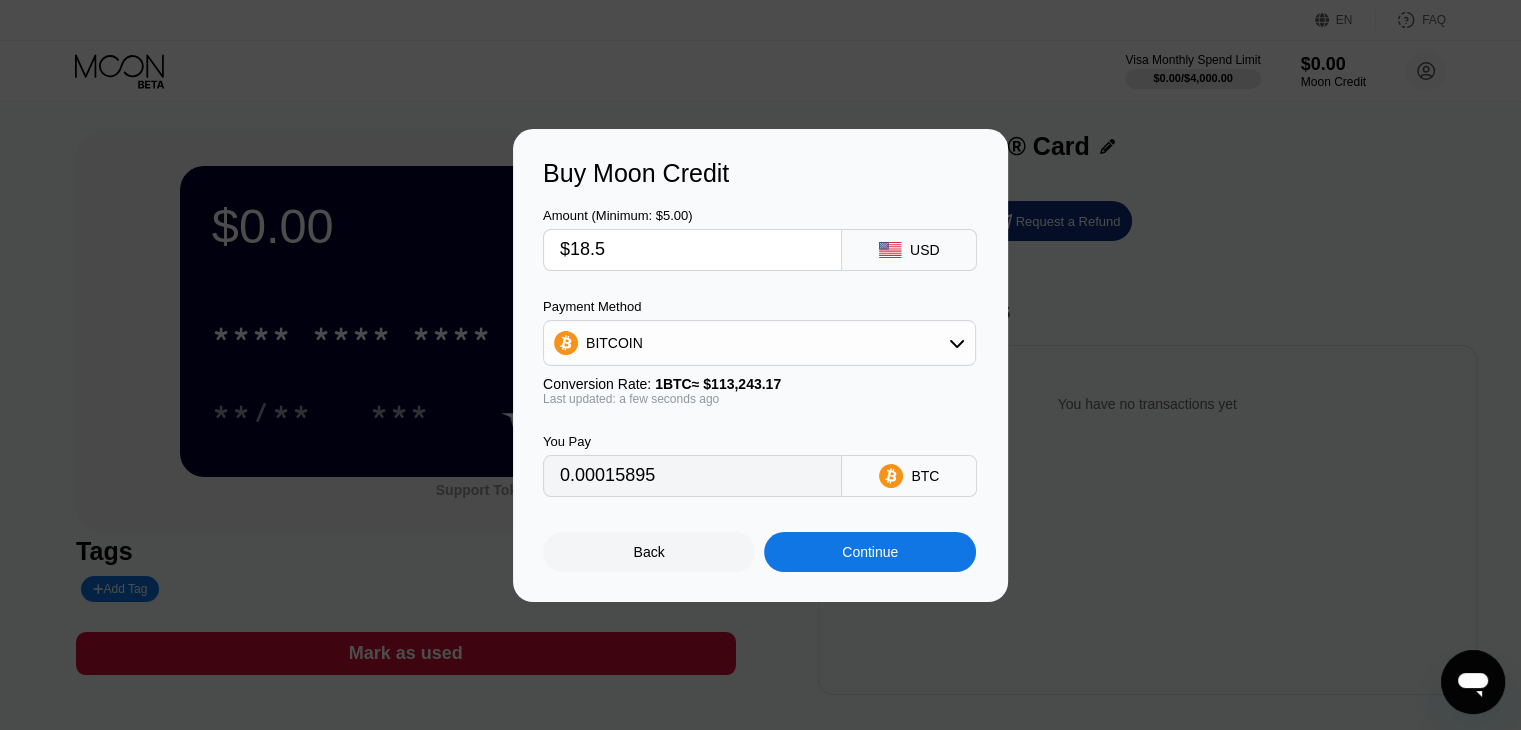 type on "0.00016337" 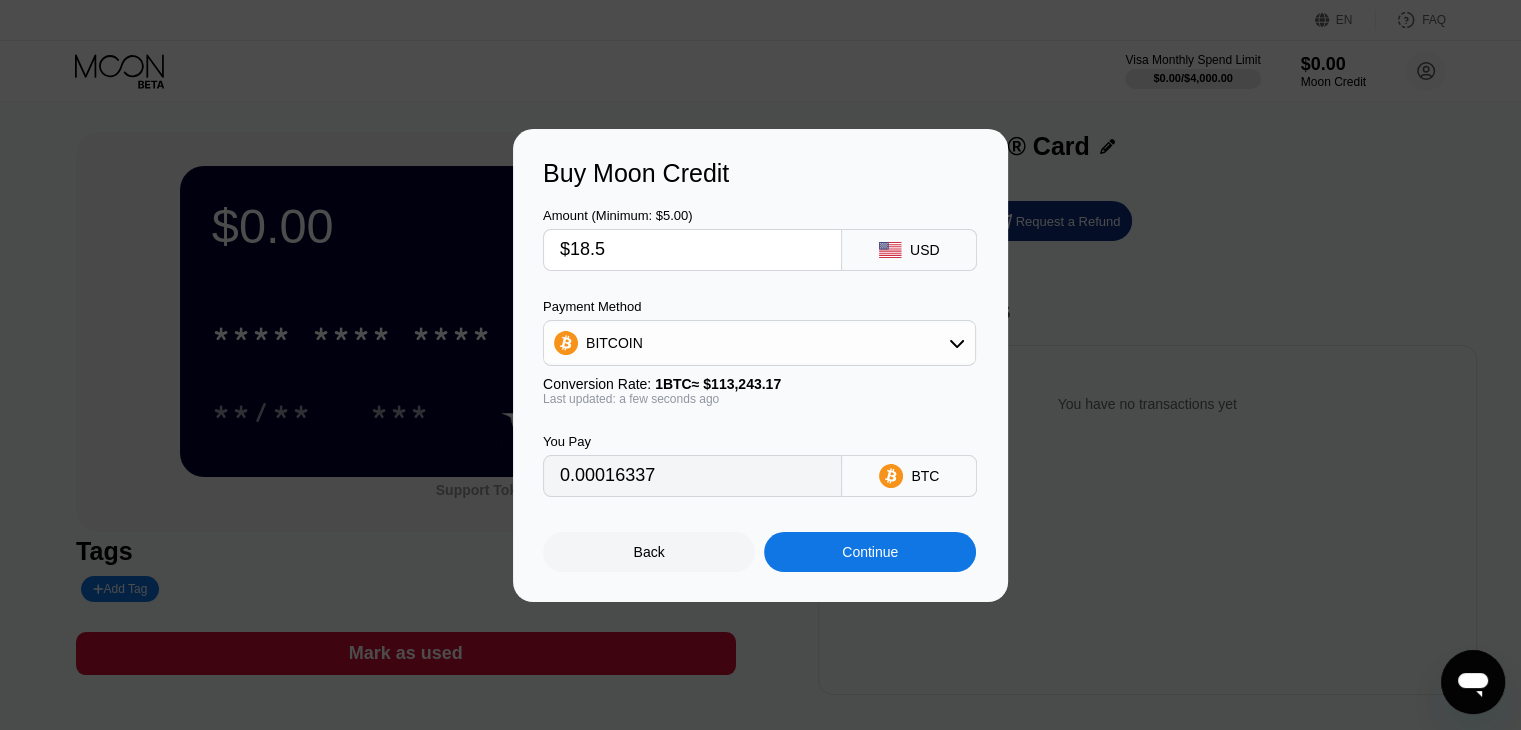 type on "$18.5" 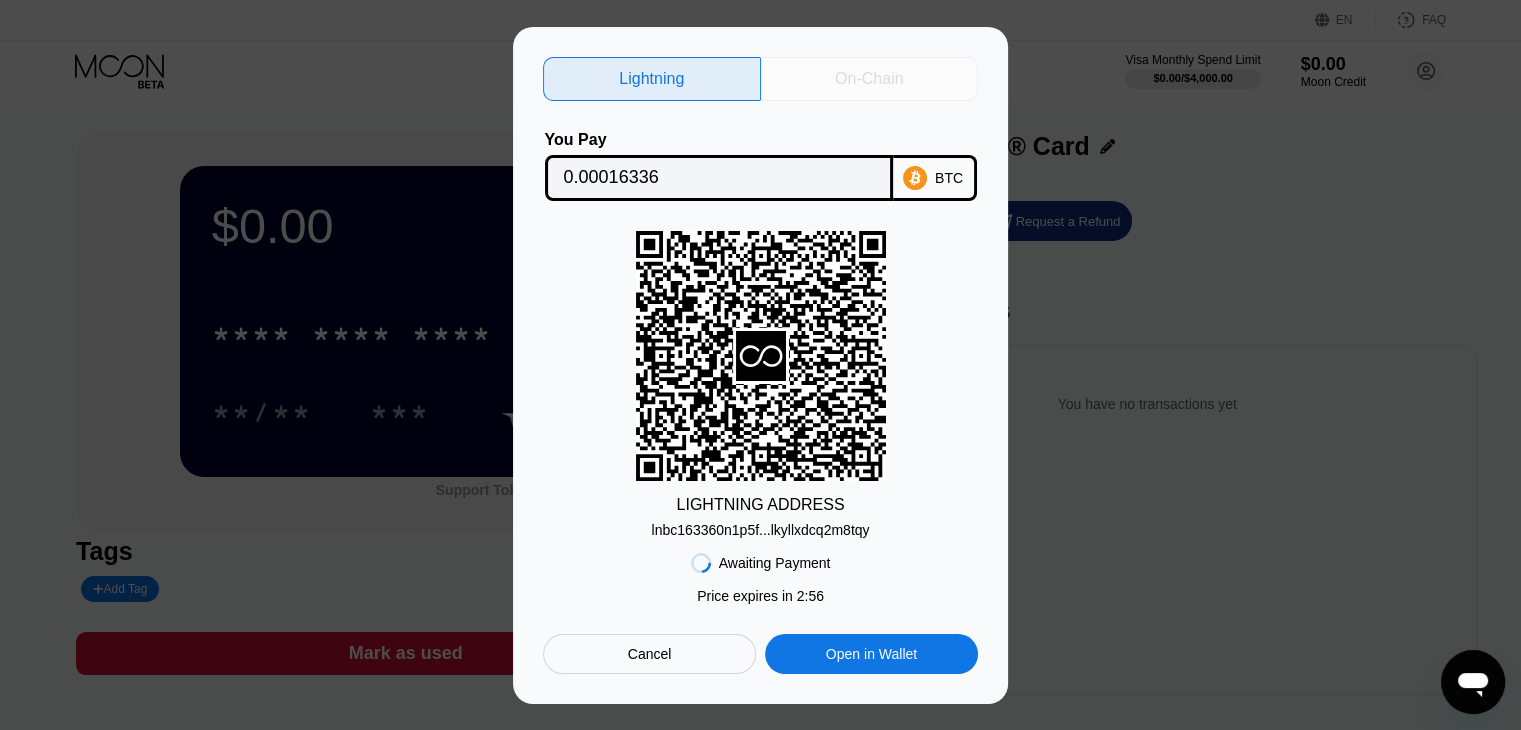 click on "On-Chain" at bounding box center [870, 79] 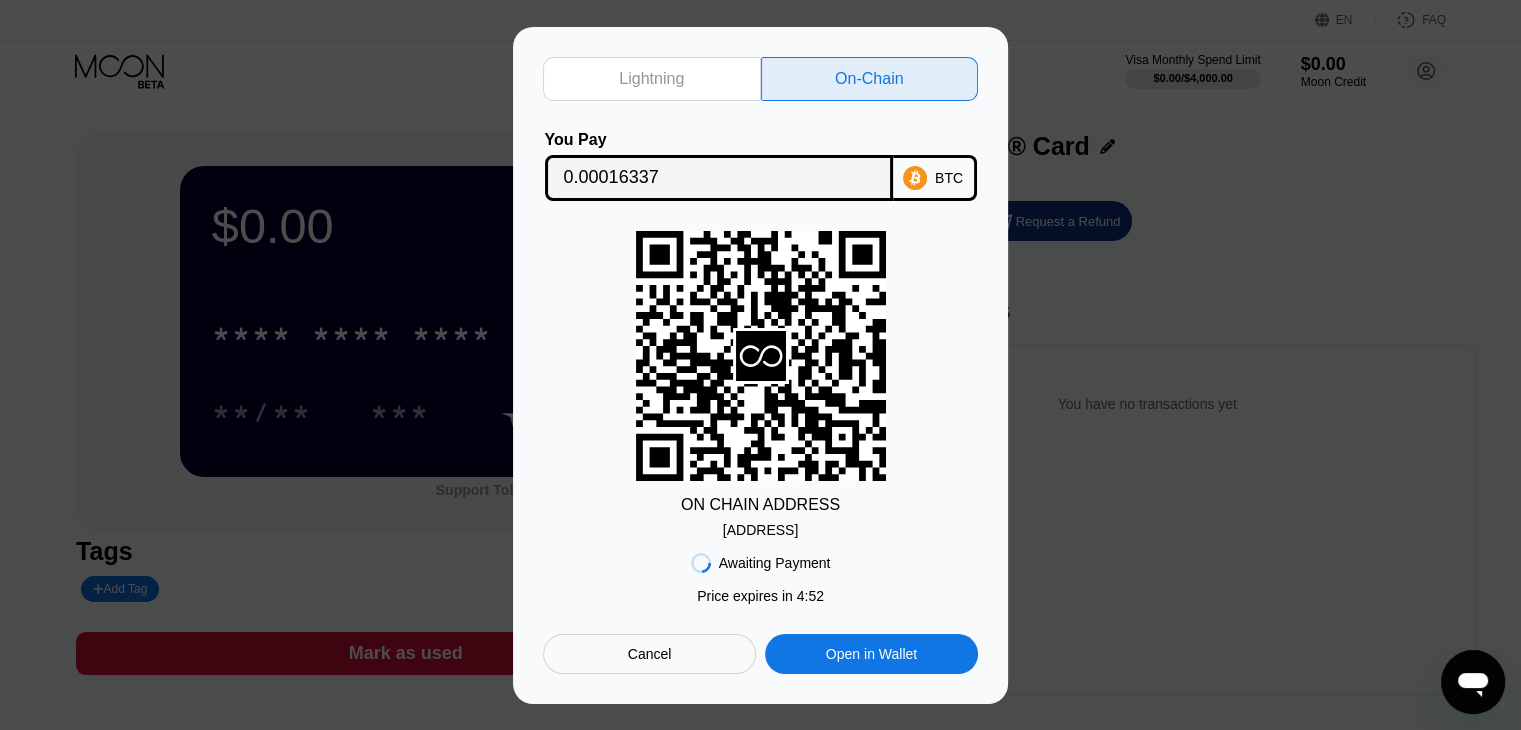 click on "Lightning On-Chain You Pay 0.00016337 BTC ON CHAIN   ADDRESS bc1qmp8cswk3zza...tmtspv5ztdp9e5k Awaiting Payment Price expires in   2 : 52 Price expires in   4 : 52 Cancel Open in Wallet" at bounding box center [760, 365] 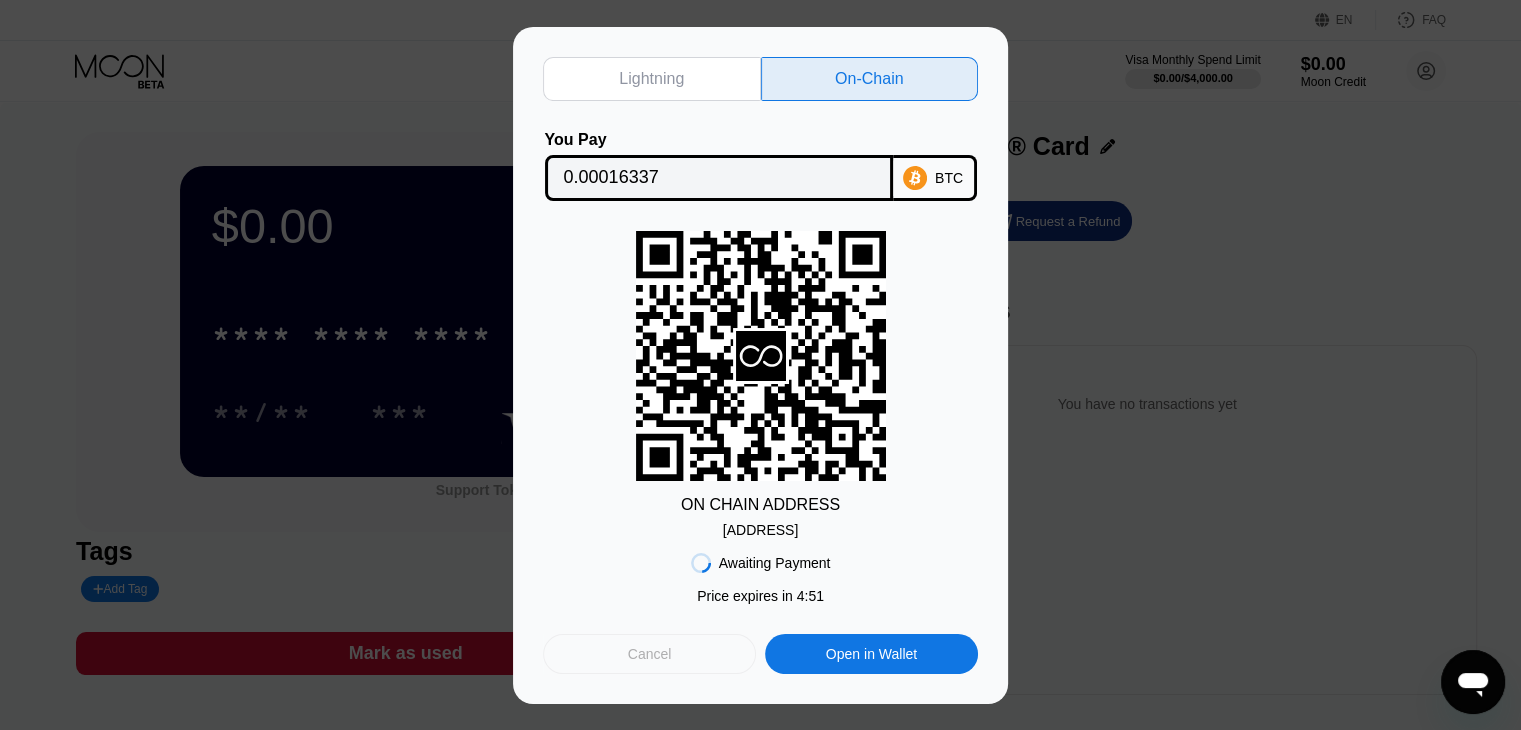 click on "Cancel" at bounding box center (649, 654) 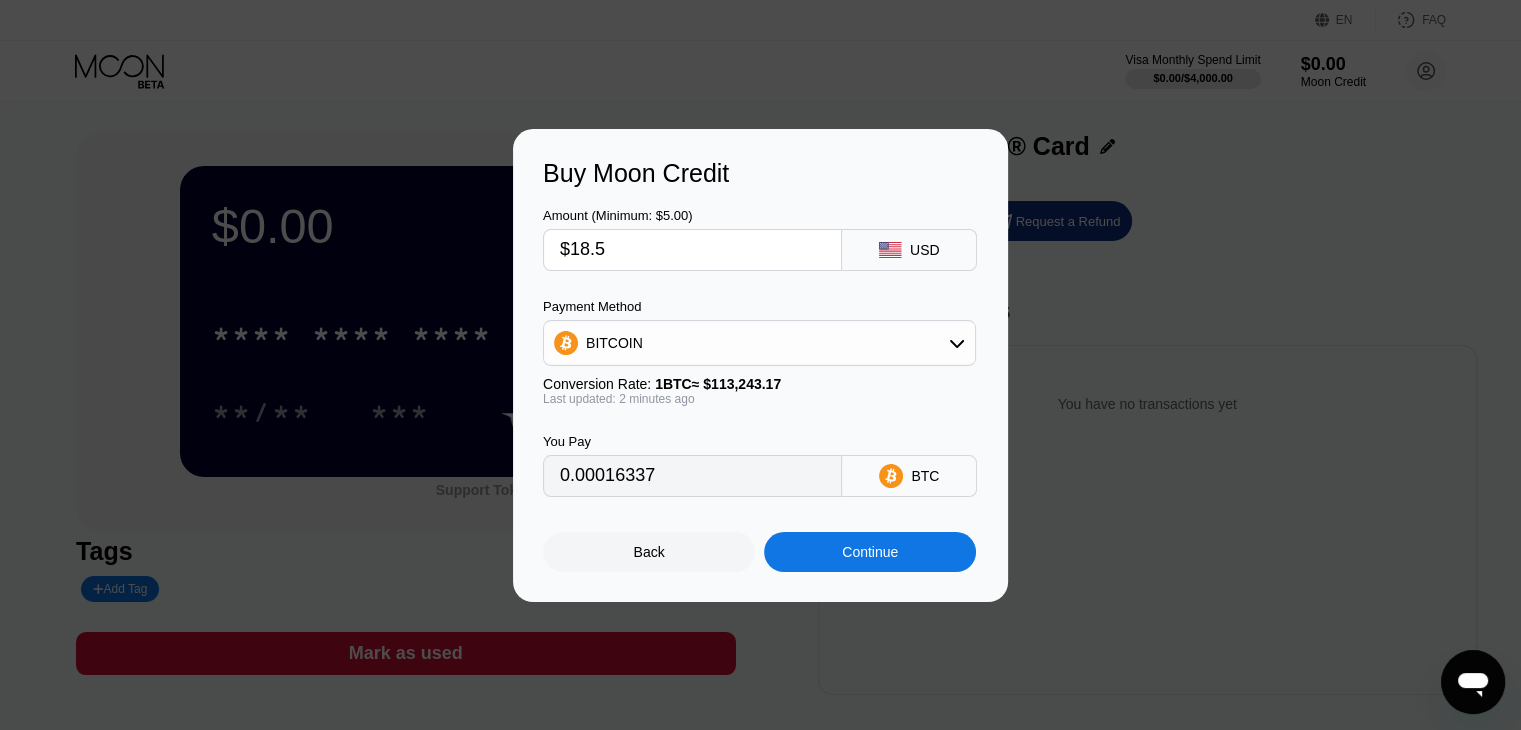 click on "Back" at bounding box center (649, 552) 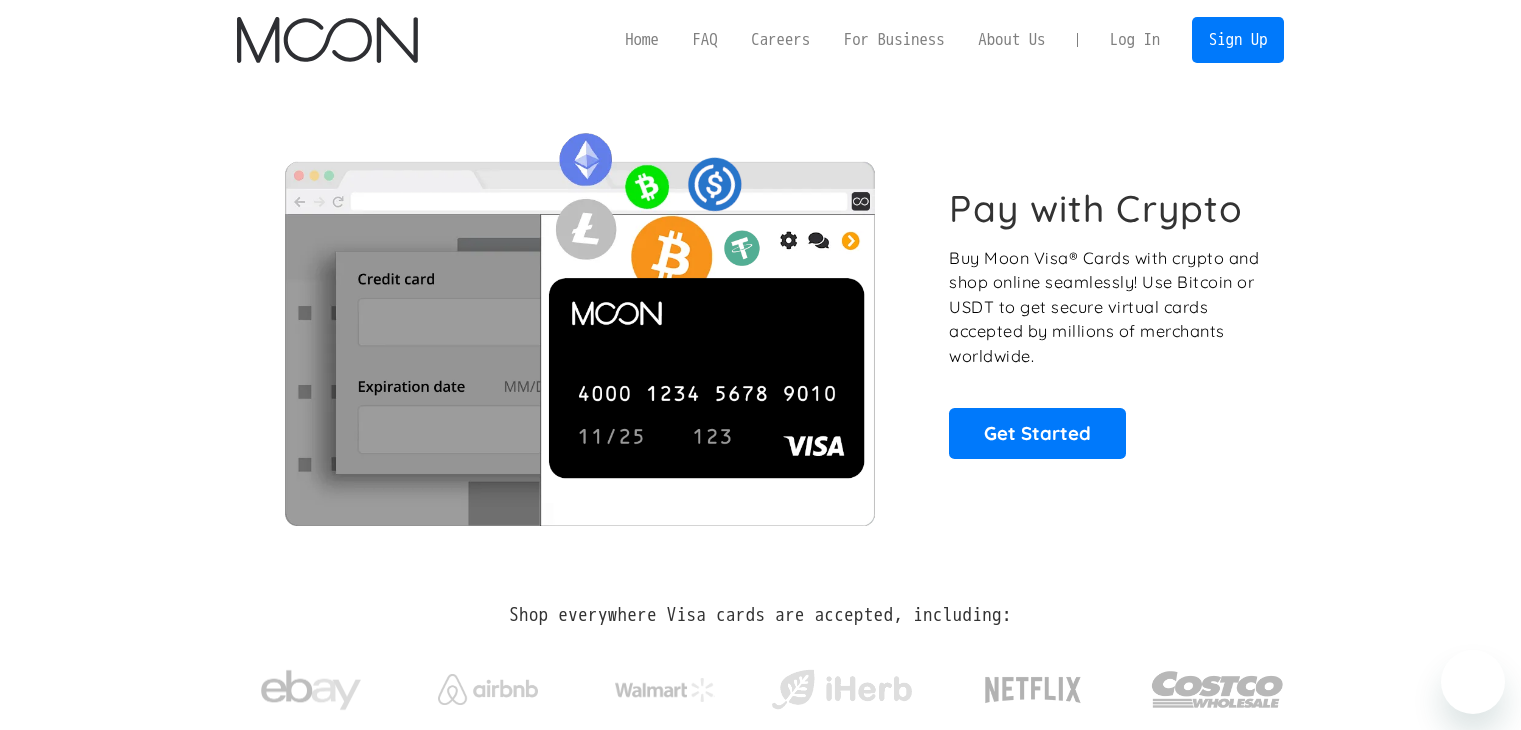 scroll, scrollTop: 0, scrollLeft: 0, axis: both 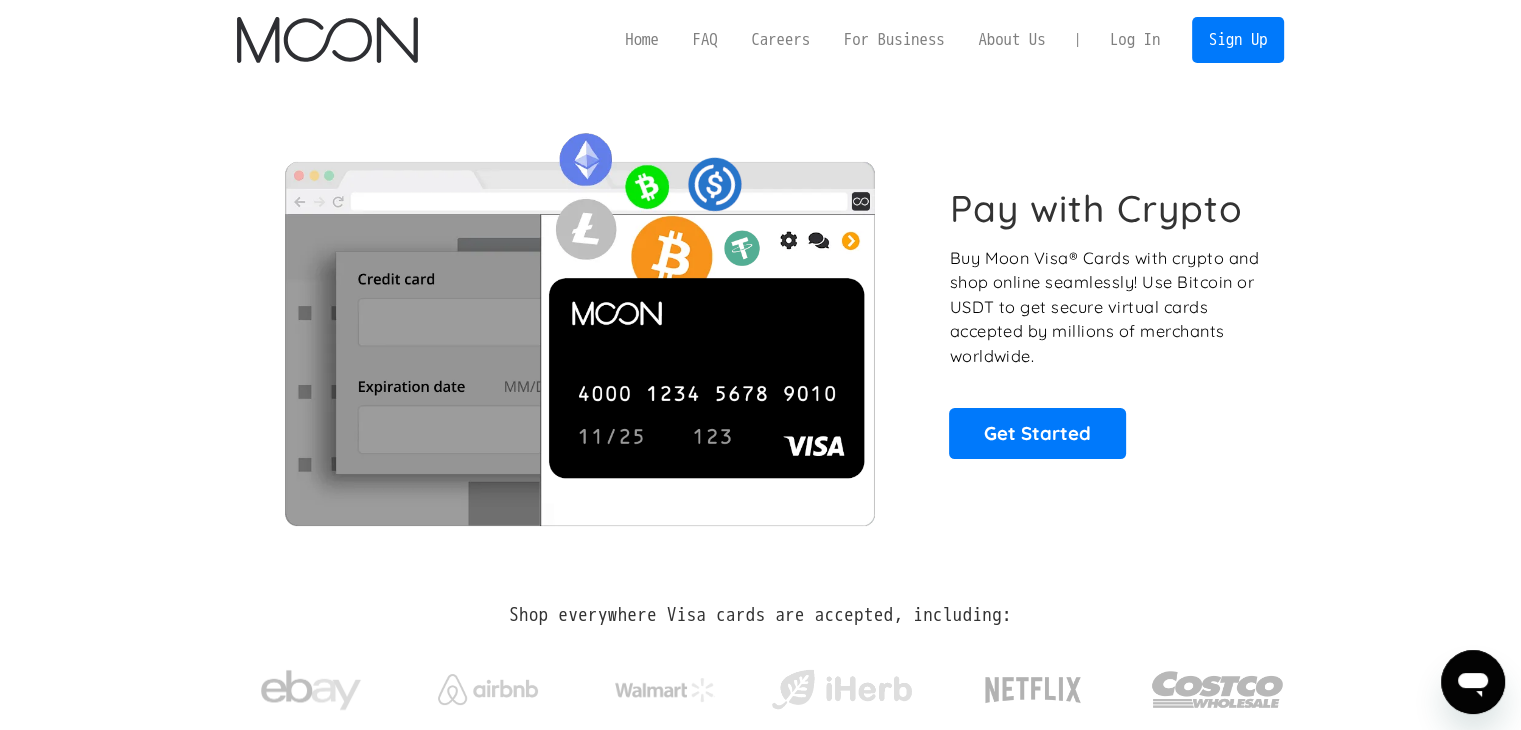 click on "Log In" at bounding box center (1135, 40) 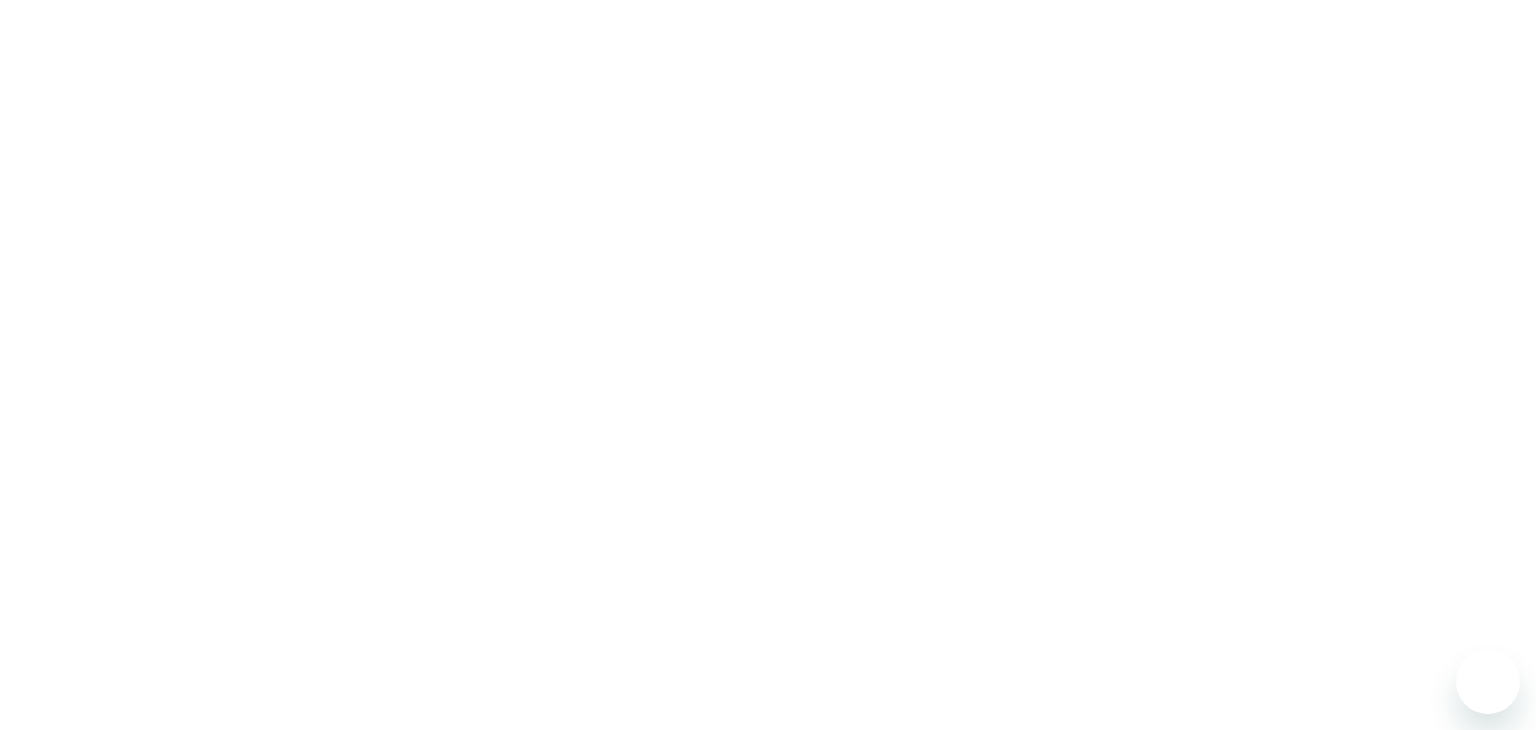 scroll, scrollTop: 0, scrollLeft: 0, axis: both 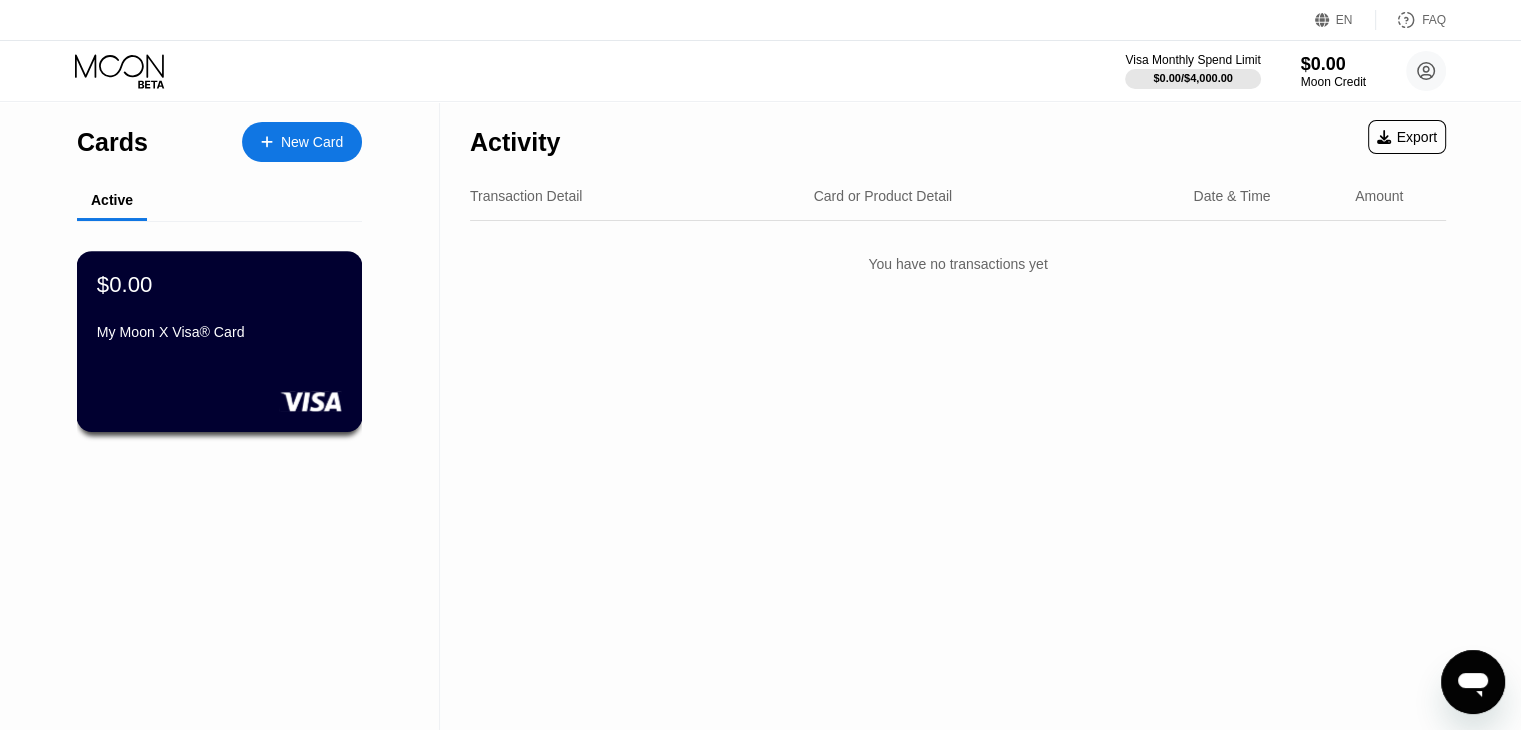 click on "My Moon X Visa® Card" at bounding box center [219, 332] 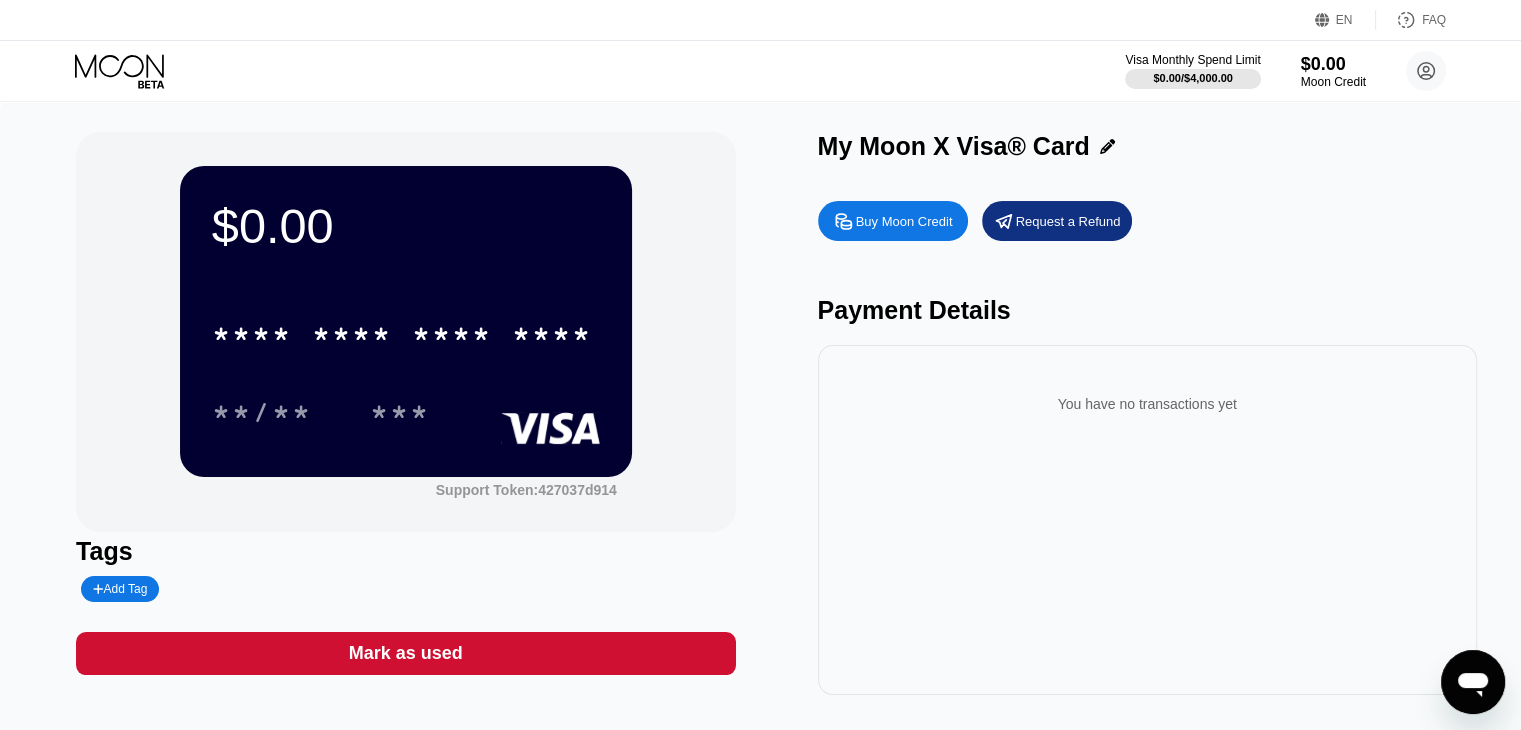 click on "Buy Moon Credit" at bounding box center [904, 221] 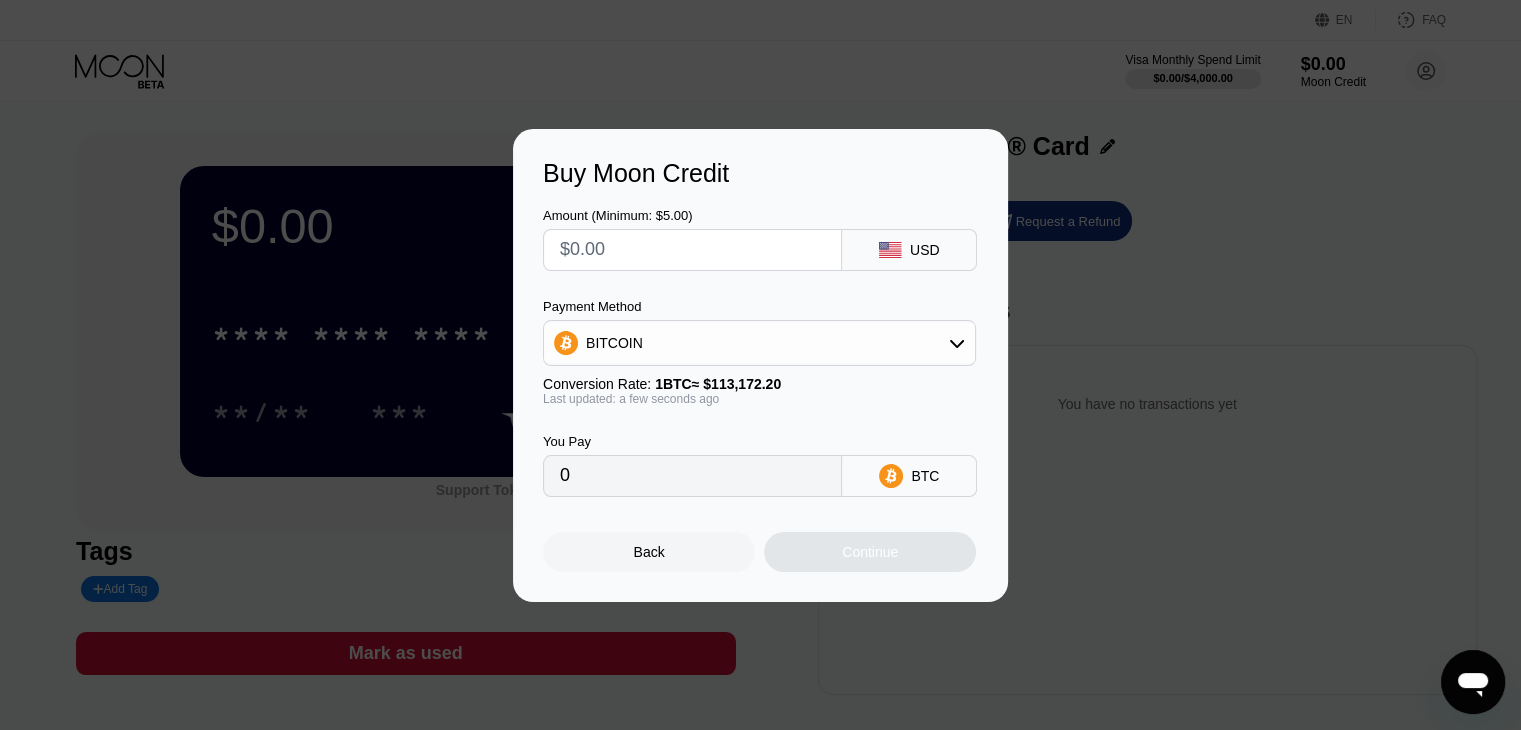 click at bounding box center (692, 250) 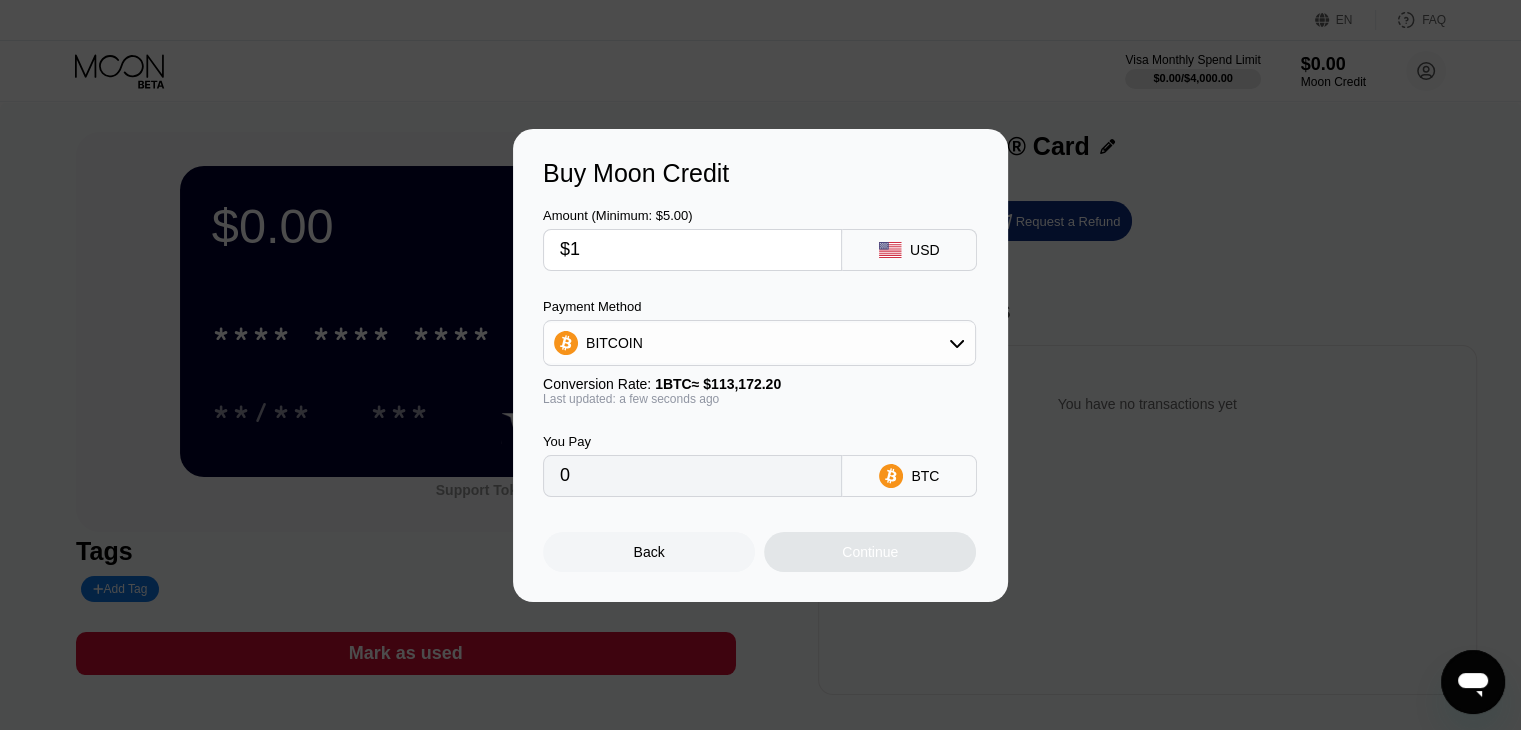 type on "$18" 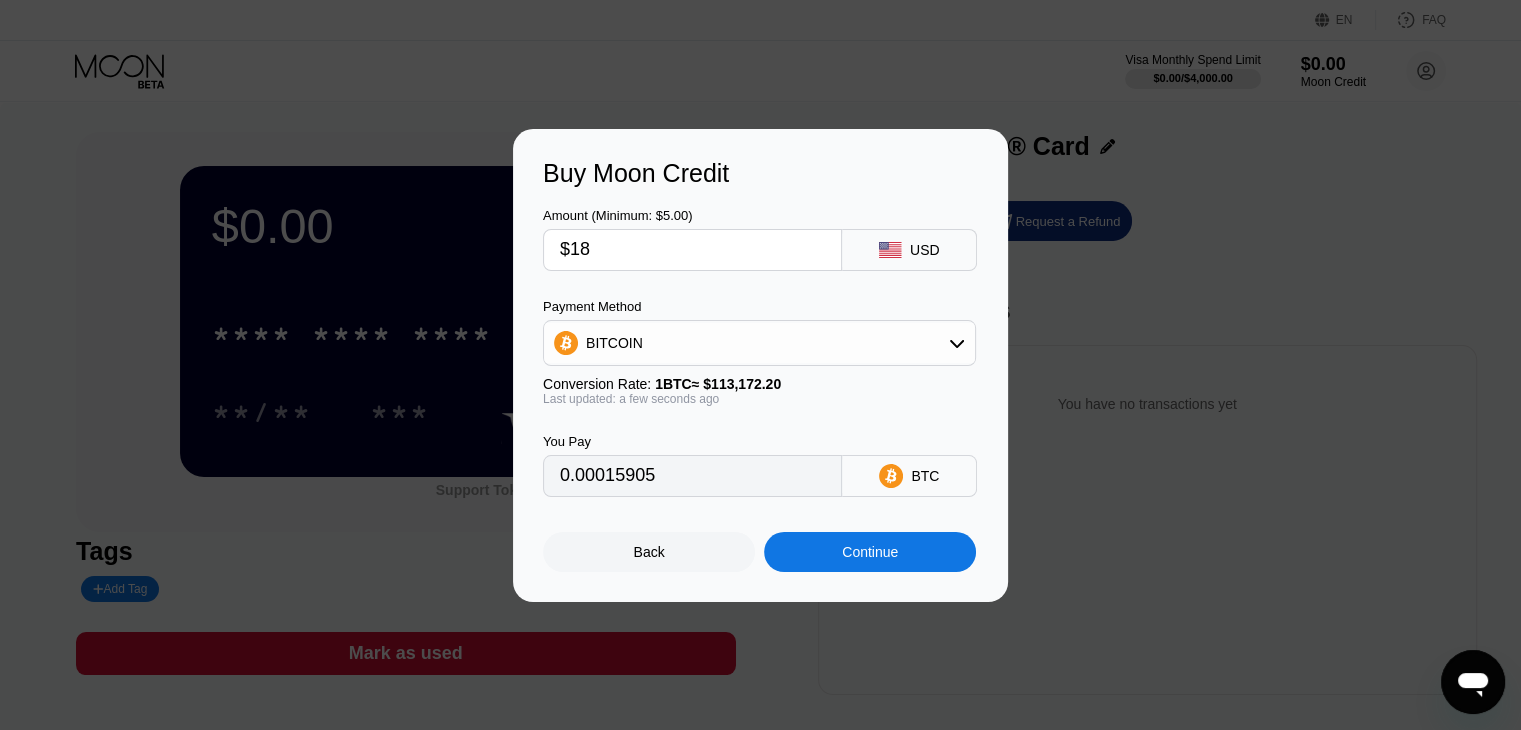 type on "0.00015905" 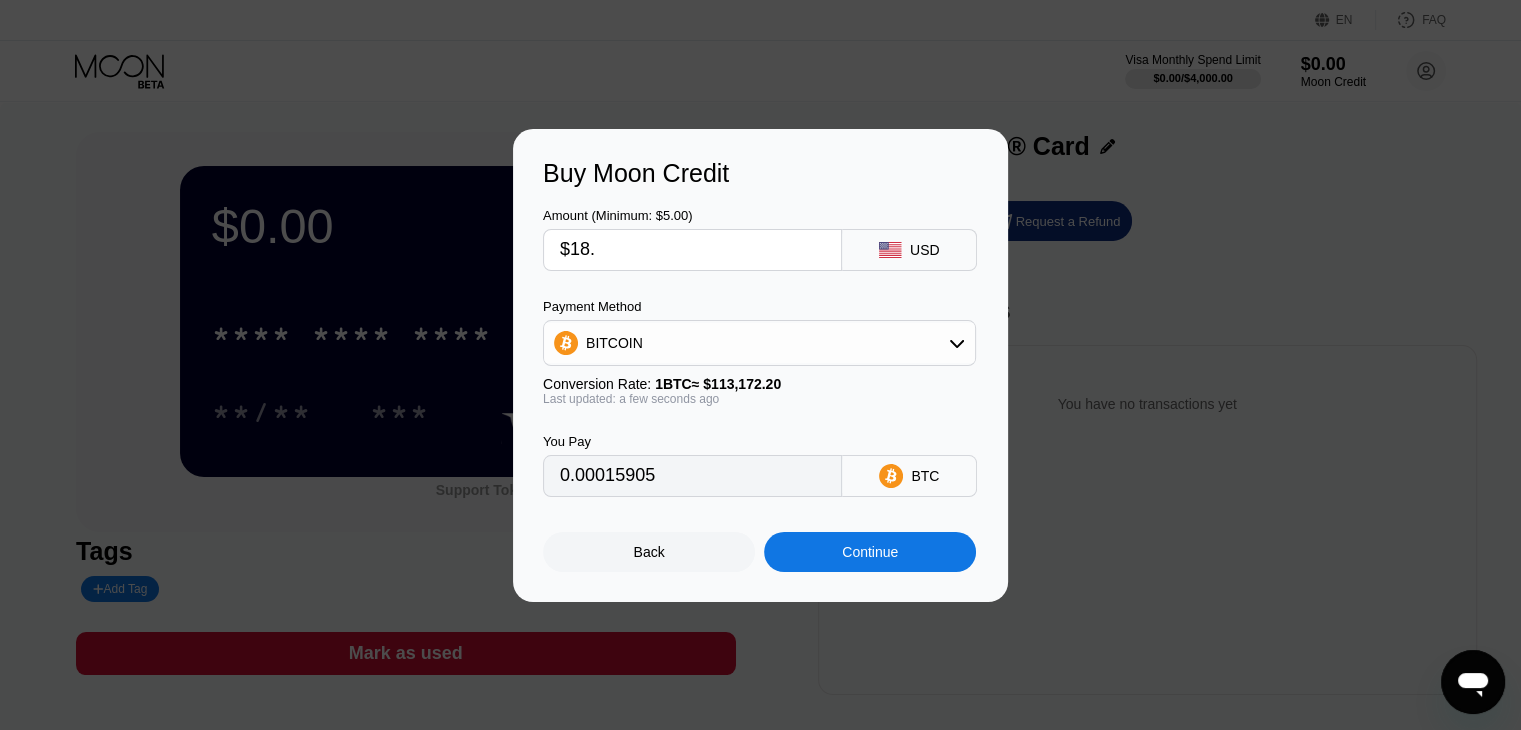 type on "$18.5" 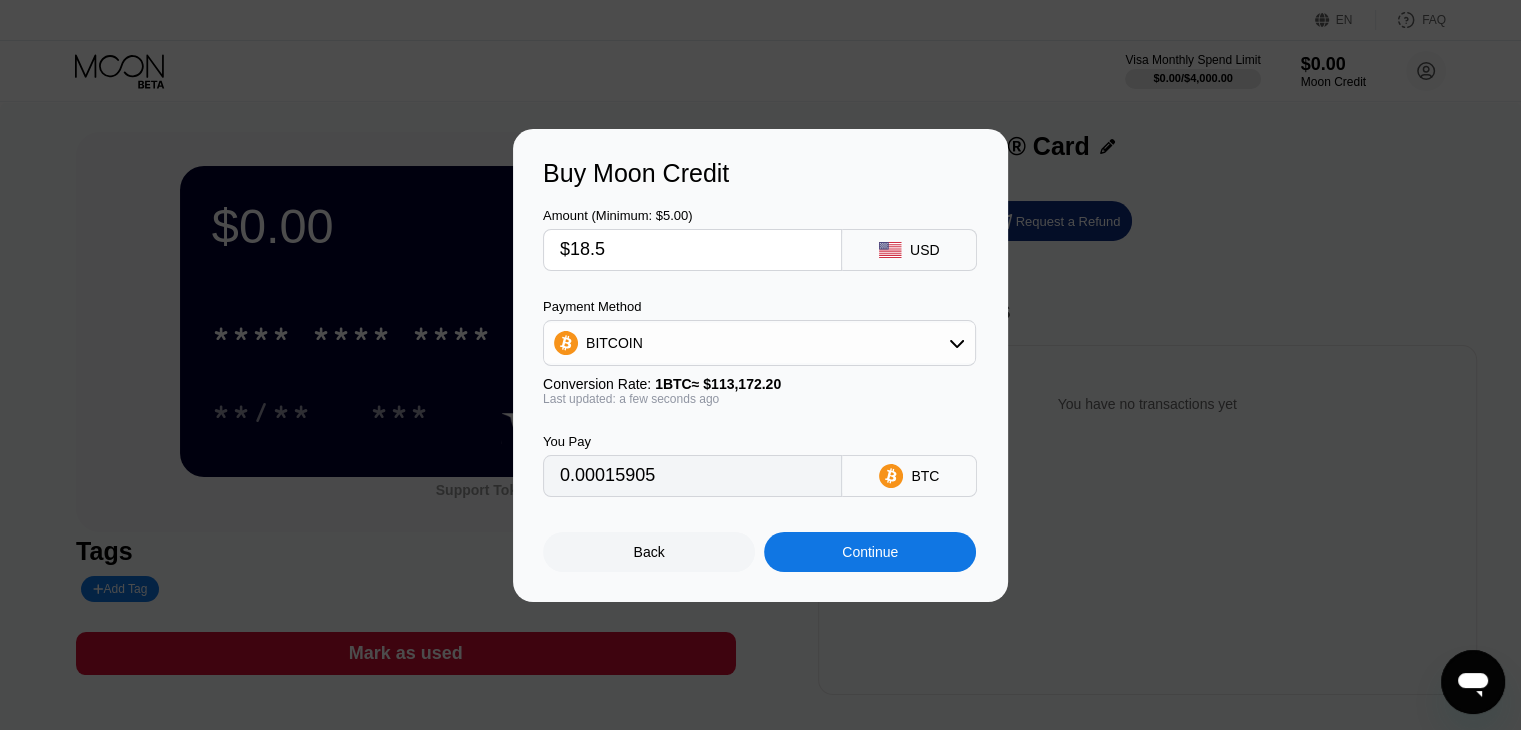 type on "0.00016347" 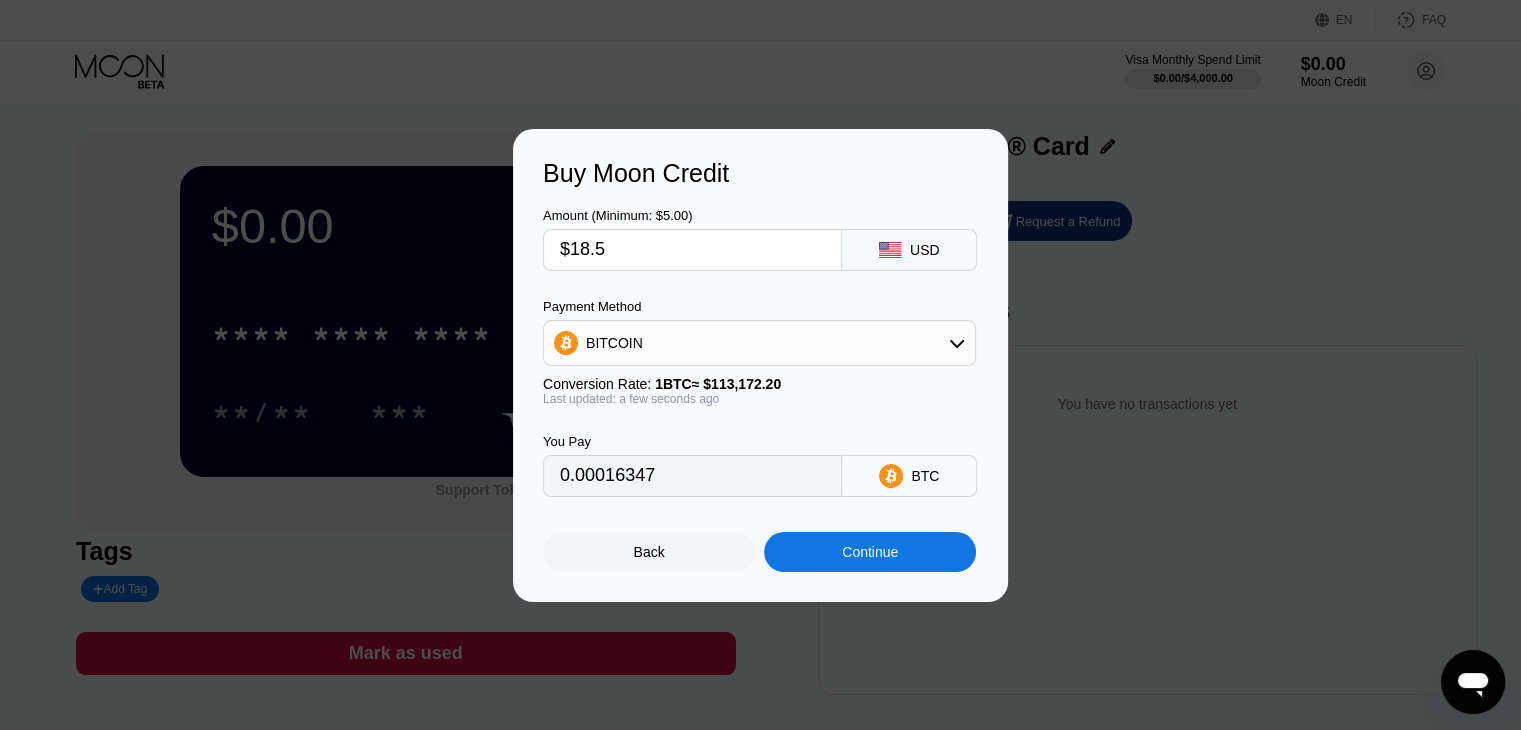 type on "$18.5" 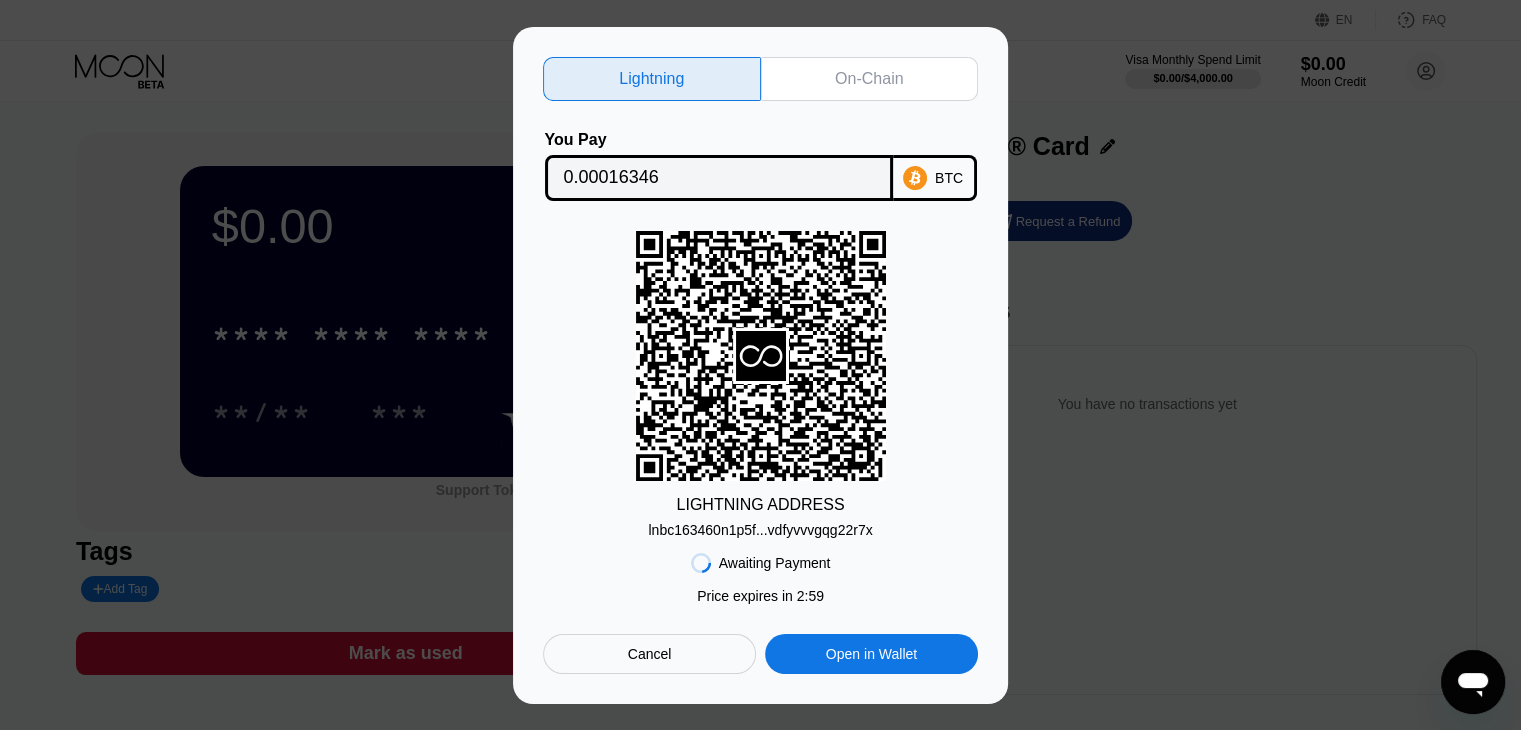click on "On-Chain" at bounding box center [869, 79] 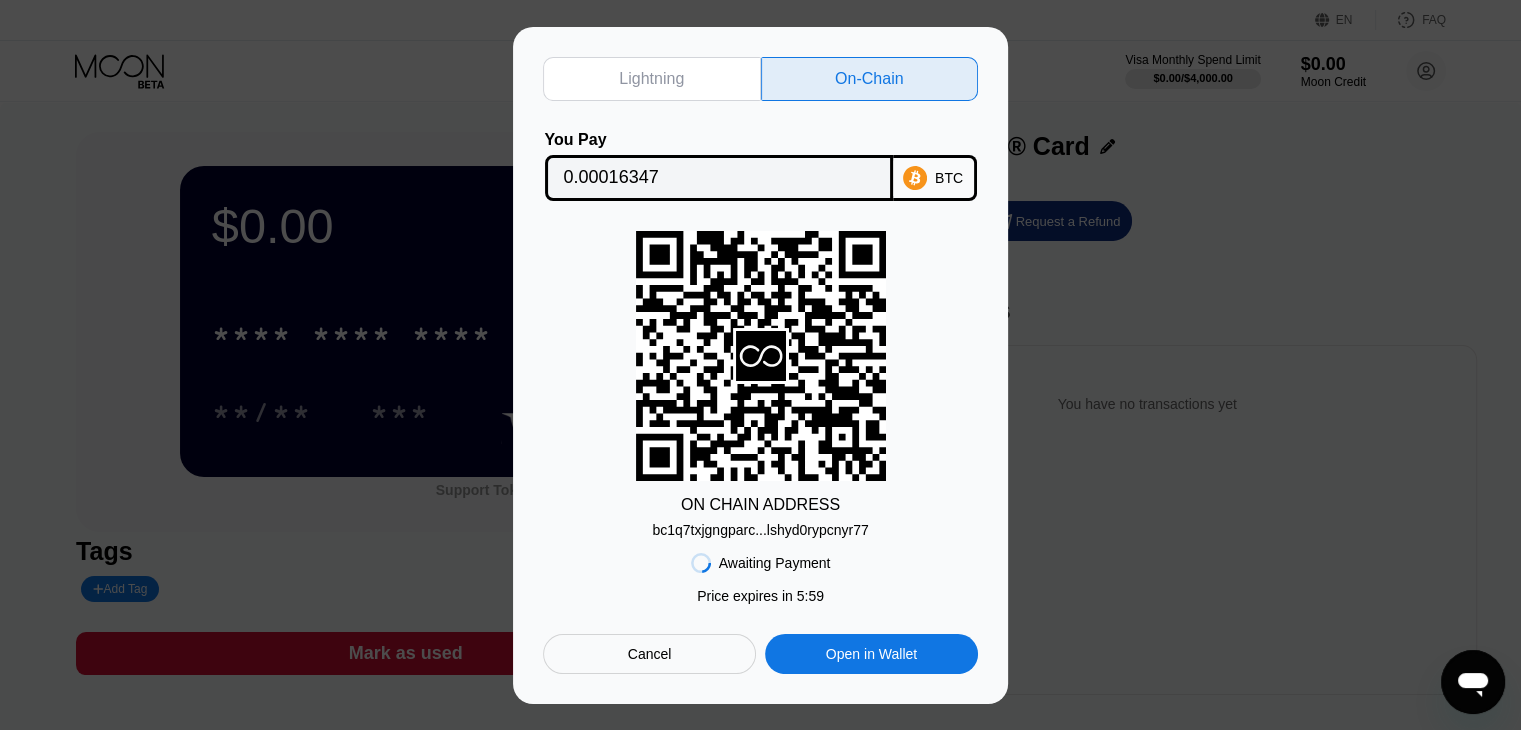 click on "0.00016347" at bounding box center (719, 178) 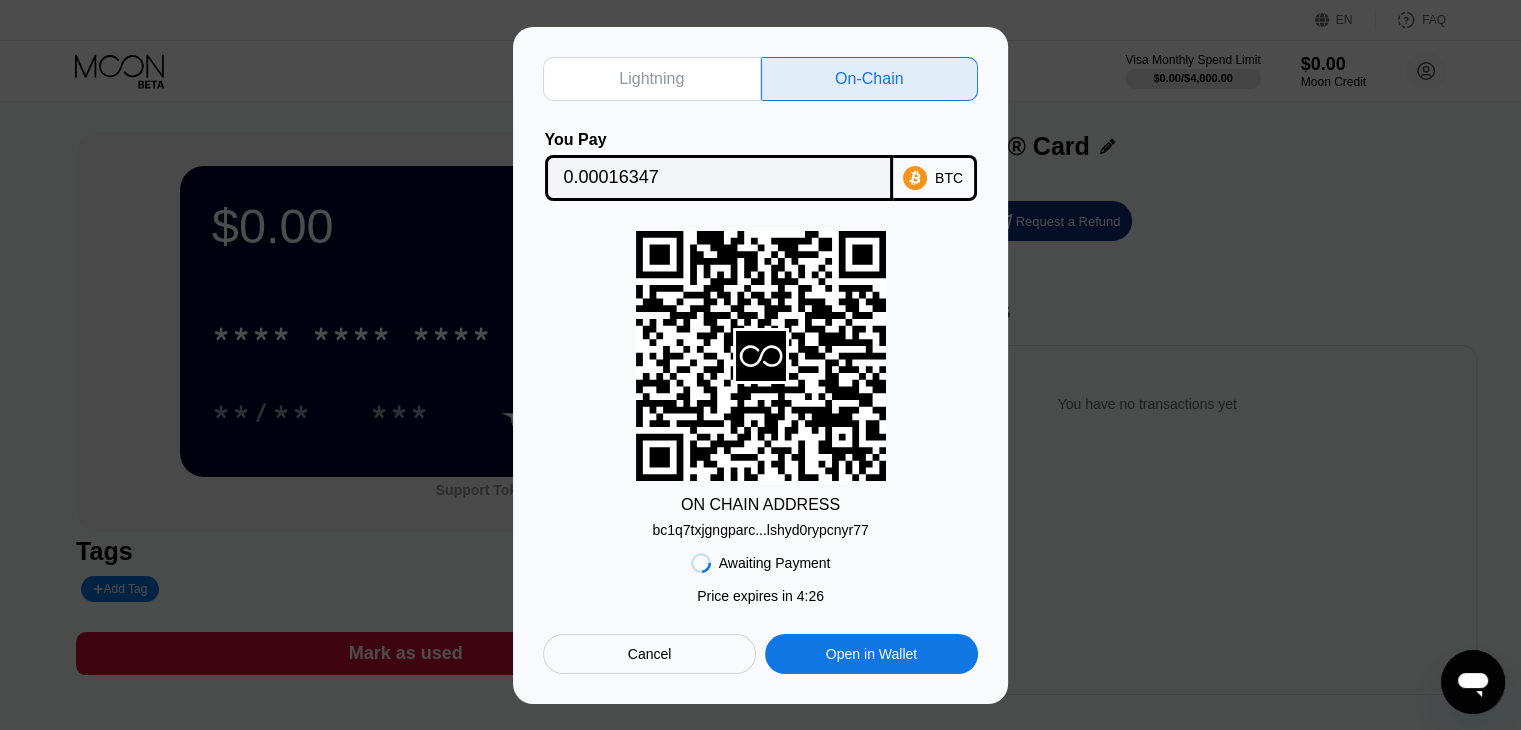click on "Lightning On-Chain You Pay 0.00016347 BTC ON CHAIN   ADDRESS bc1q7txjgngparc...lshyd0rypcnyr77 Awaiting Payment Price expires in   2 : 56 Price expires in   4 : 26 Cancel Open in Wallet" at bounding box center [760, 365] 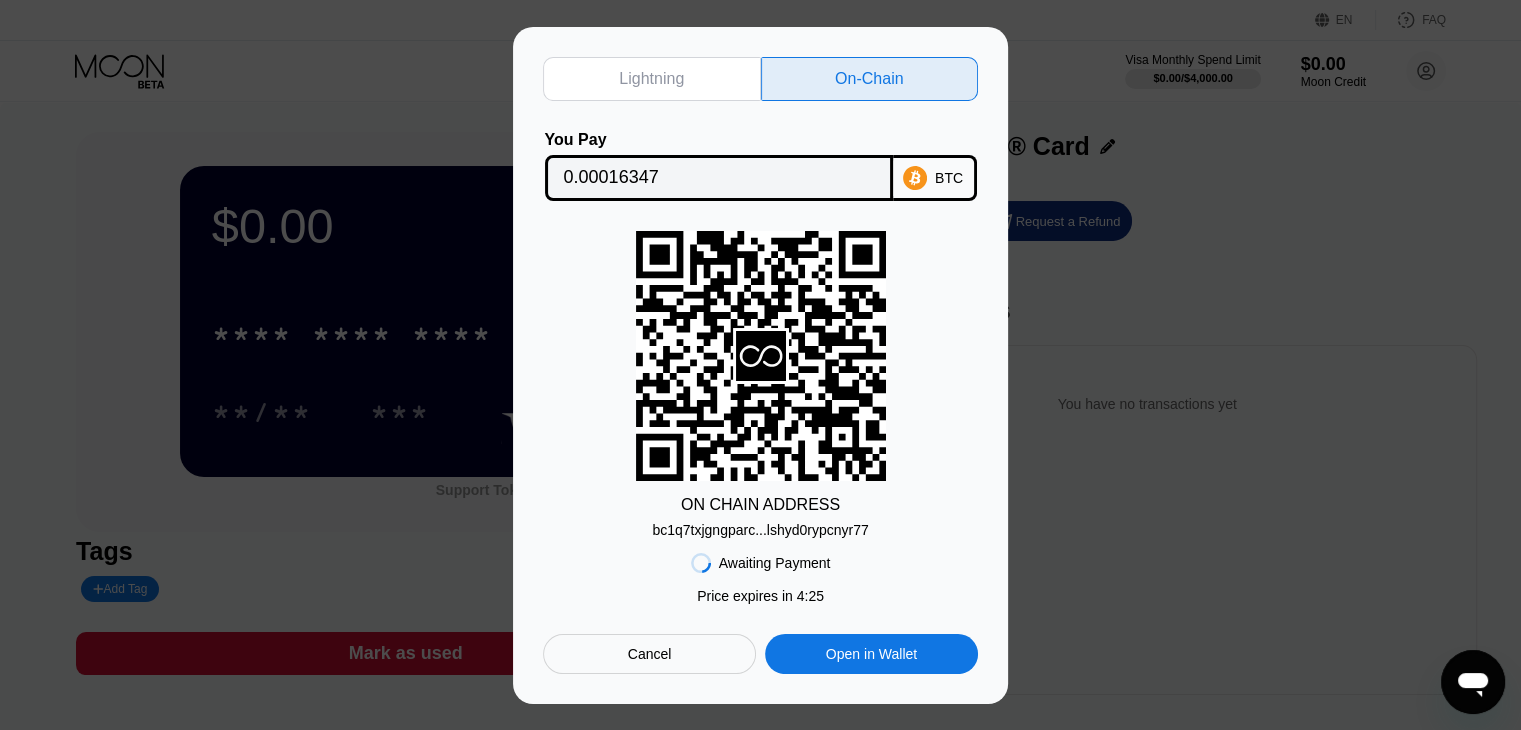 drag, startPoint x: 660, startPoint y: 670, endPoint x: 658, endPoint y: 657, distance: 13.152946 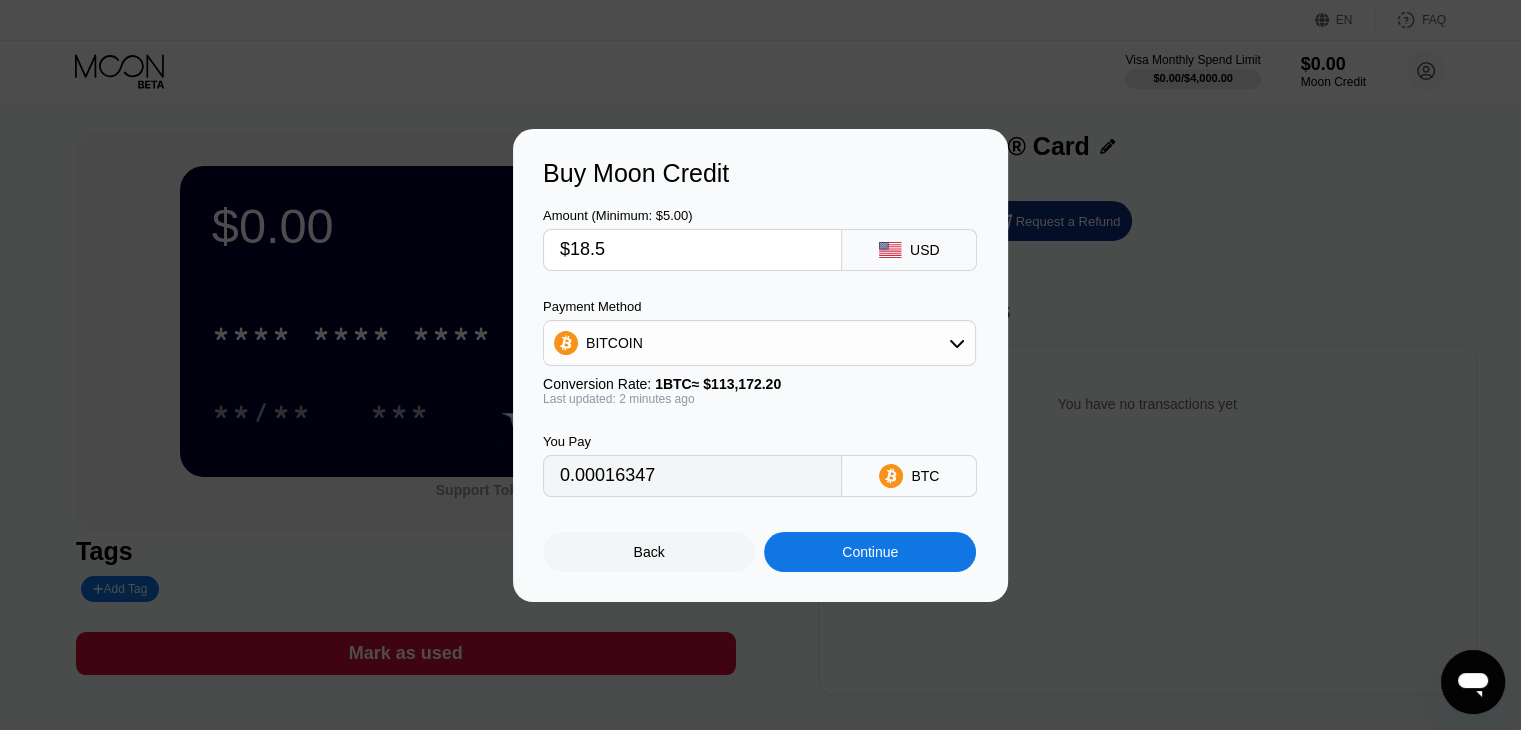 click on "$18.5" at bounding box center (692, 250) 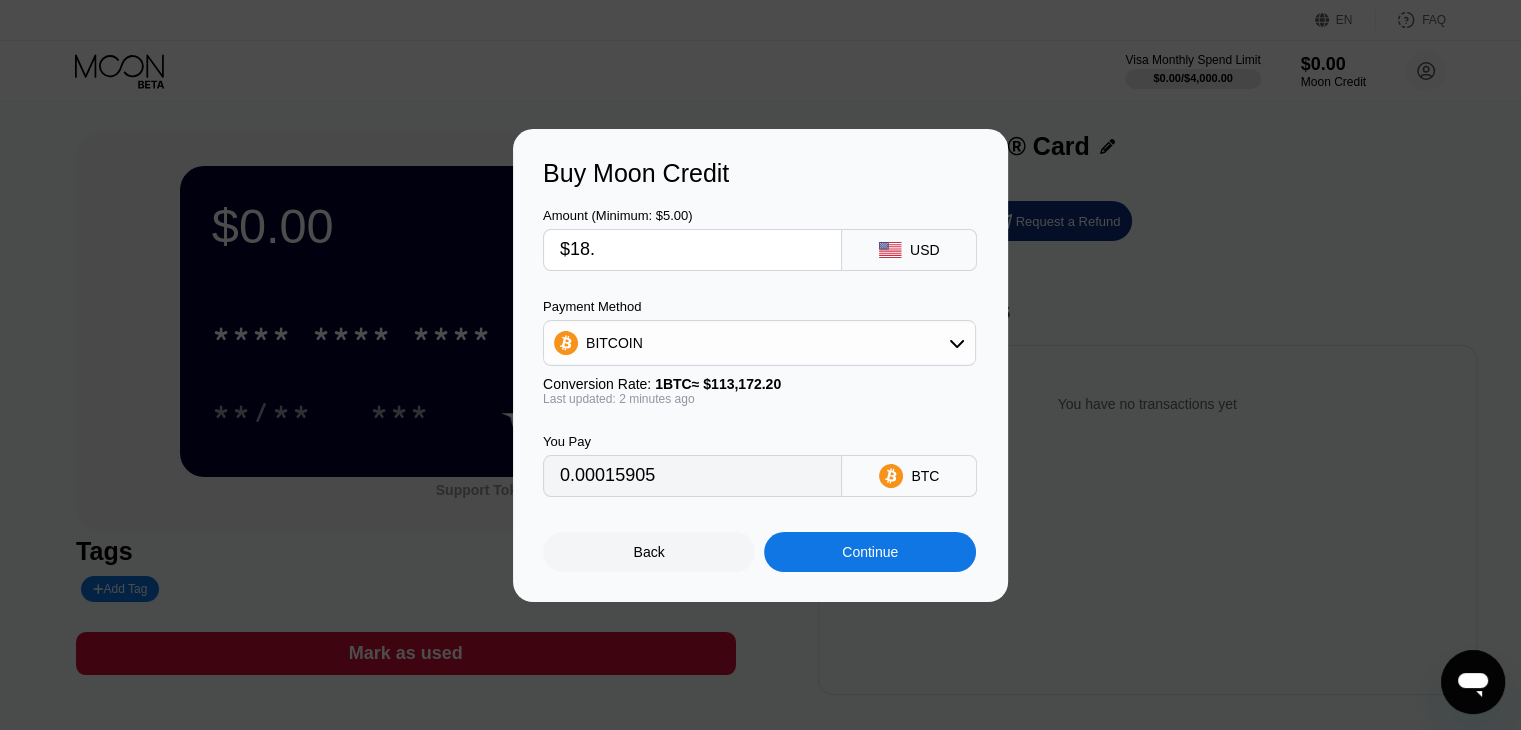 type on "0.00015905" 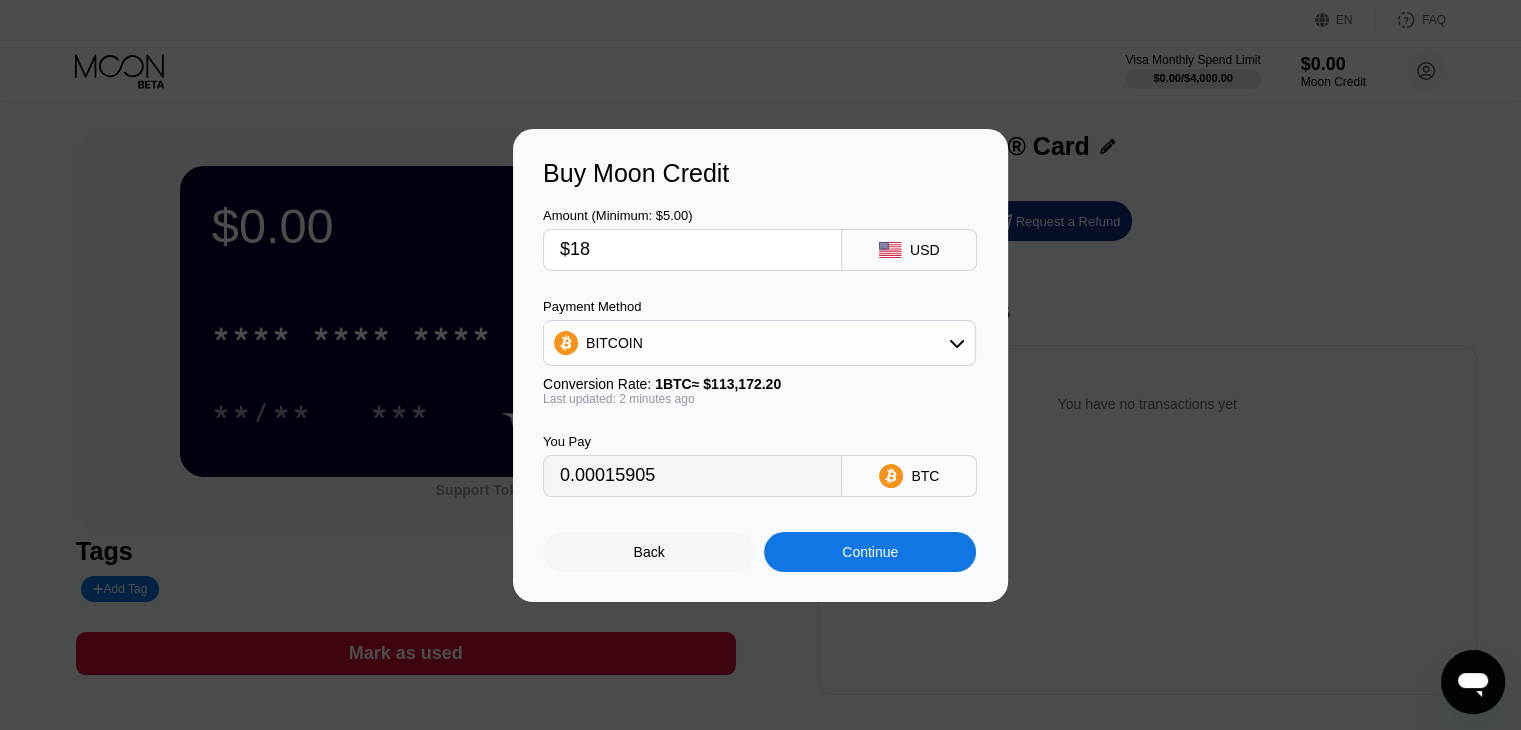 type on "$1" 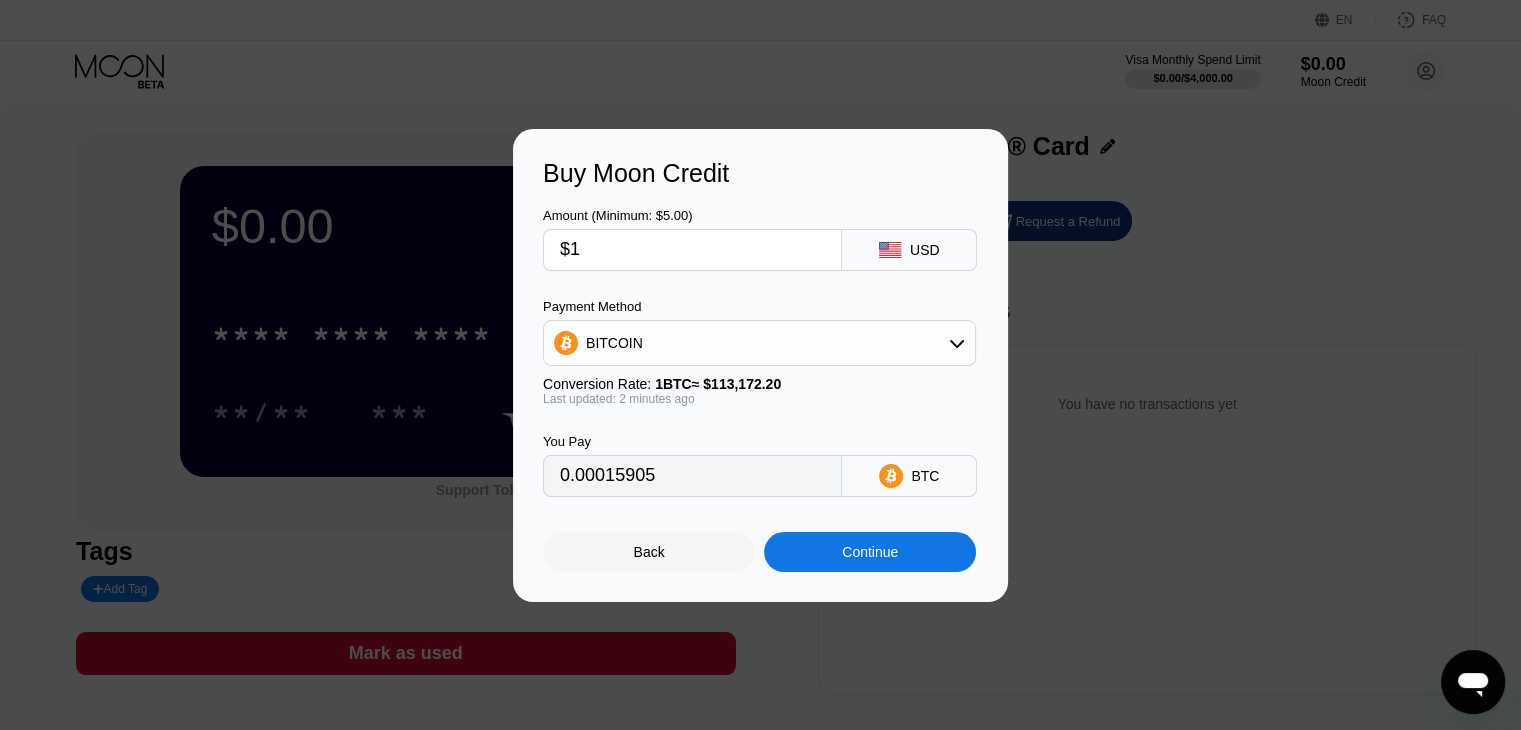type on "0.00000884" 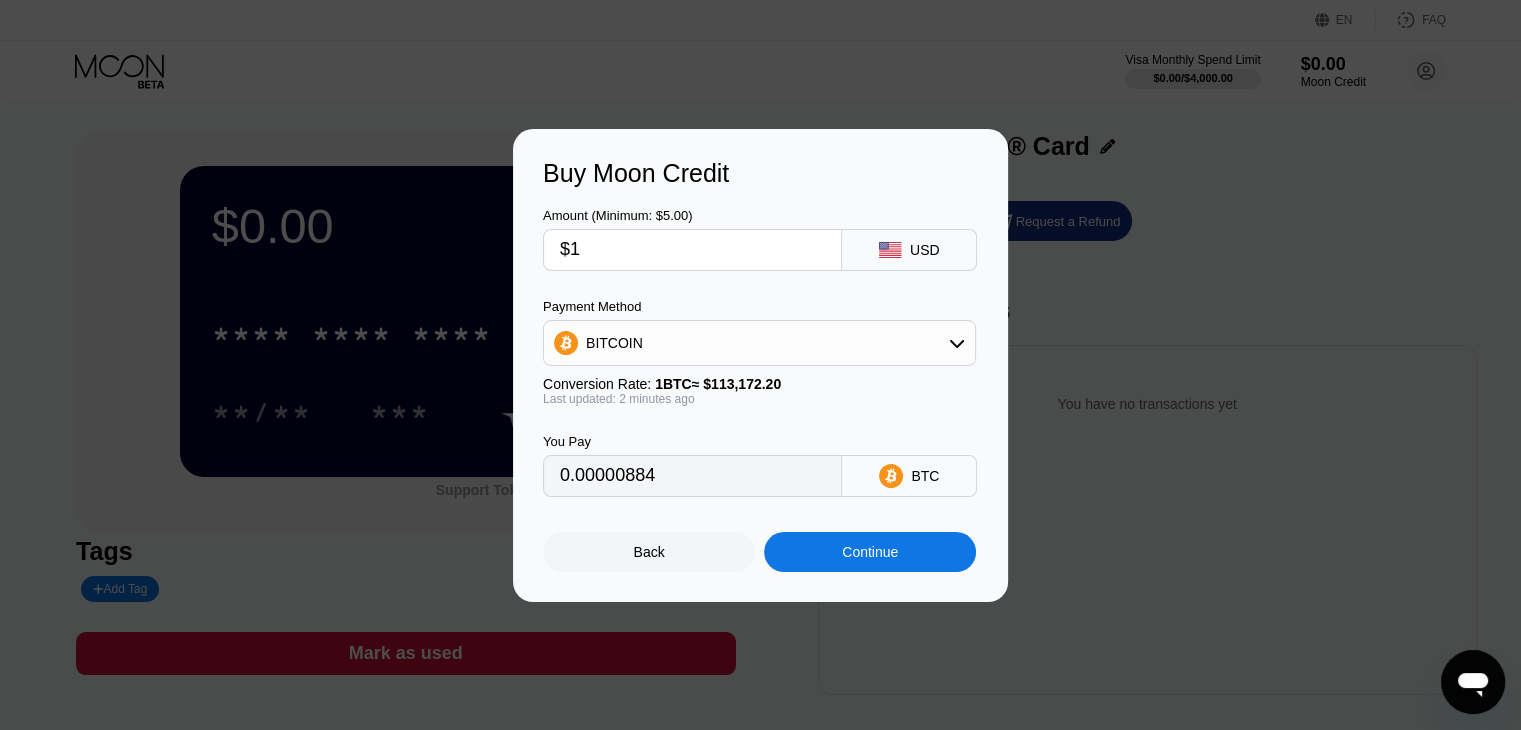 type 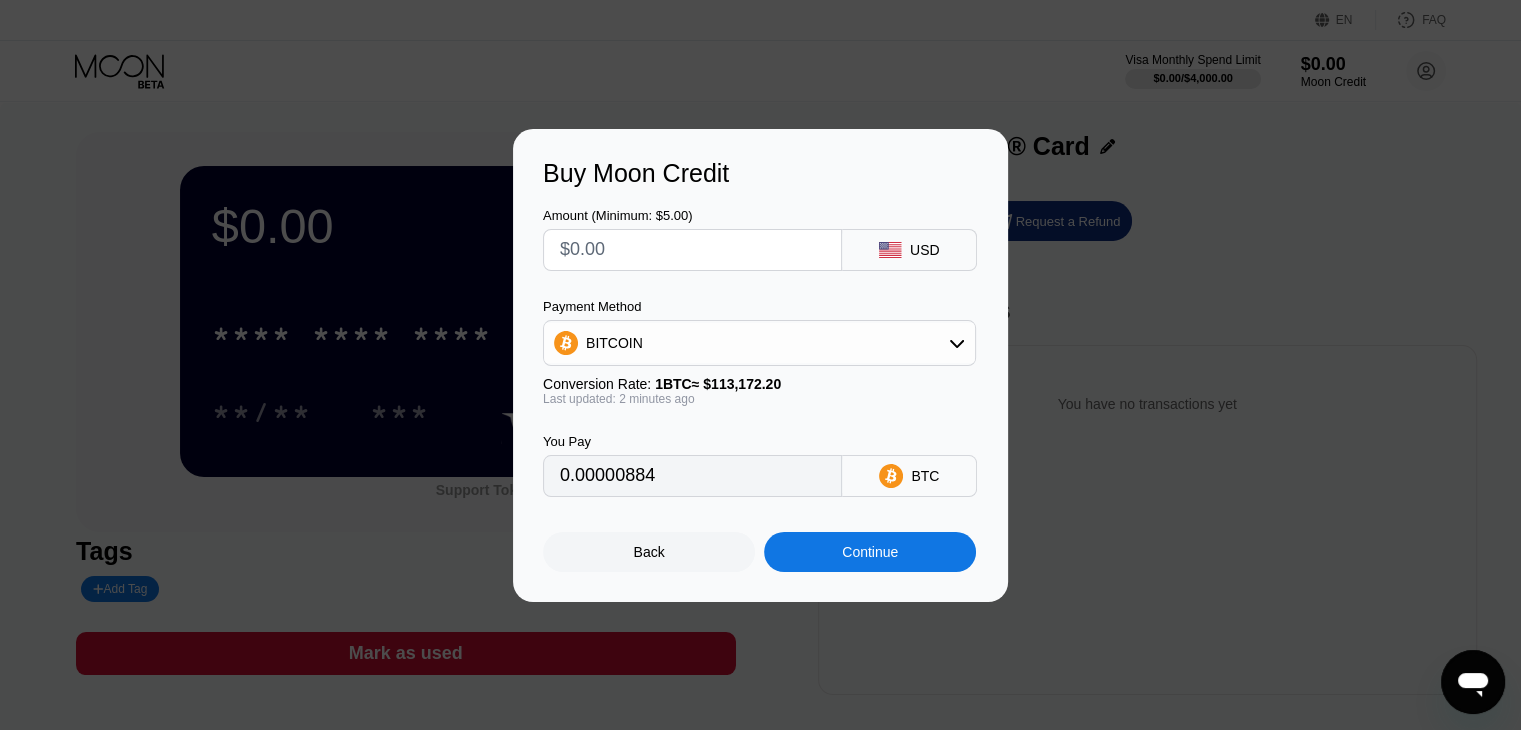type on "0" 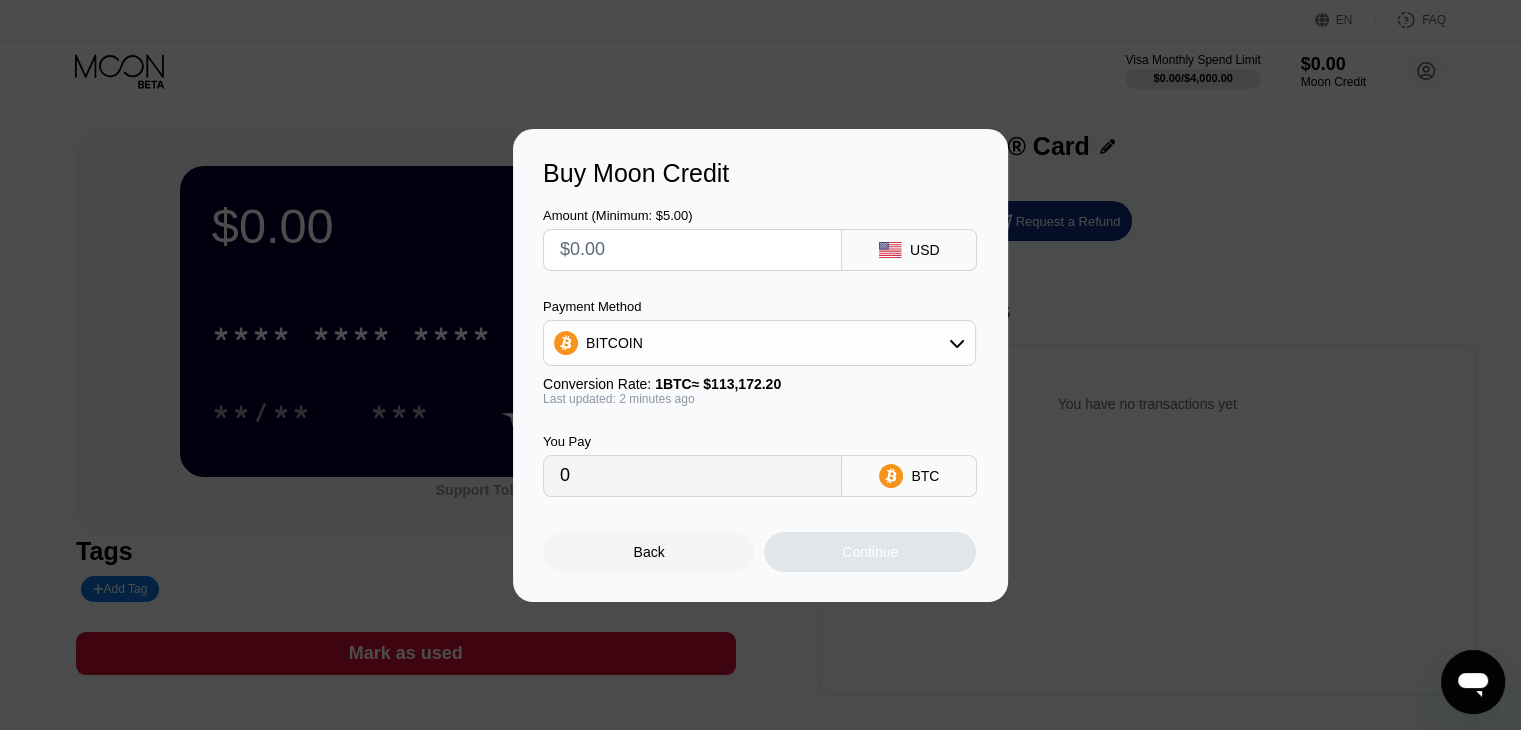 type on "$9" 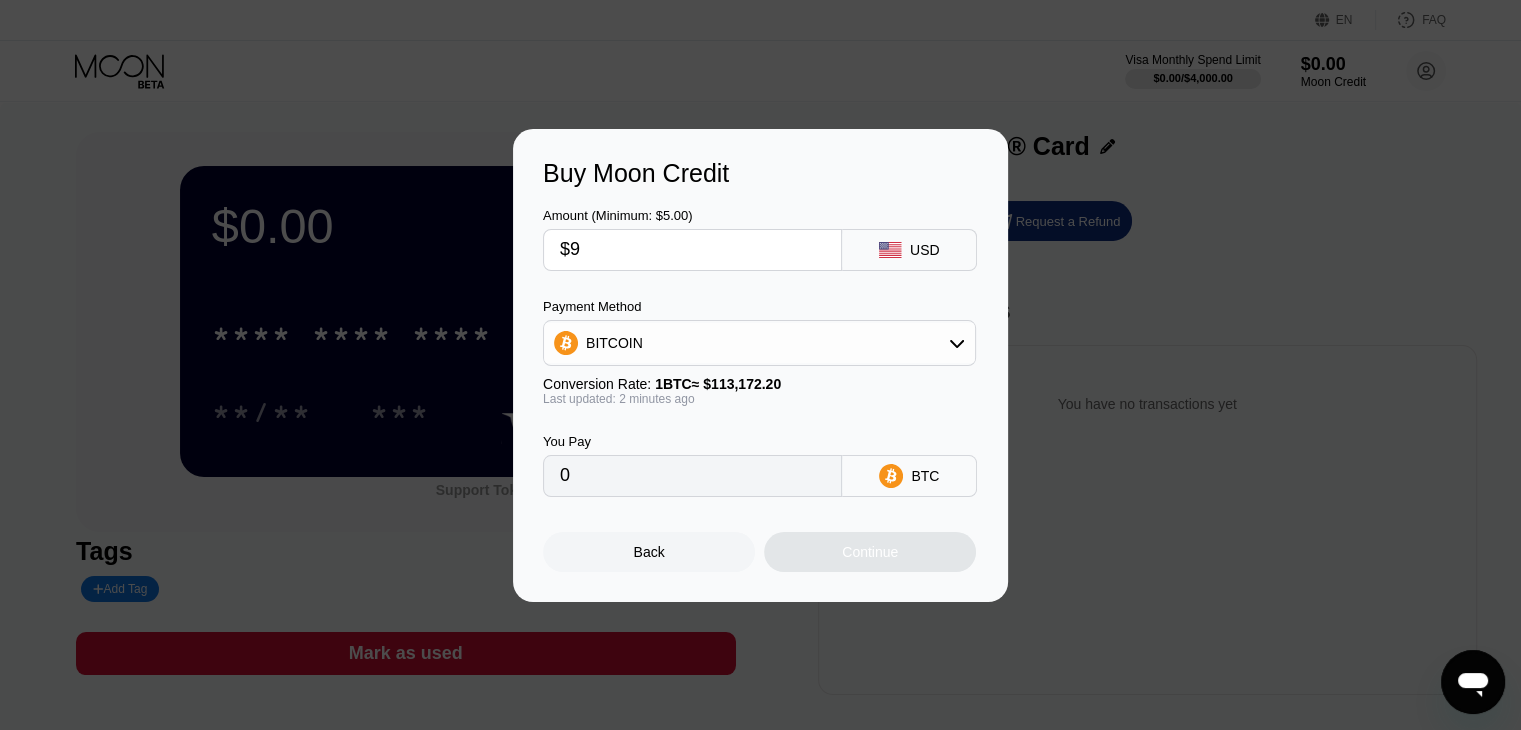 type on "0.00007953" 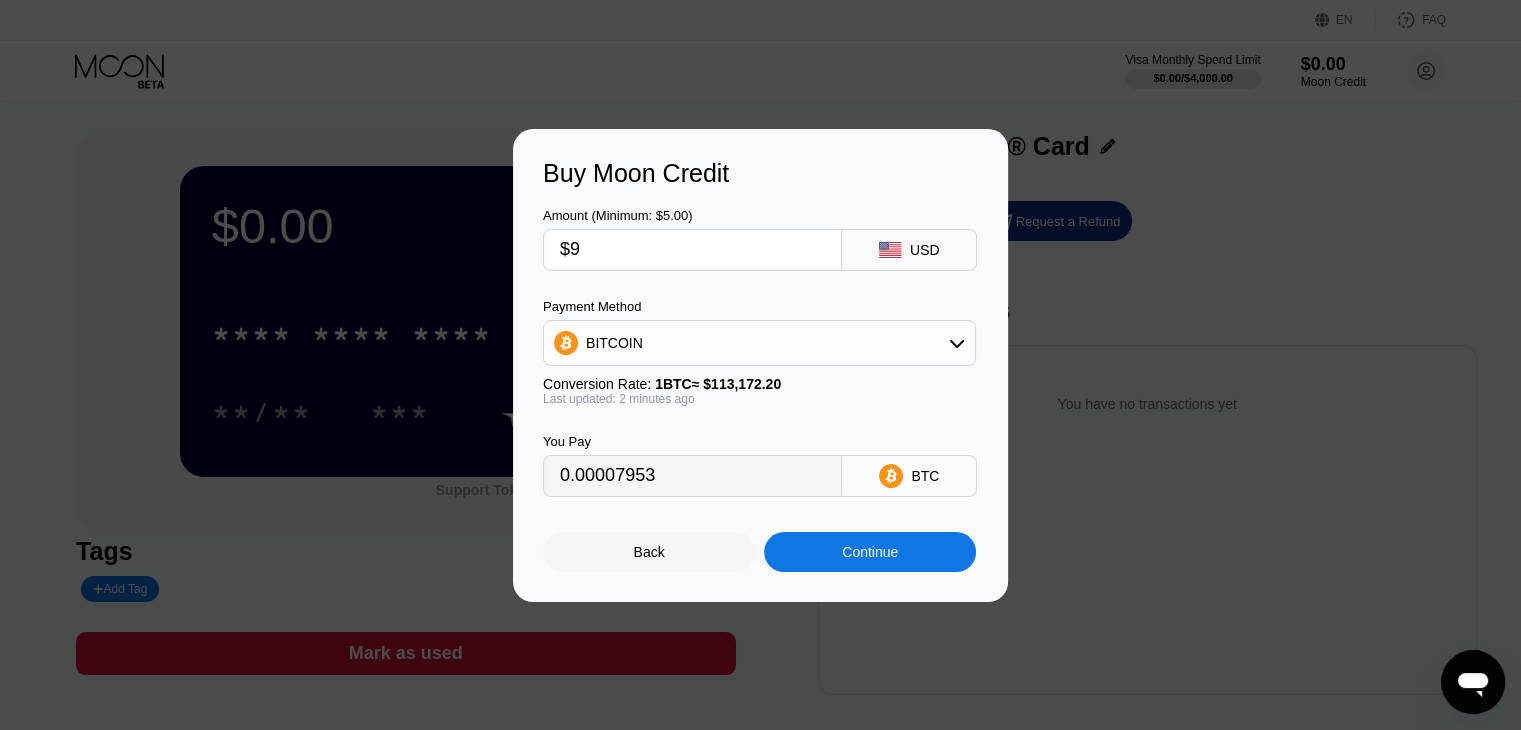 type on "$9" 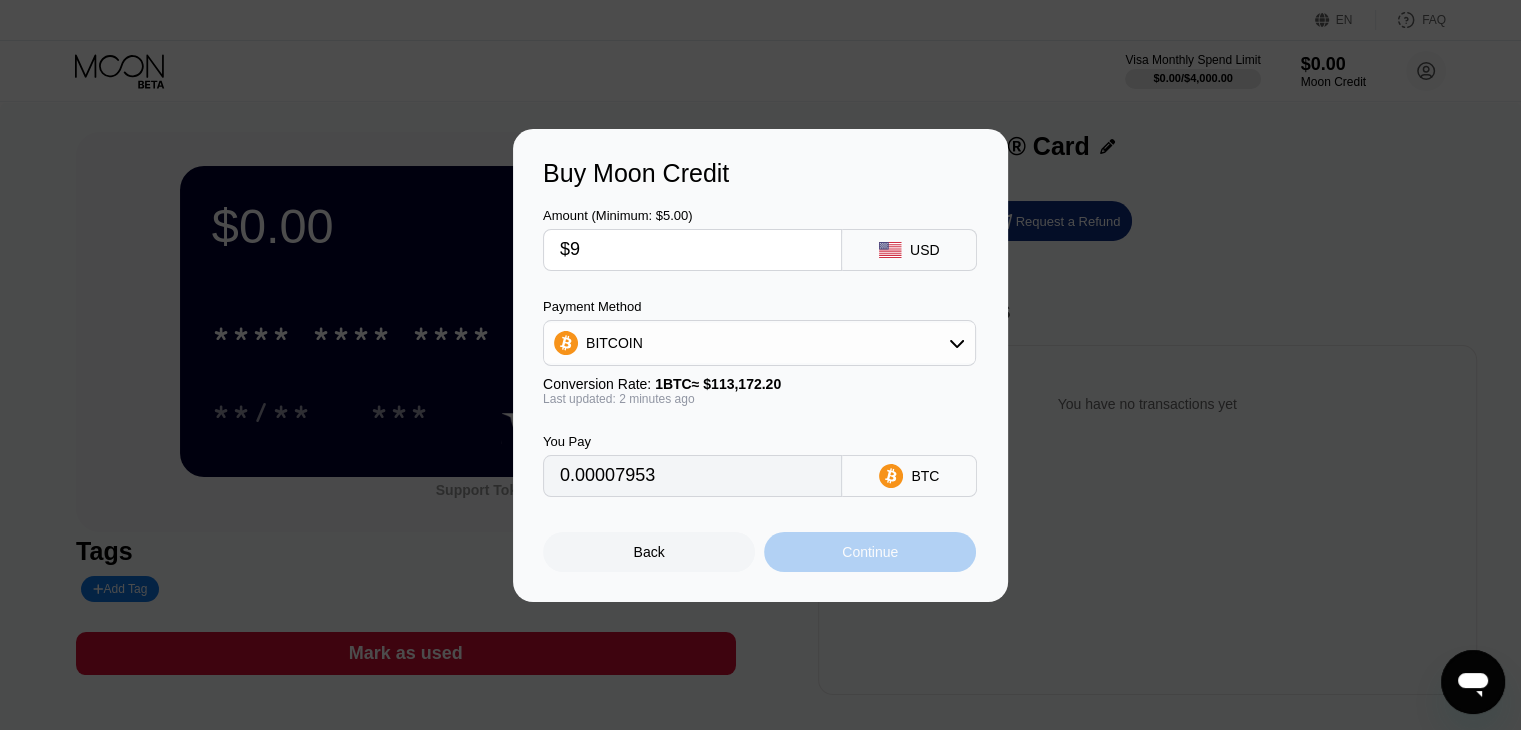 click on "Continue" at bounding box center (870, 552) 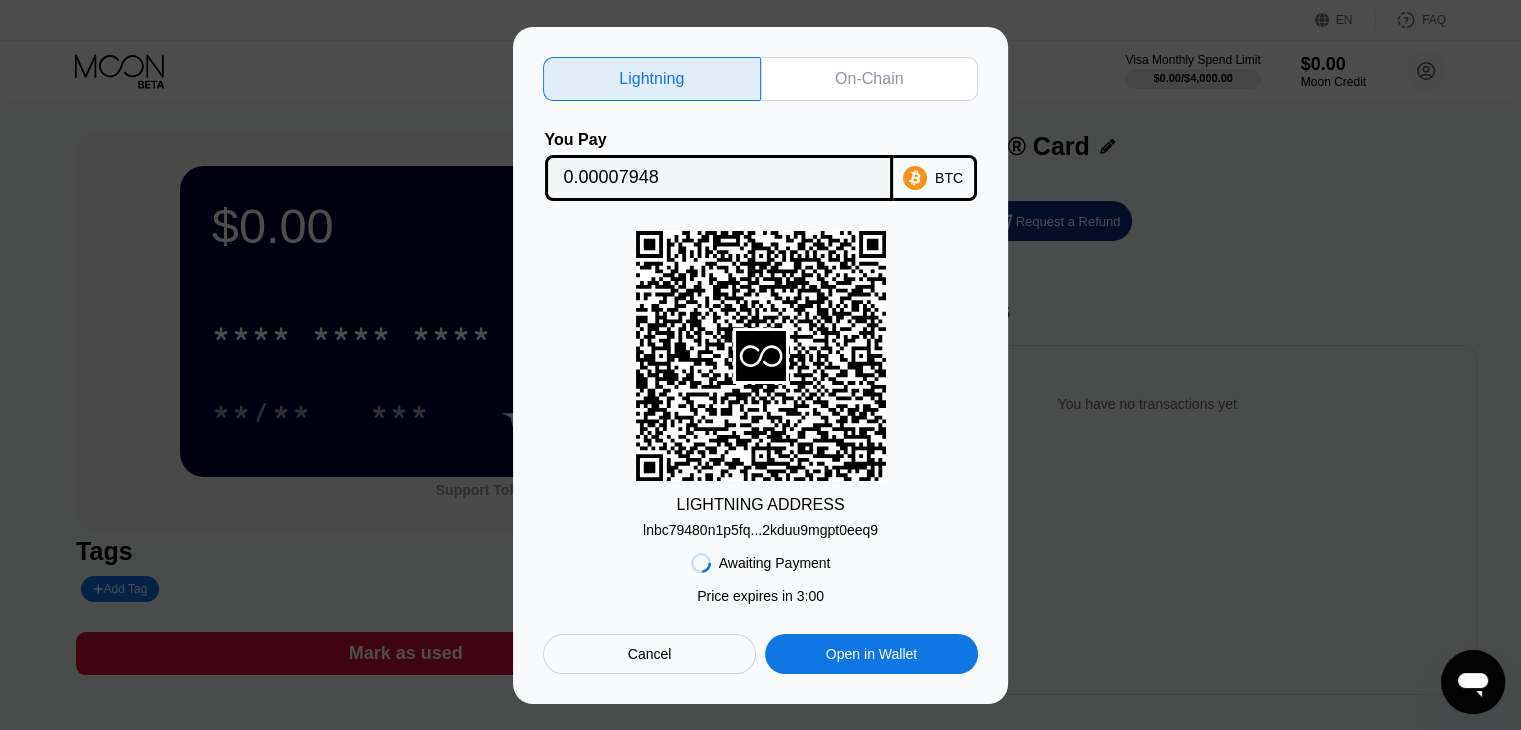 click on "On-Chain" at bounding box center (869, 79) 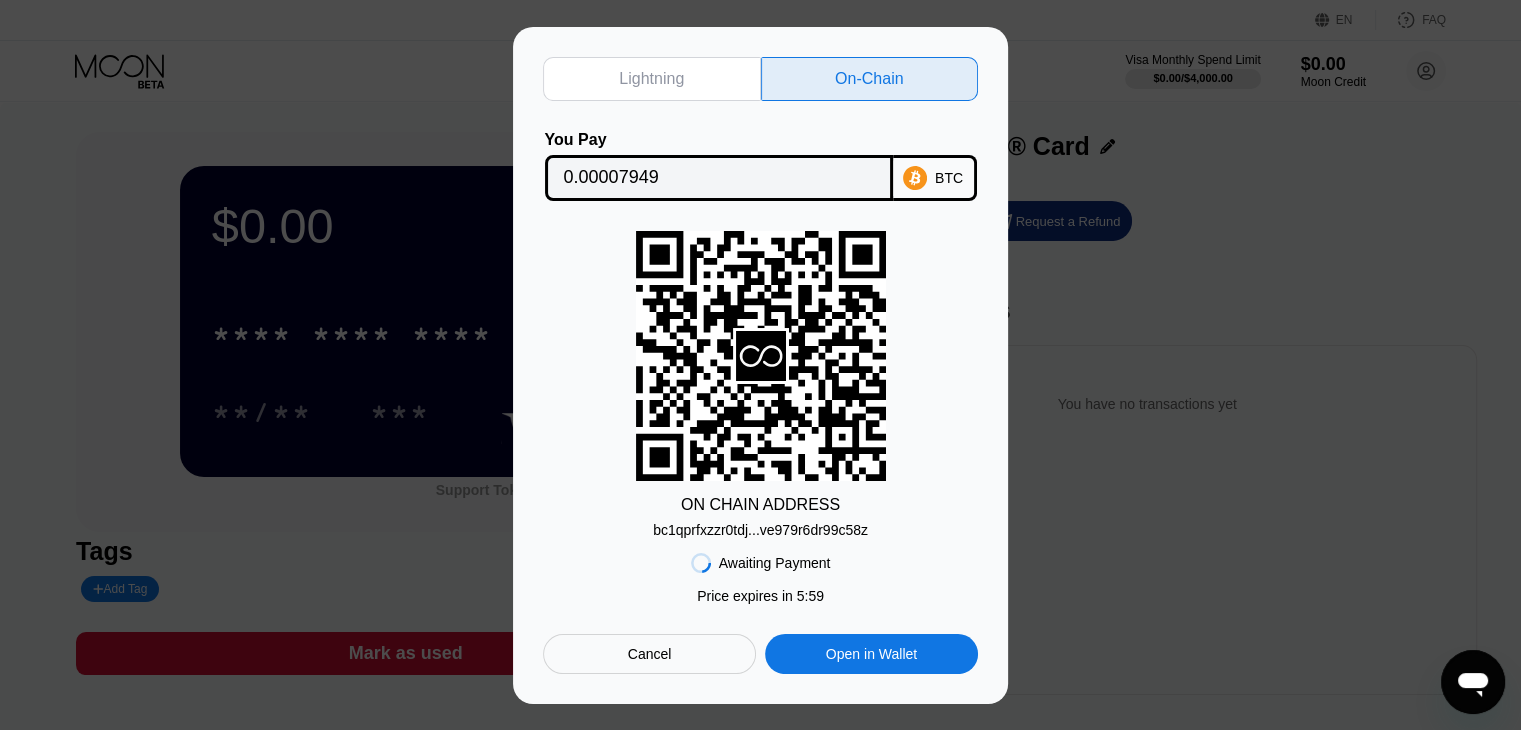 click on "bc1qprfxzzr0tdj...ve979r6dr99c58z" at bounding box center (760, 530) 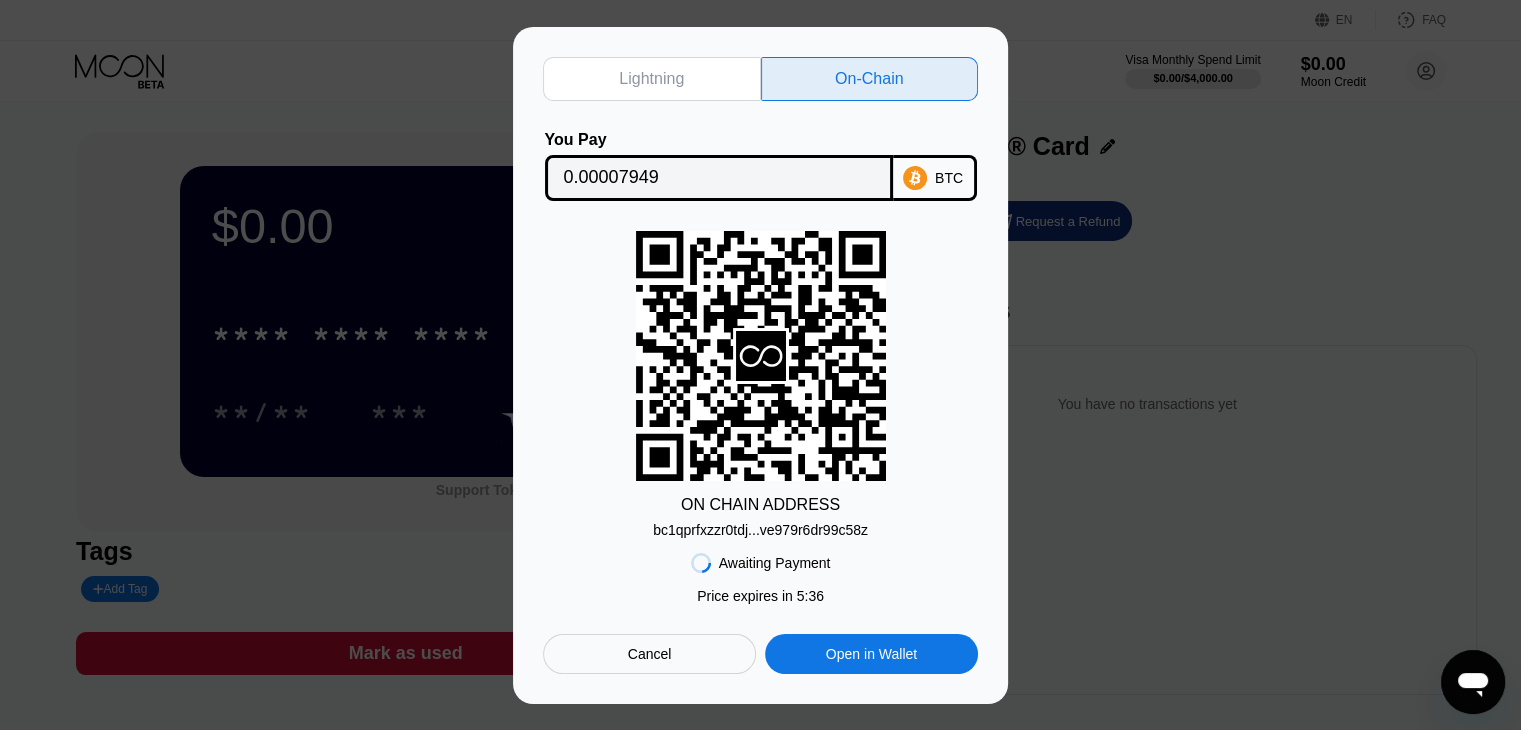 click on "Lightning On-Chain You Pay 0.00007949 BTC ON CHAIN   ADDRESS bc1qprfxzzr0tdj...ve979r6dr99c58z Awaiting Payment Price expires in   2 : 56 Price expires in   5 : 36 Cancel Open in Wallet" at bounding box center [760, 365] 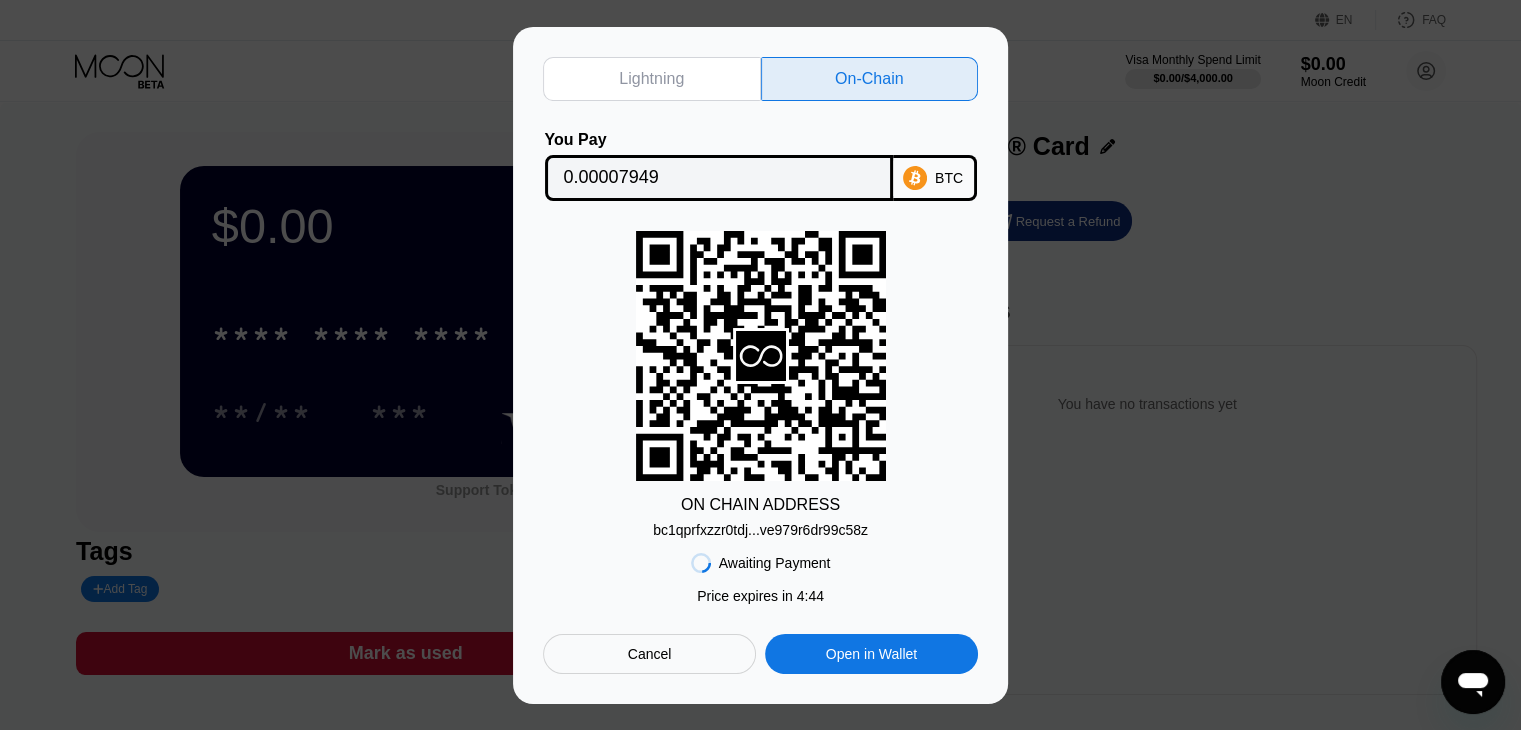 click on "Lightning" at bounding box center (651, 79) 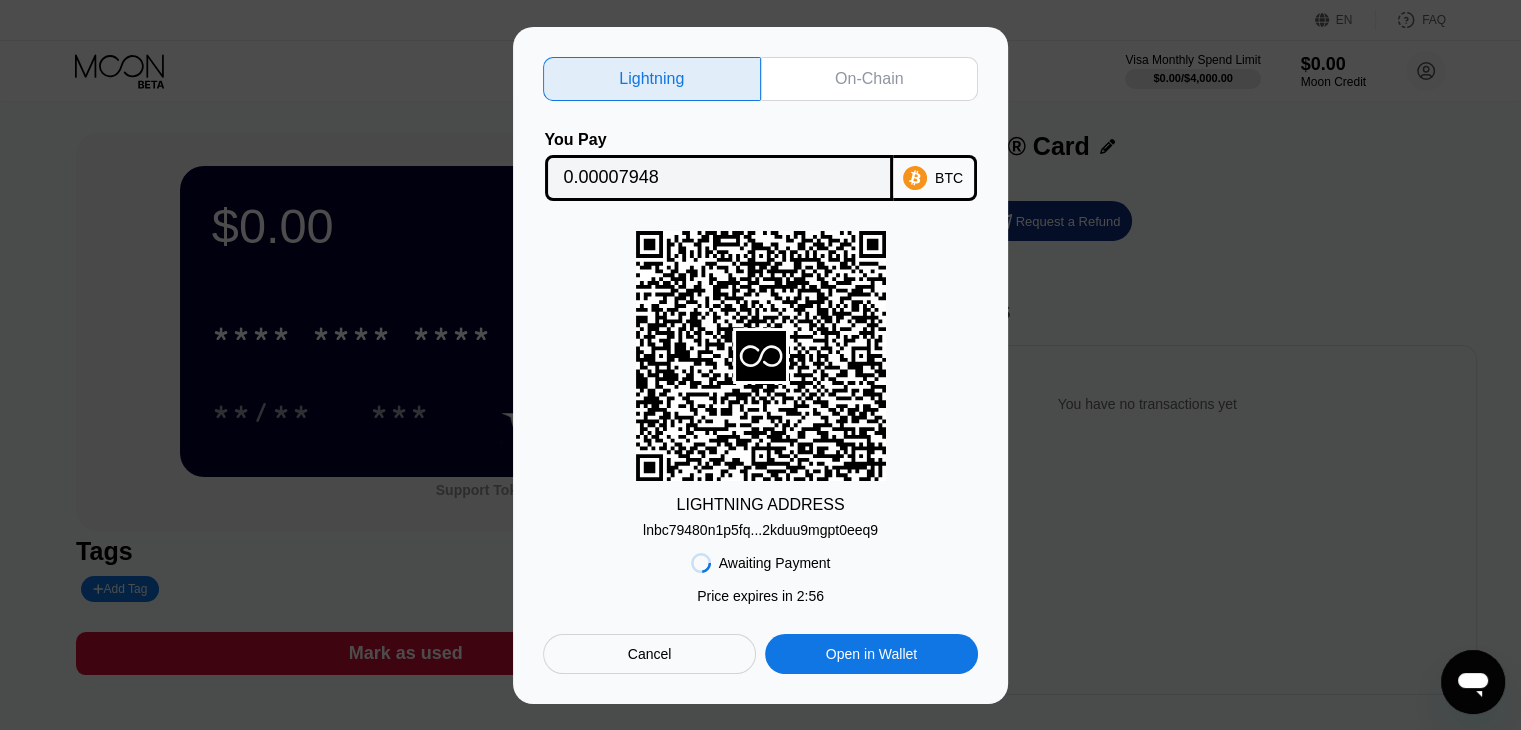 click on "Lightning On-Chain You Pay 0.00007948 BTC LIGHTNING   ADDRESS lnbc79480n1p5fq...2kduu9mgpt0eeq9 Awaiting Payment Price expires in   2 : 56 Price expires in   4 : 44 Cancel Open in Wallet" at bounding box center (760, 365) 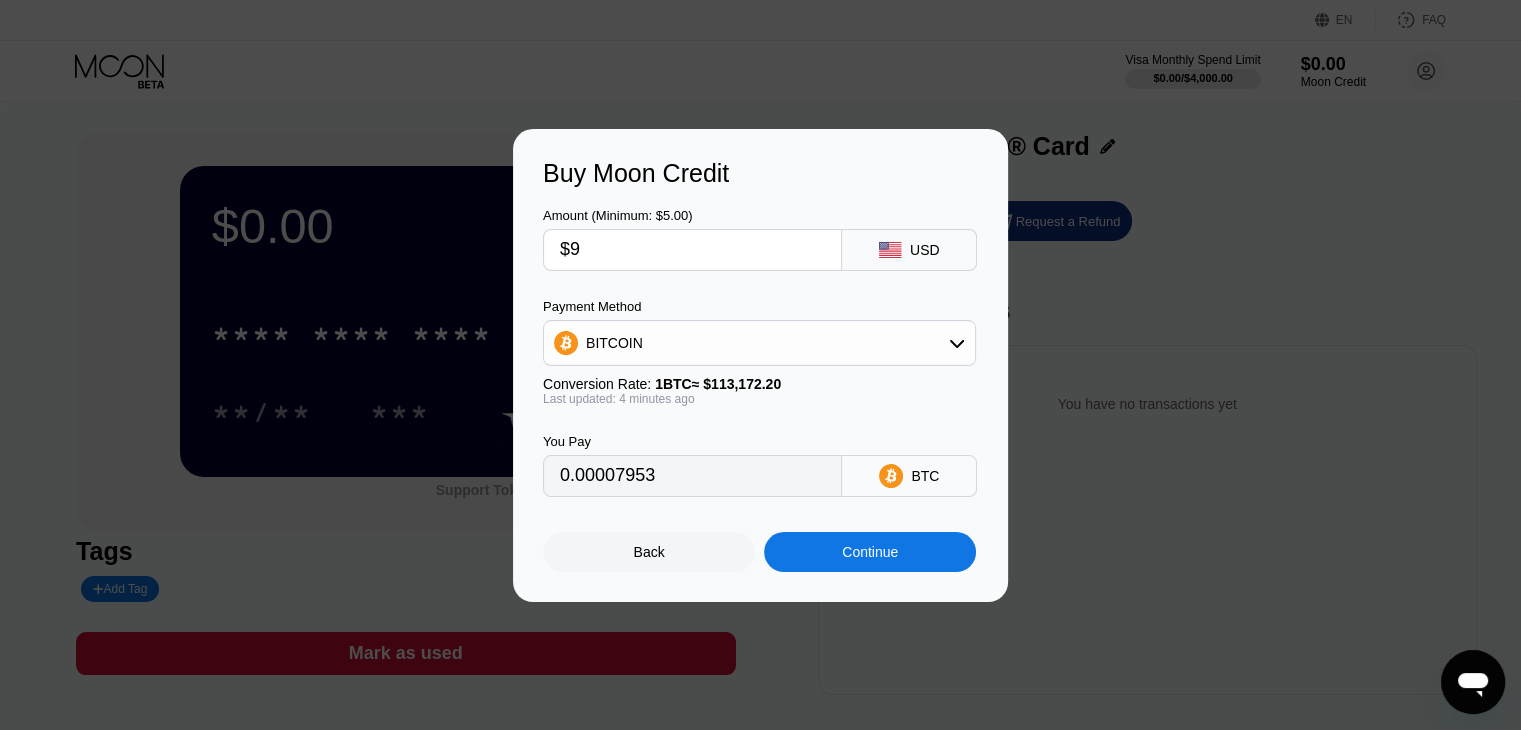 type on "0.00007945" 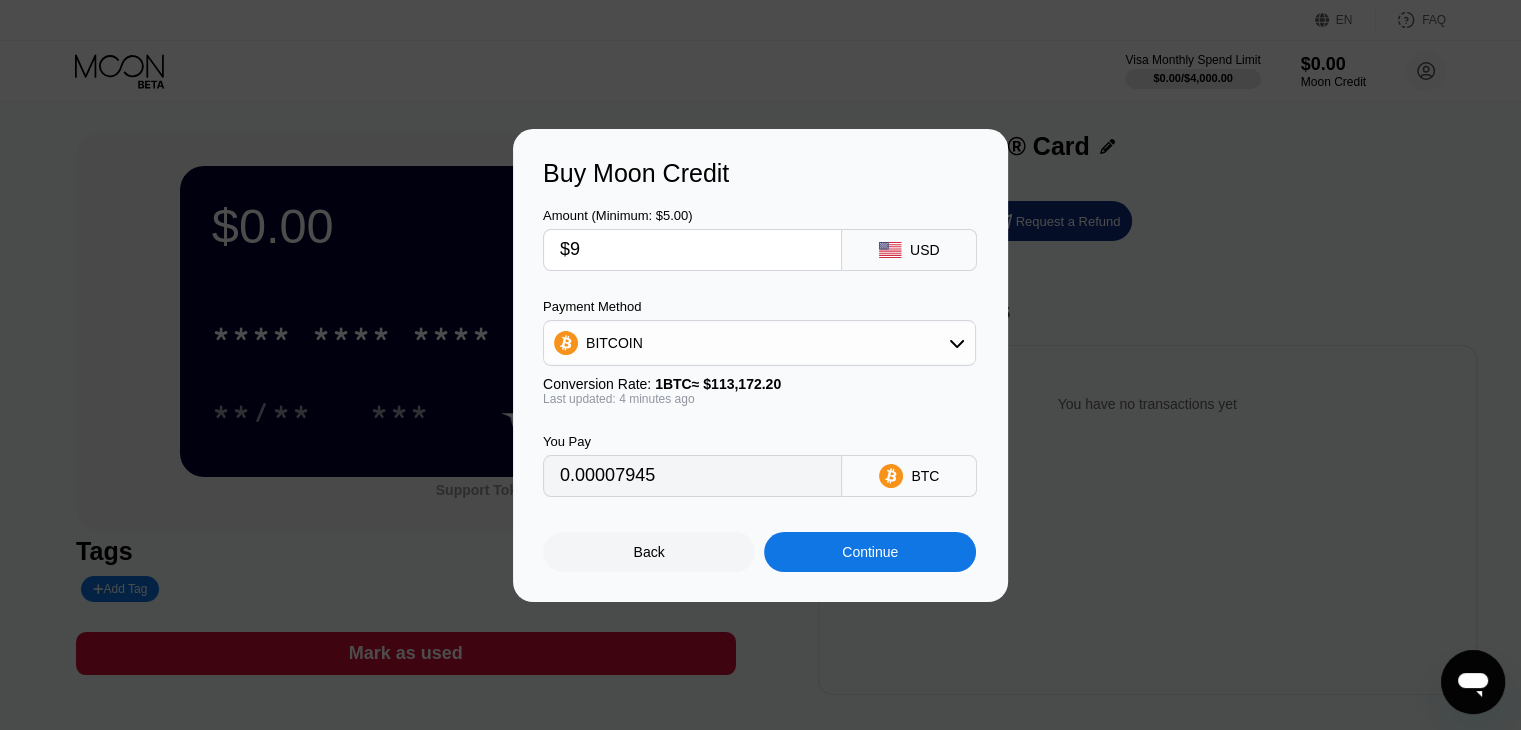 click on "Back" at bounding box center (649, 552) 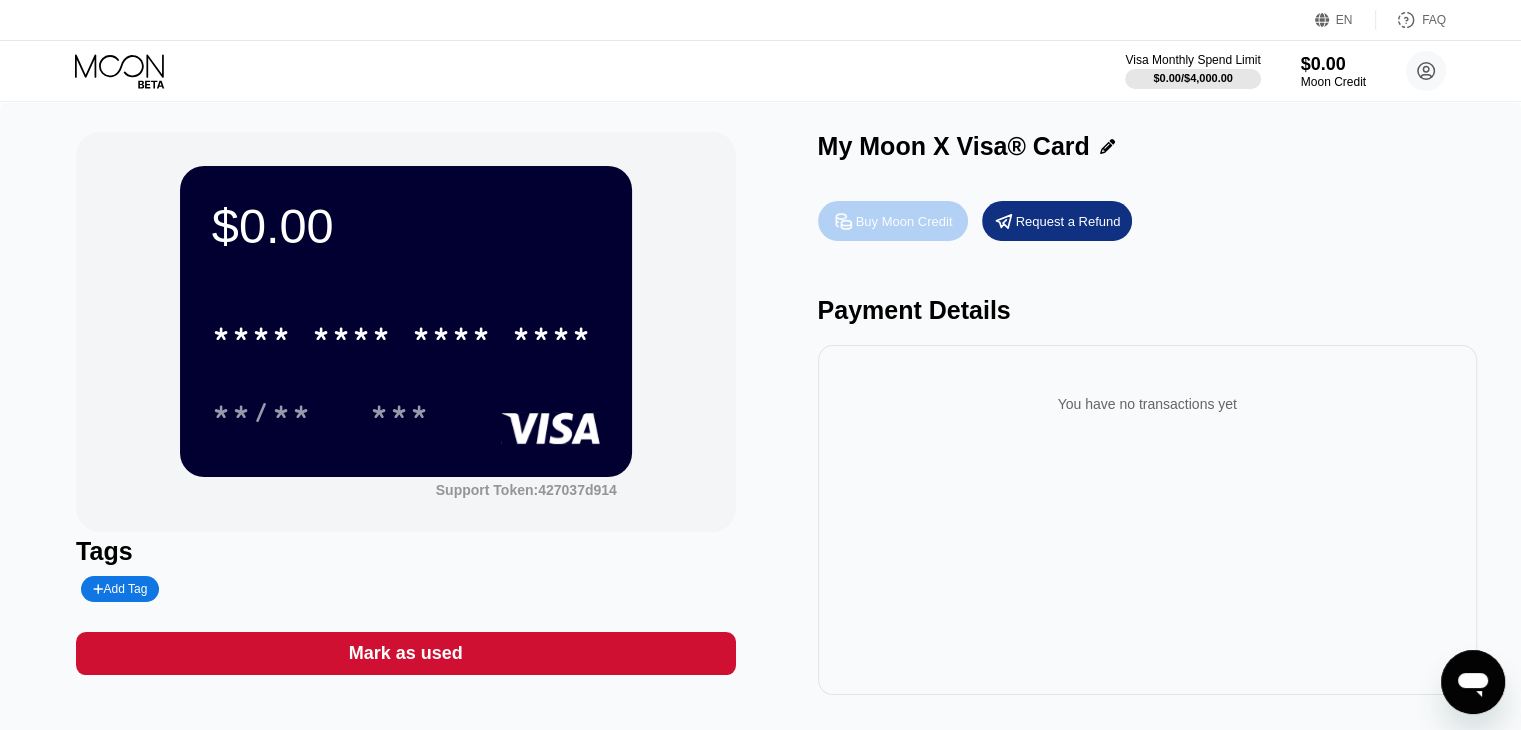 click on "Buy Moon Credit" at bounding box center (904, 221) 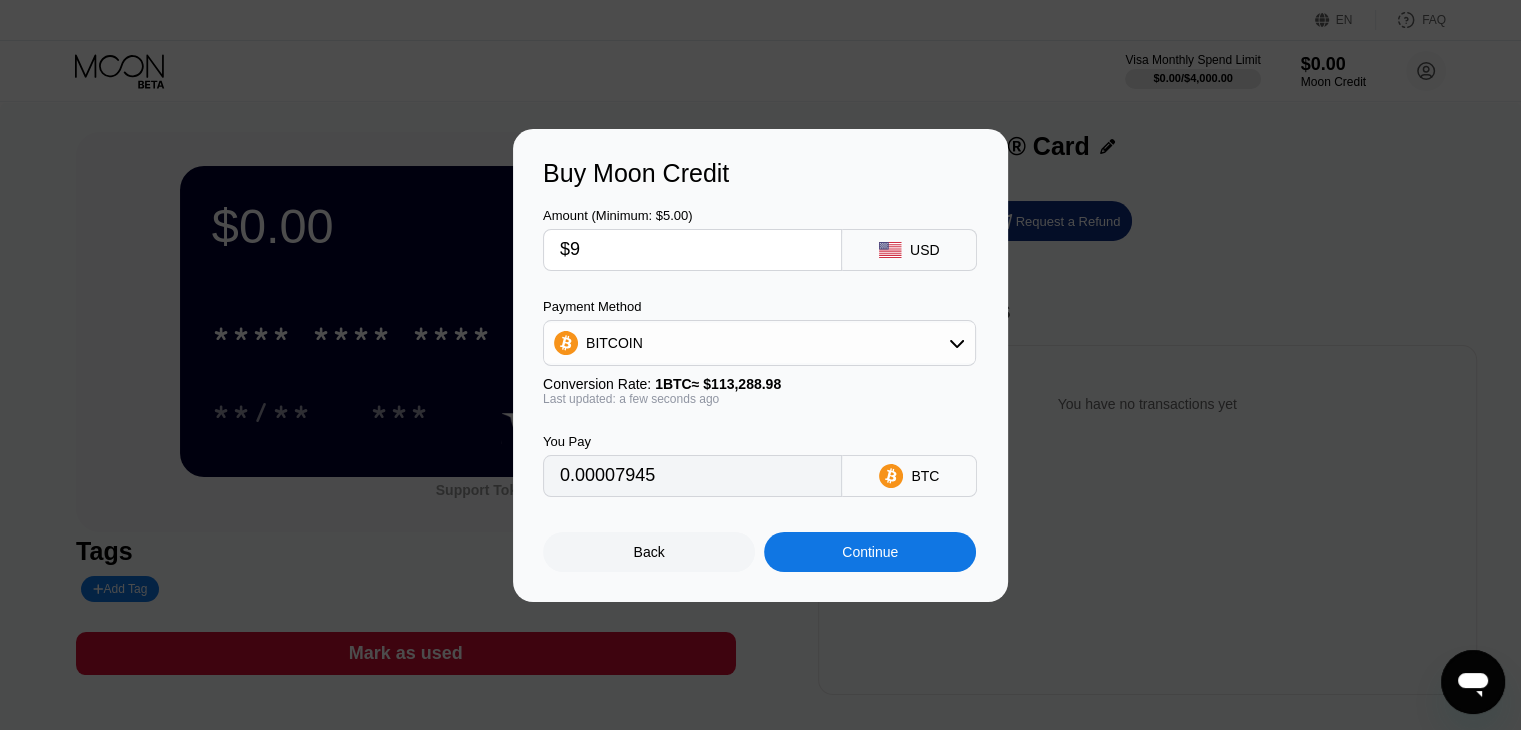 click on "BITCOIN" at bounding box center [759, 343] 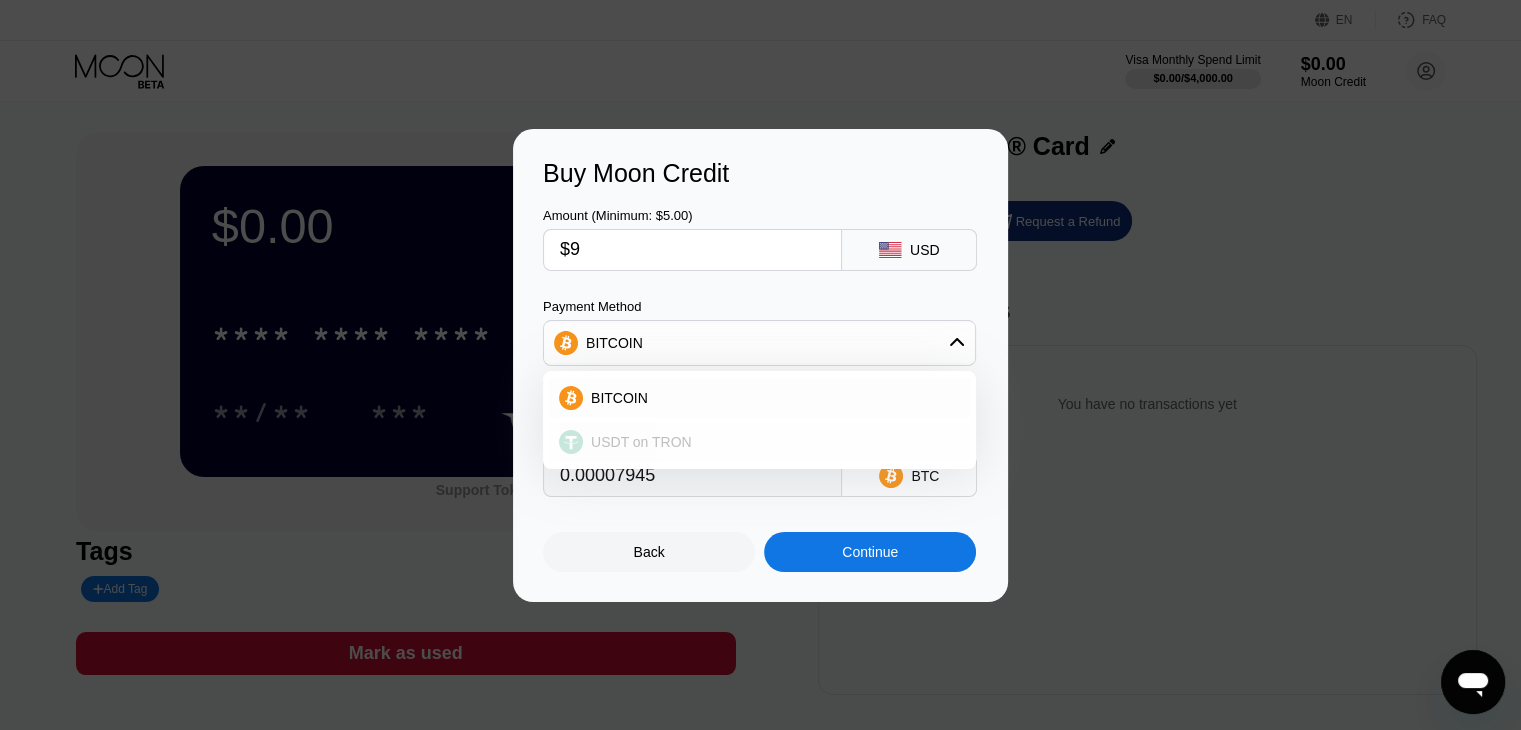 click on "USDT on TRON" at bounding box center (771, 442) 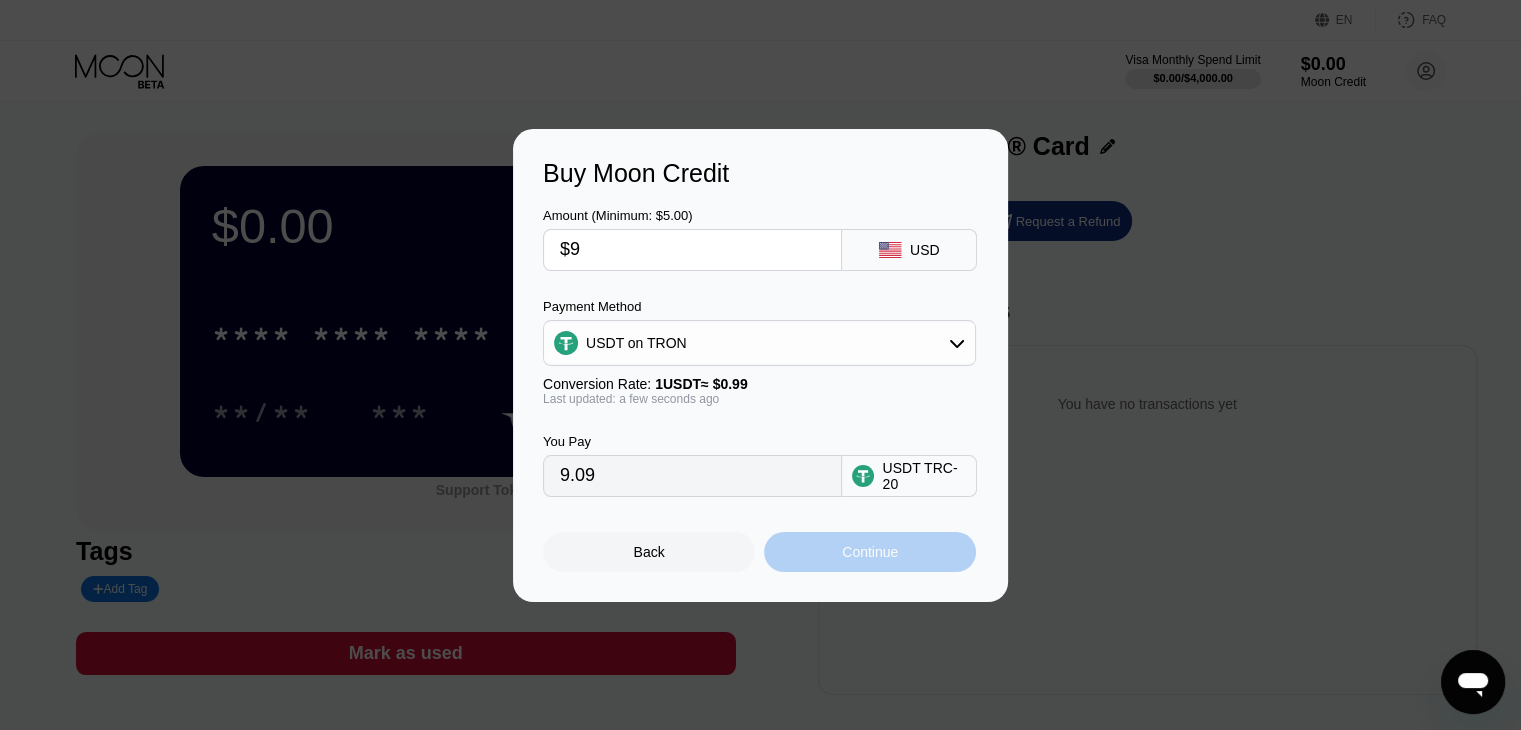 click on "Continue" at bounding box center [870, 552] 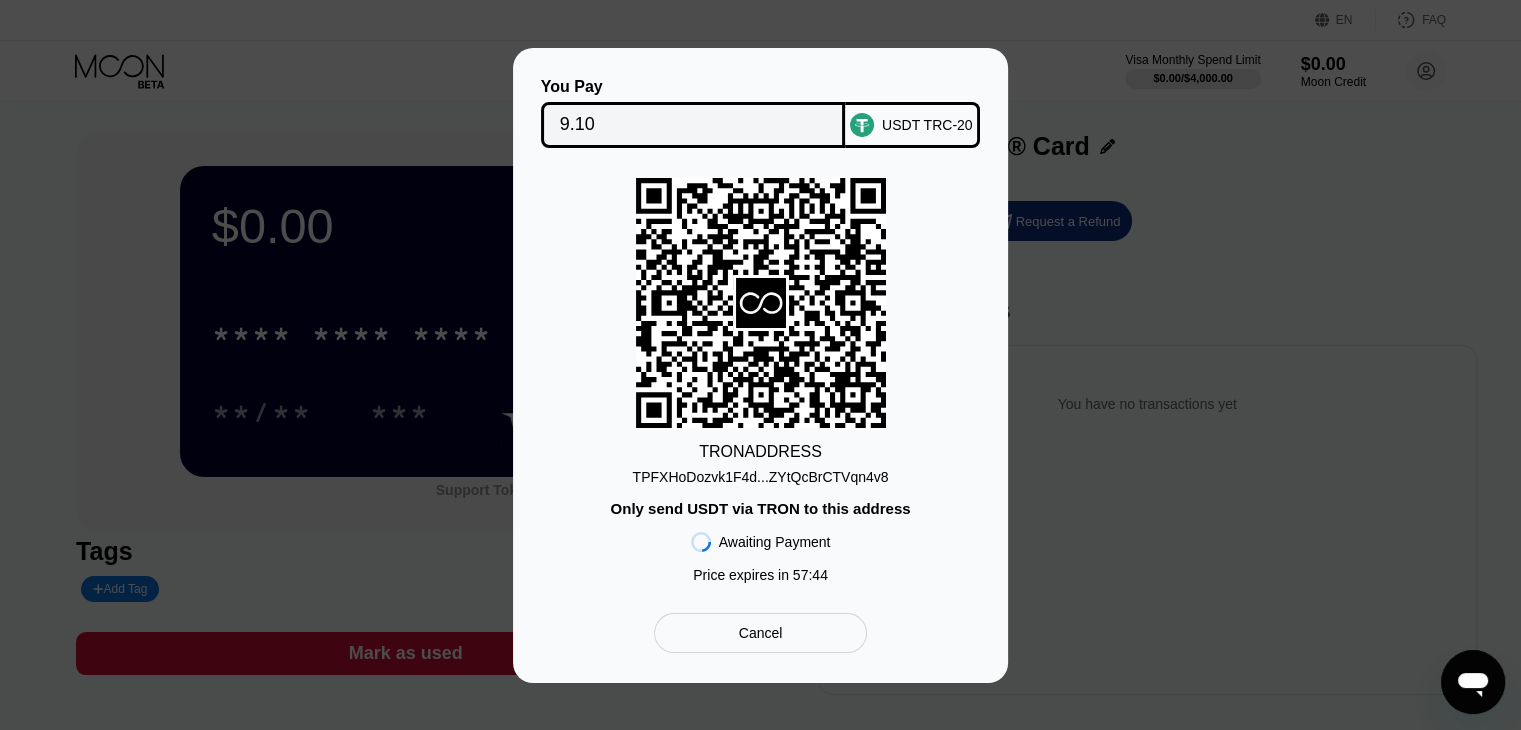click on "TPFXHoDozvk1F4d...ZYtQcBrCTVqn4v8" at bounding box center [761, 477] 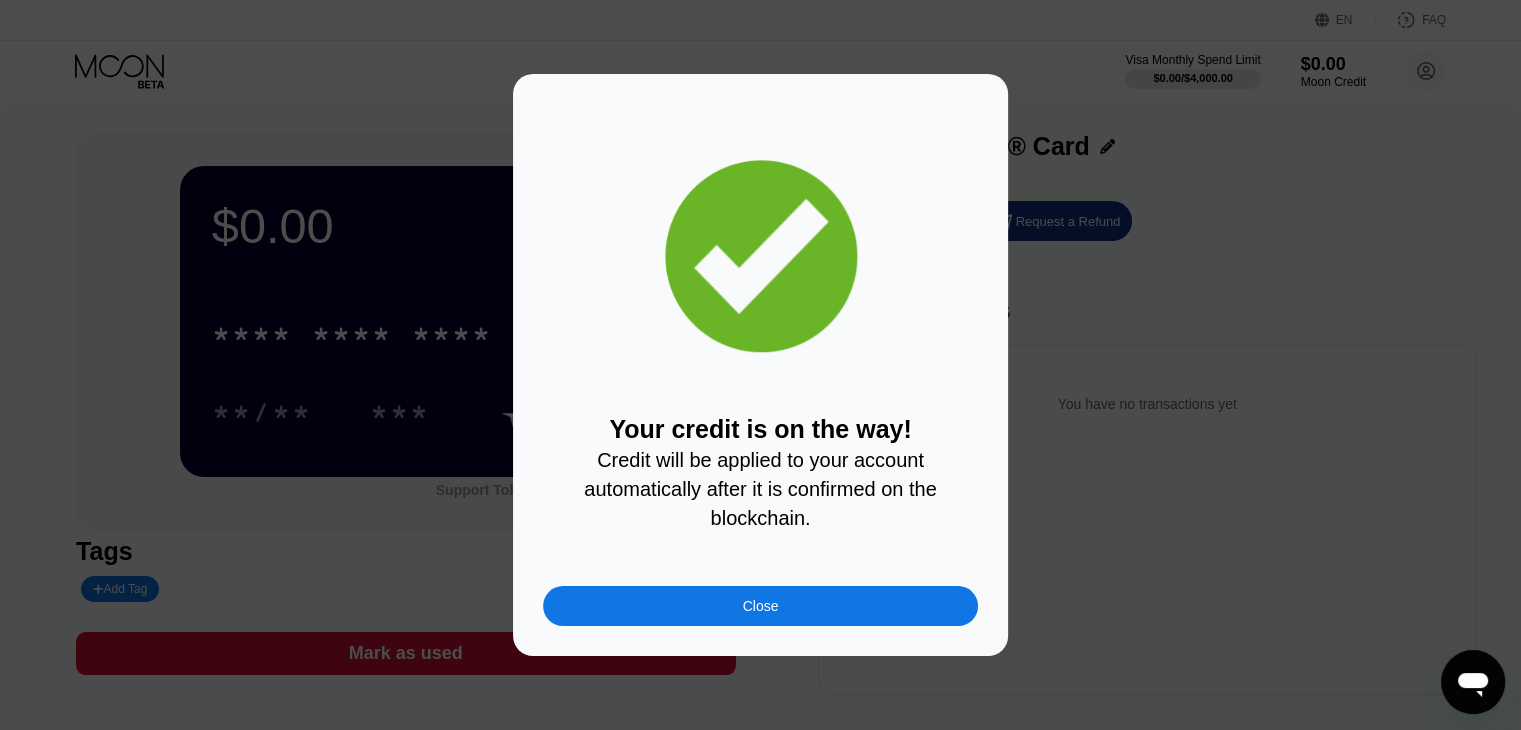 click on "Close" at bounding box center [761, 606] 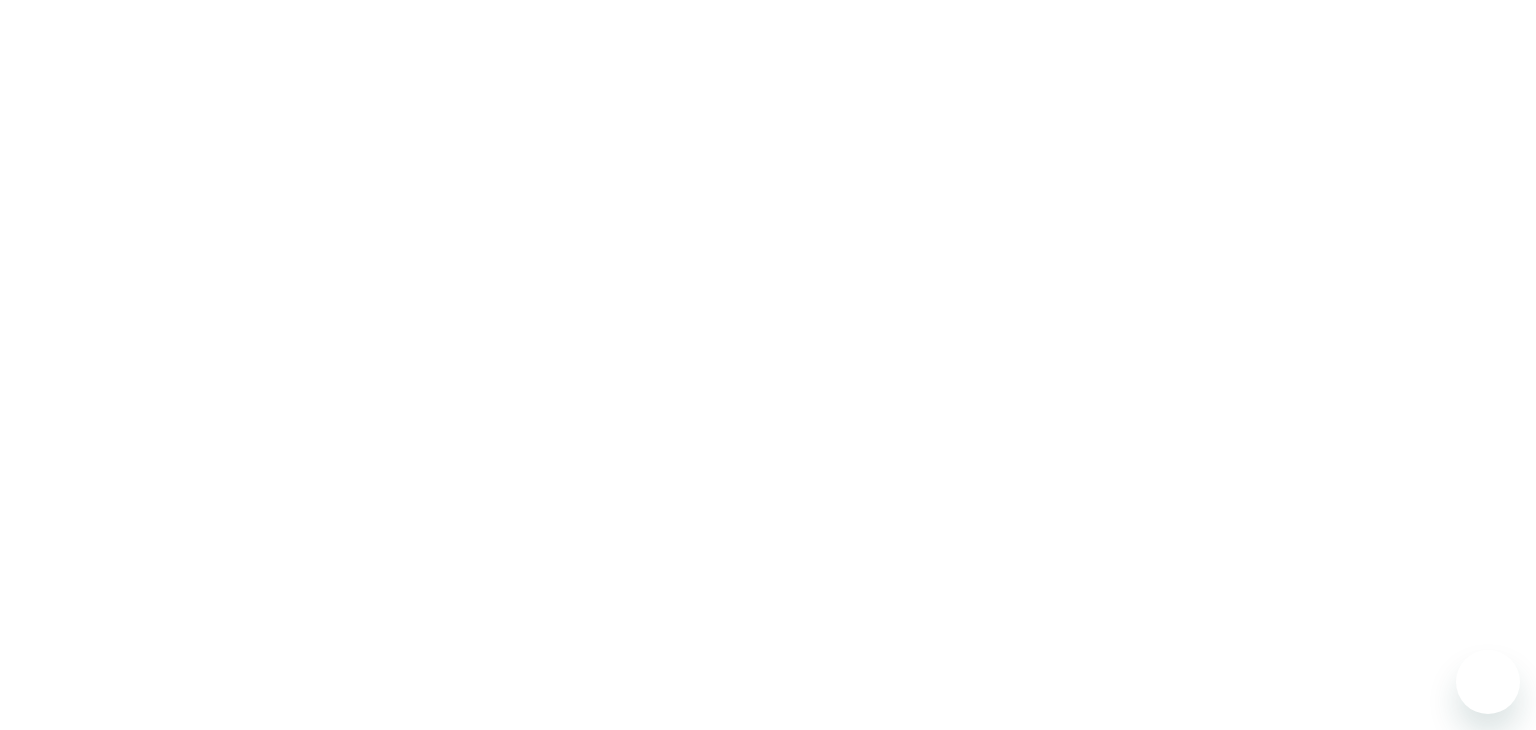scroll, scrollTop: 0, scrollLeft: 0, axis: both 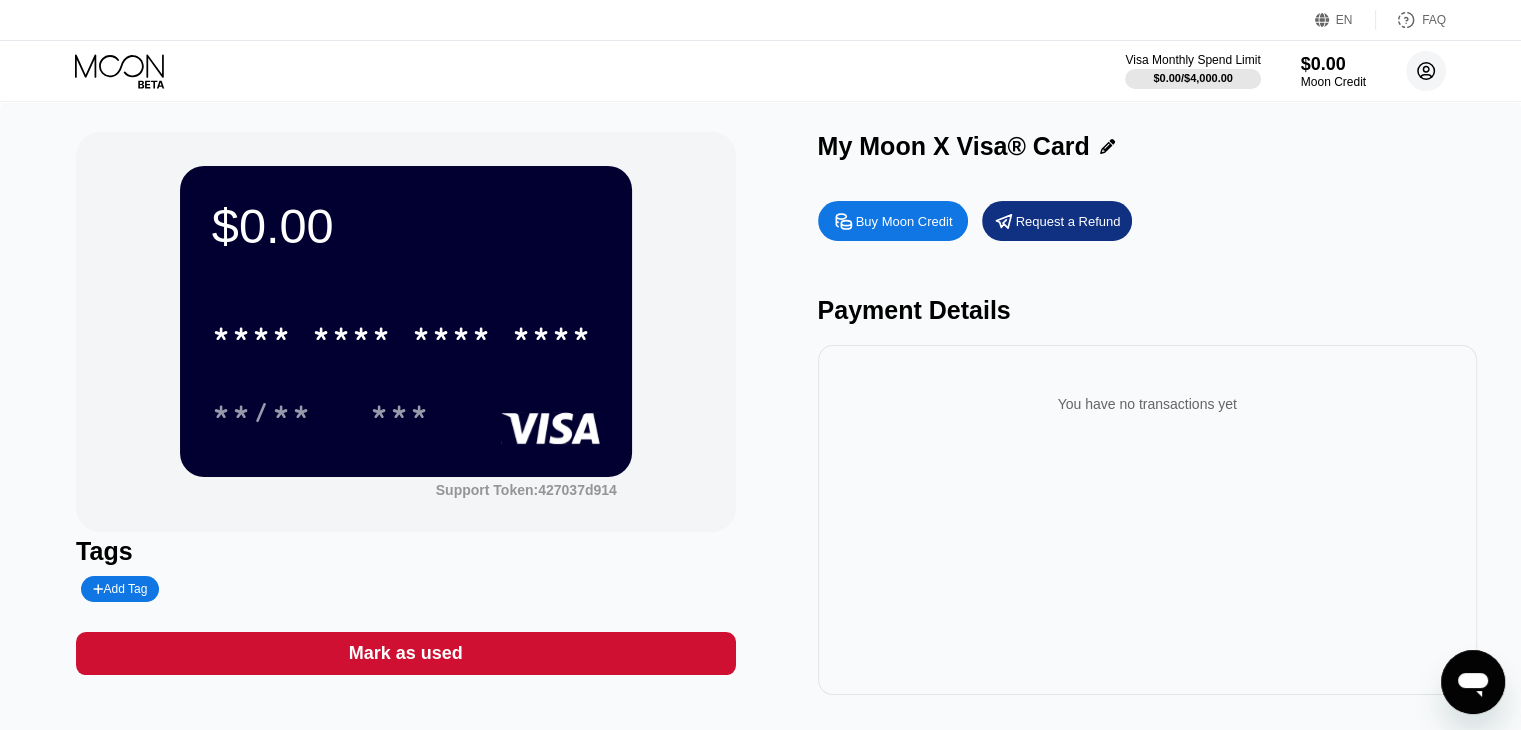 click 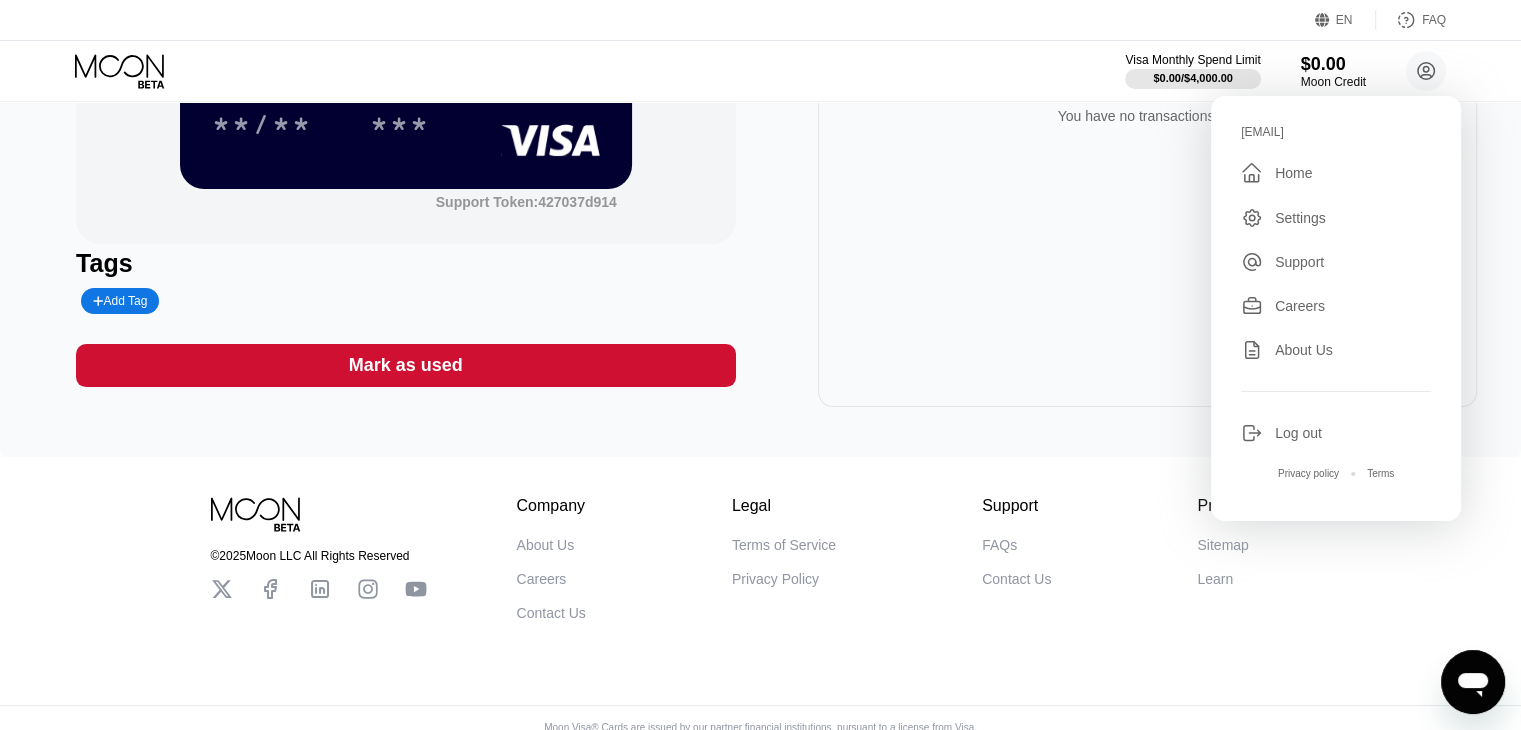 scroll, scrollTop: 300, scrollLeft: 0, axis: vertical 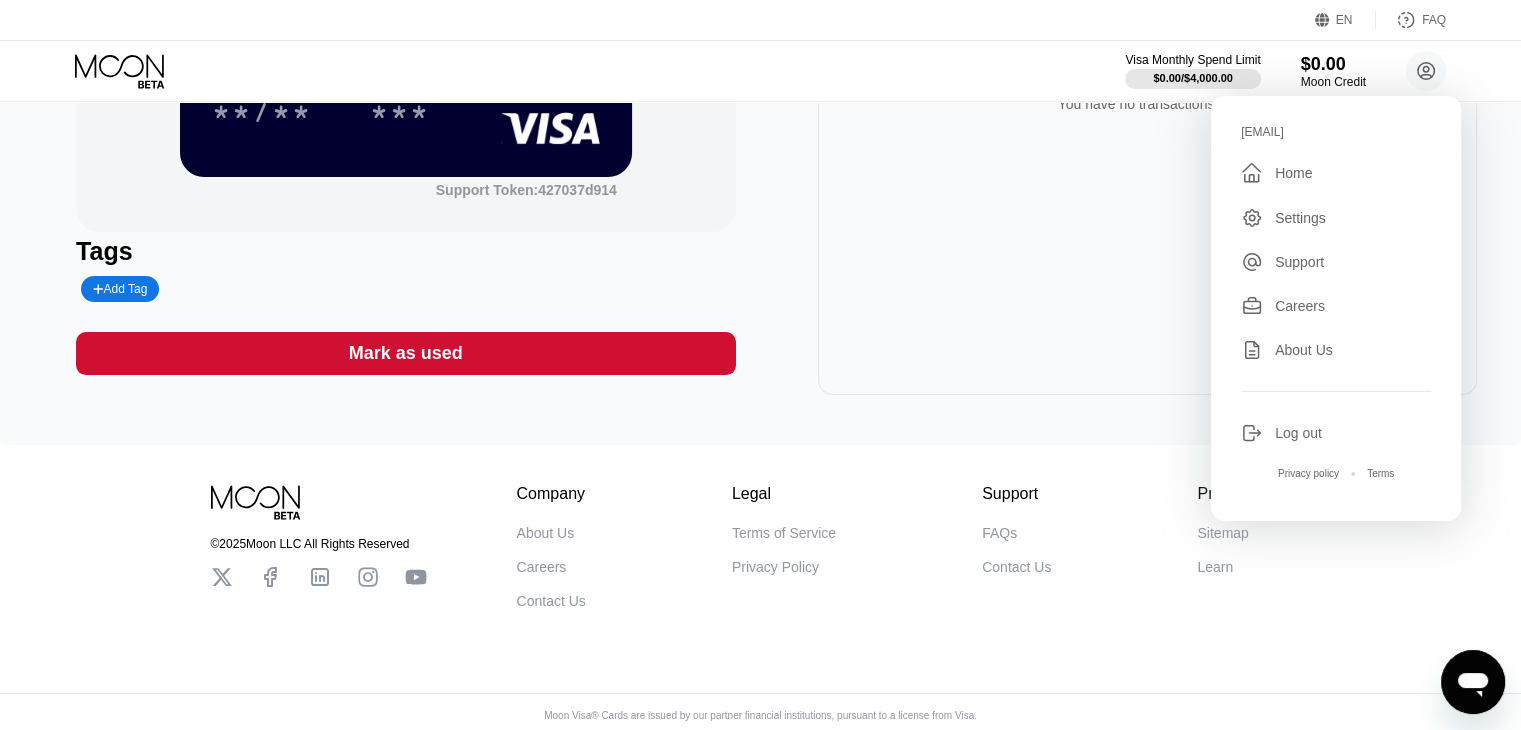 click on "$0.00 * * * * * * * * * * * * **** **/** *** Support Token:  427037d914 Tags  Add Tag Mark as used My Moon X Visa® Card Buy Moon Credit Request a Refund Payment Details You have no transactions yet" at bounding box center (760, 113) 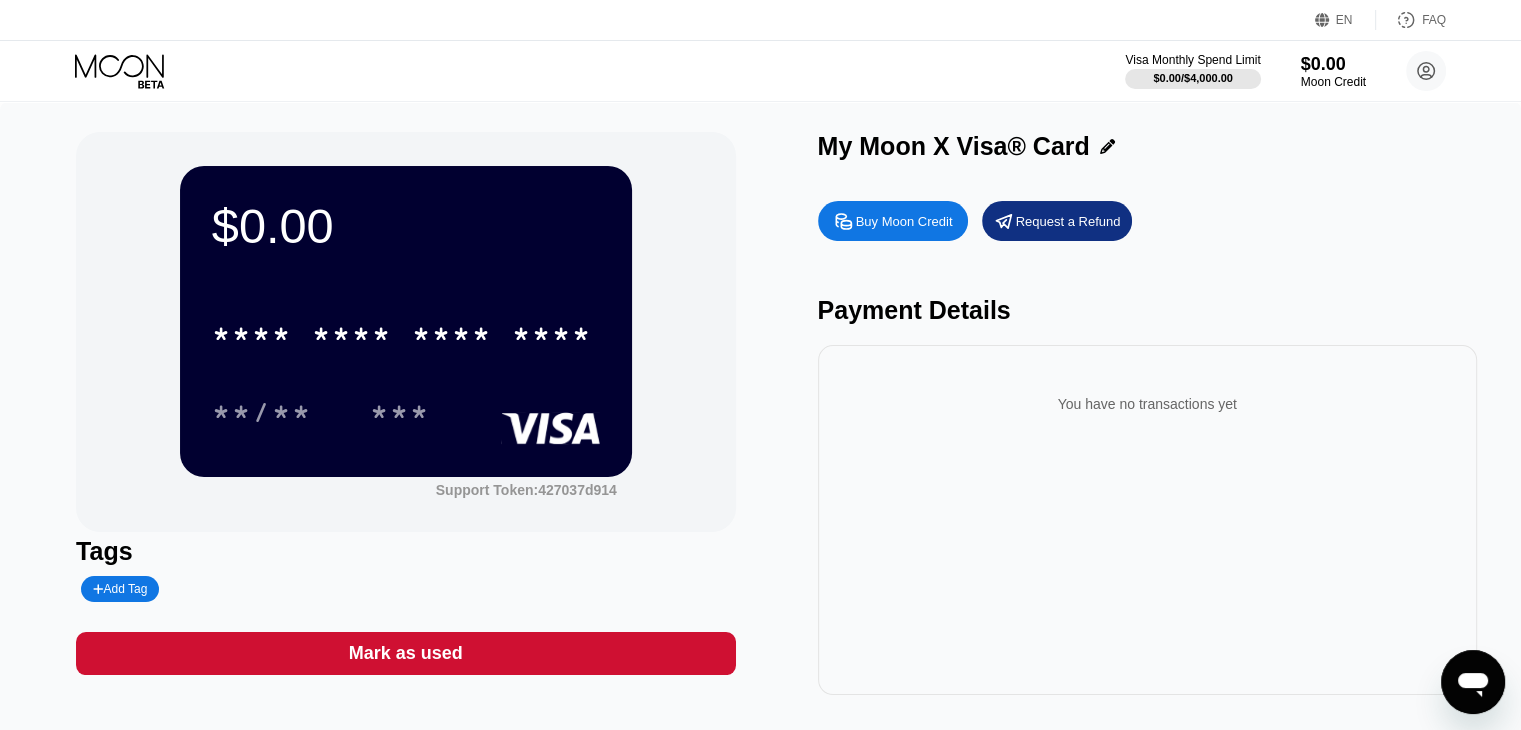 scroll, scrollTop: 0, scrollLeft: 0, axis: both 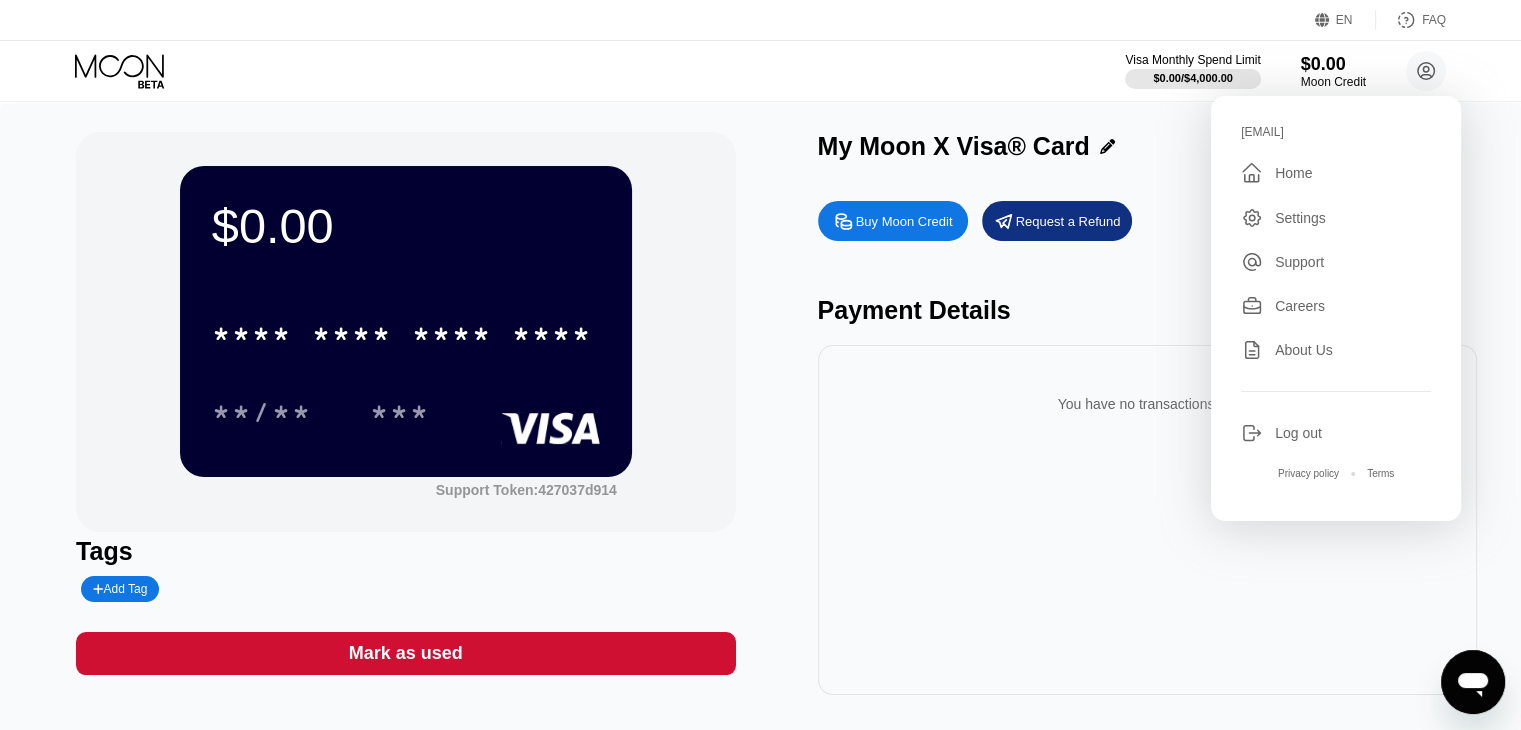 click 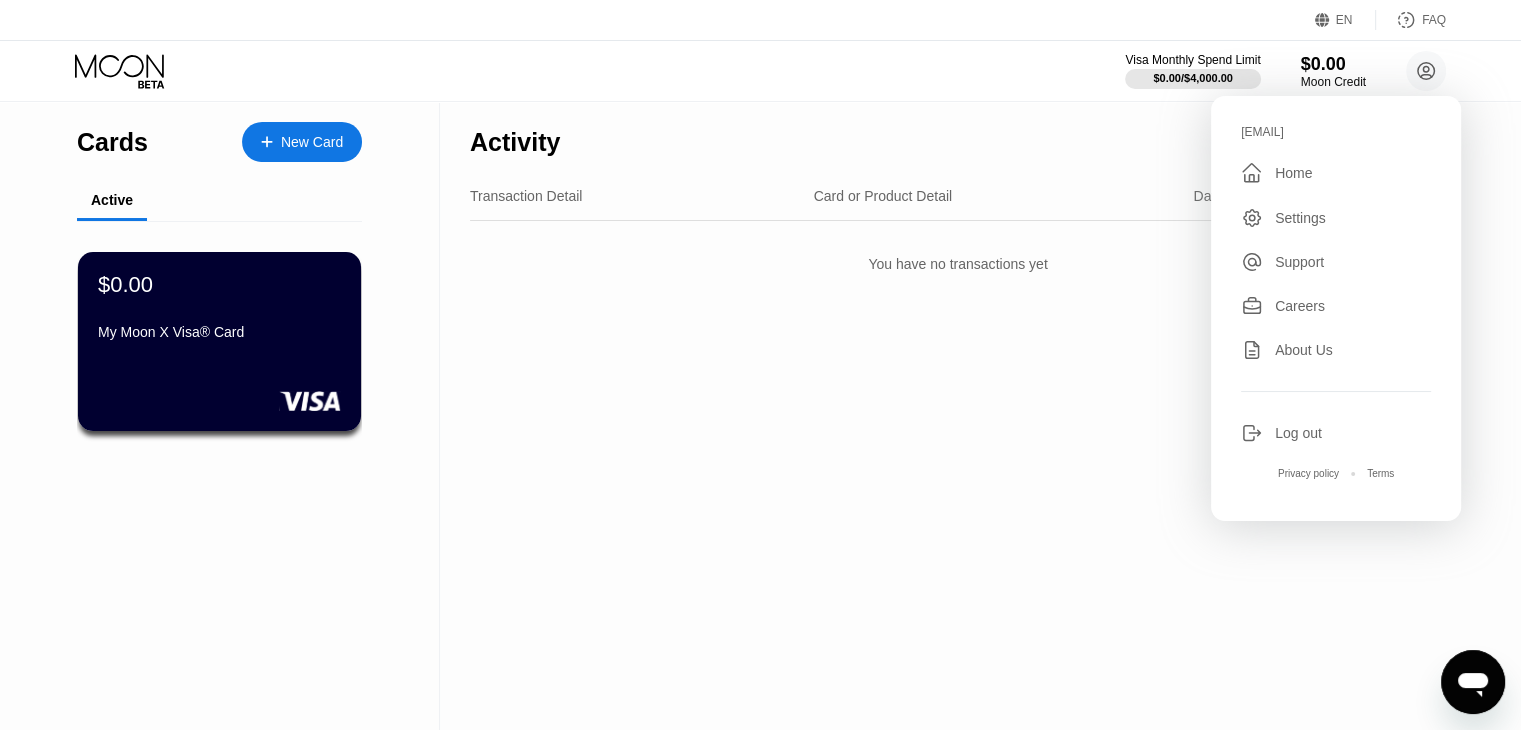 click on "Activity Export Transaction Detail Card or Product Detail Date & Time Amount You have no transactions yet" at bounding box center (958, 416) 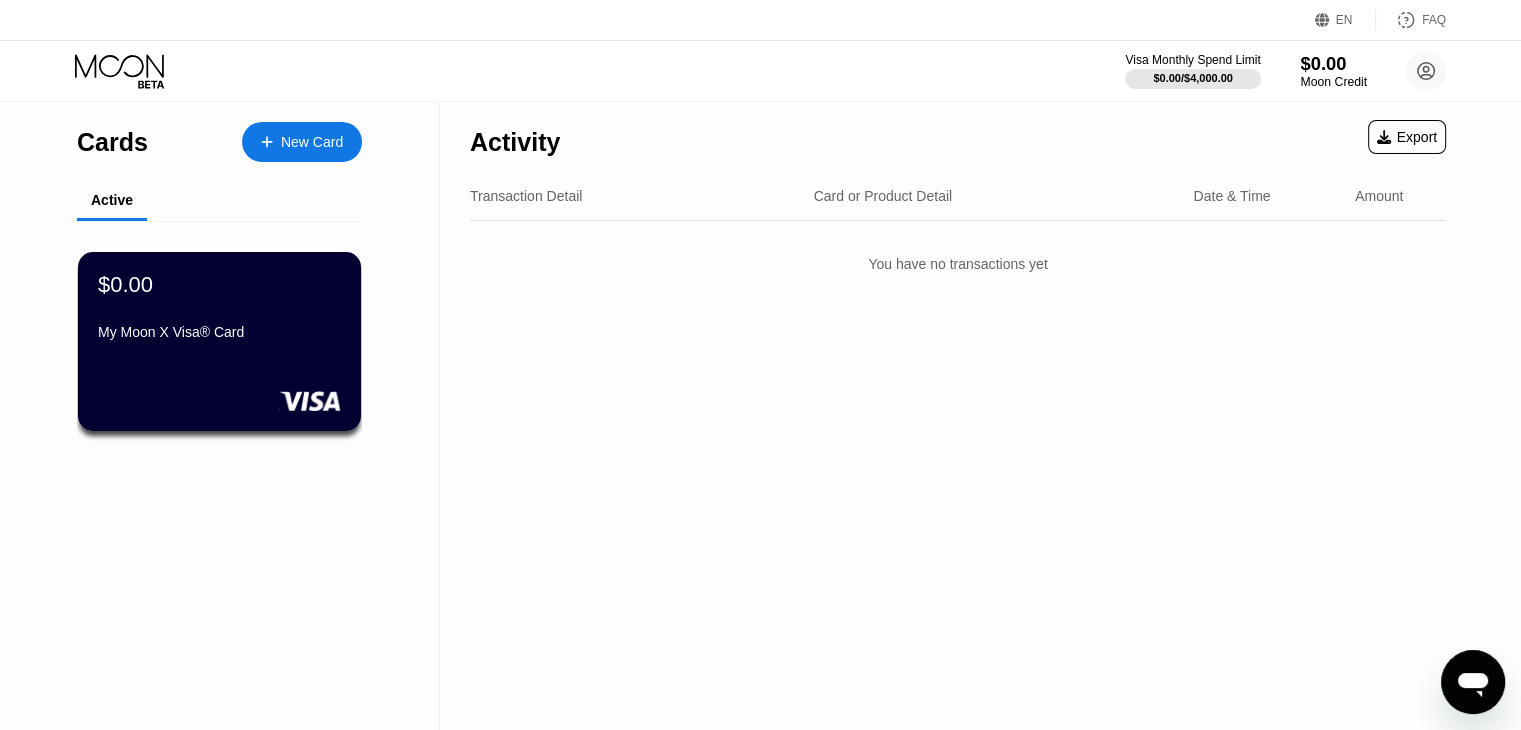 click on "$0.00" at bounding box center [1333, 63] 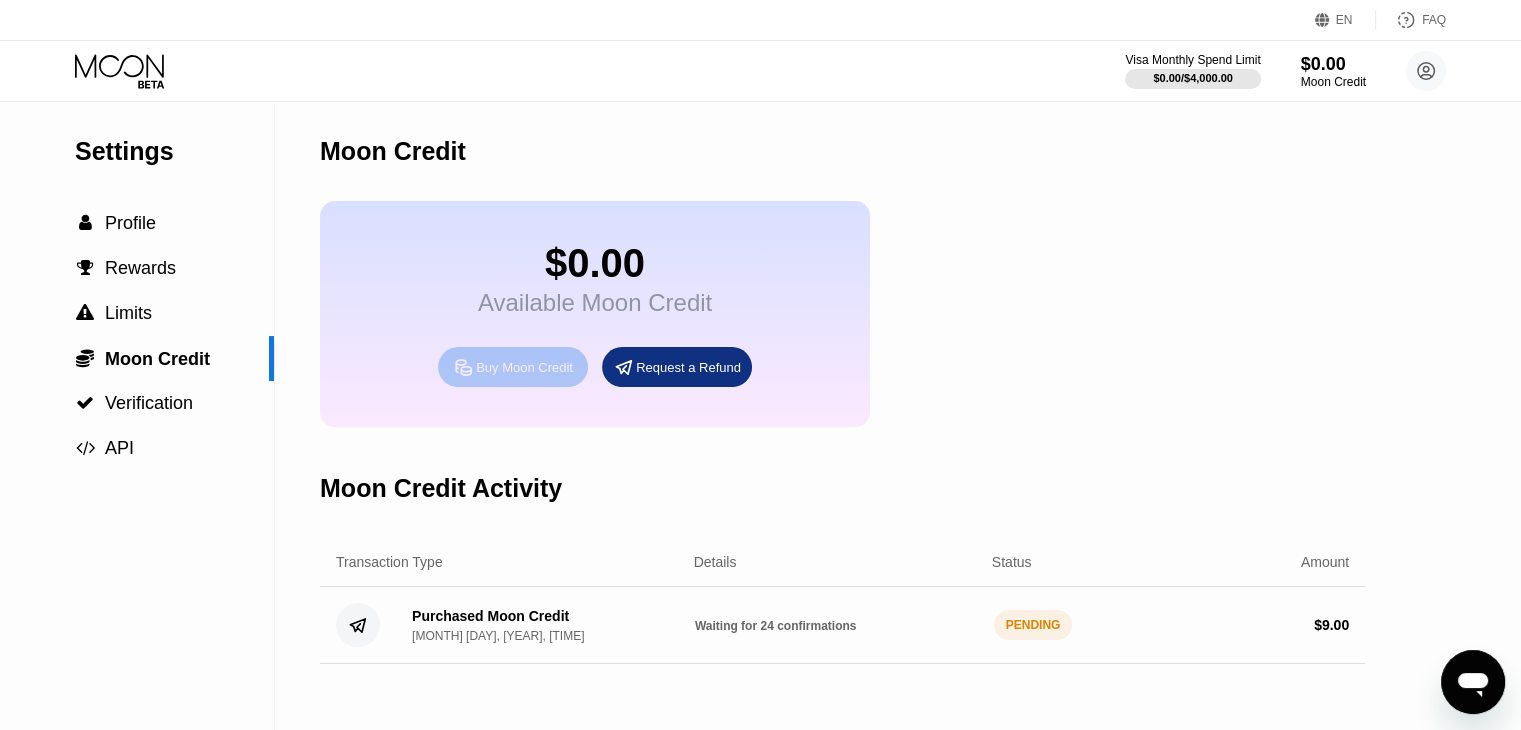 click on "Buy Moon Credit" at bounding box center (513, 367) 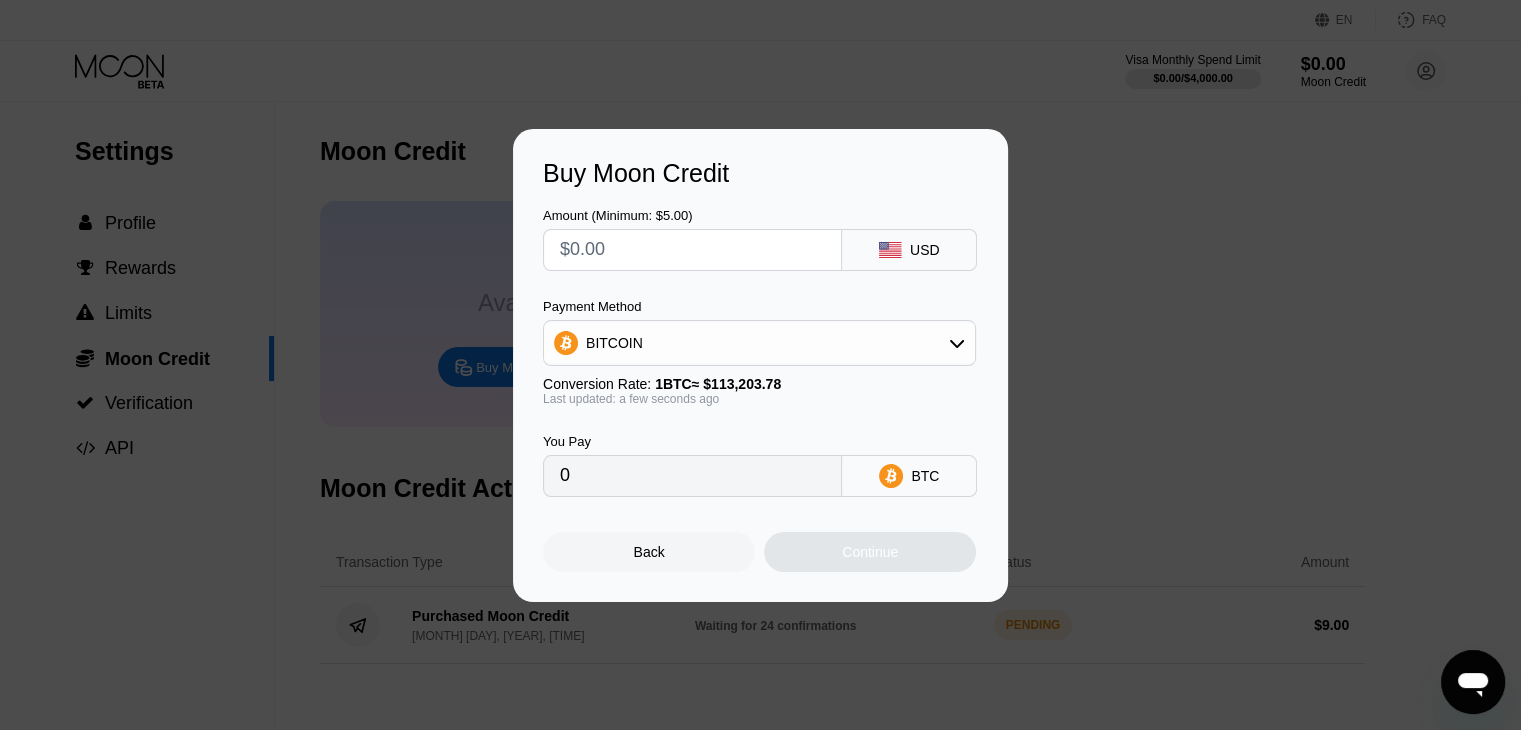 click on "Buy Moon Credit Amount (Minimum: $5.00) USD Payment Method BITCOIN Conversion Rate:   1  BTC  ≈   $113,203.78 Last updated:   a few seconds ago You Pay 0 BTC Back Continue" at bounding box center (760, 365) 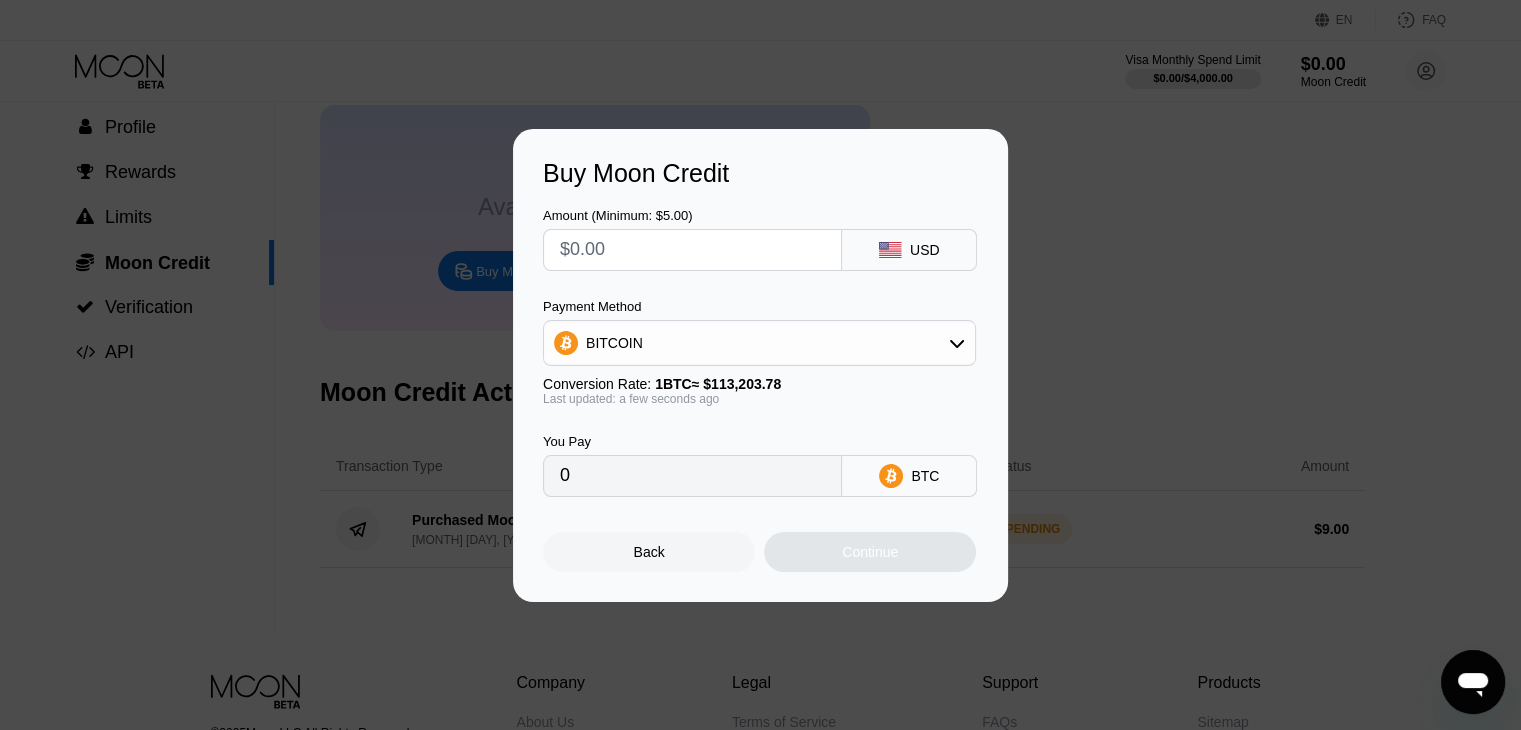 scroll, scrollTop: 100, scrollLeft: 0, axis: vertical 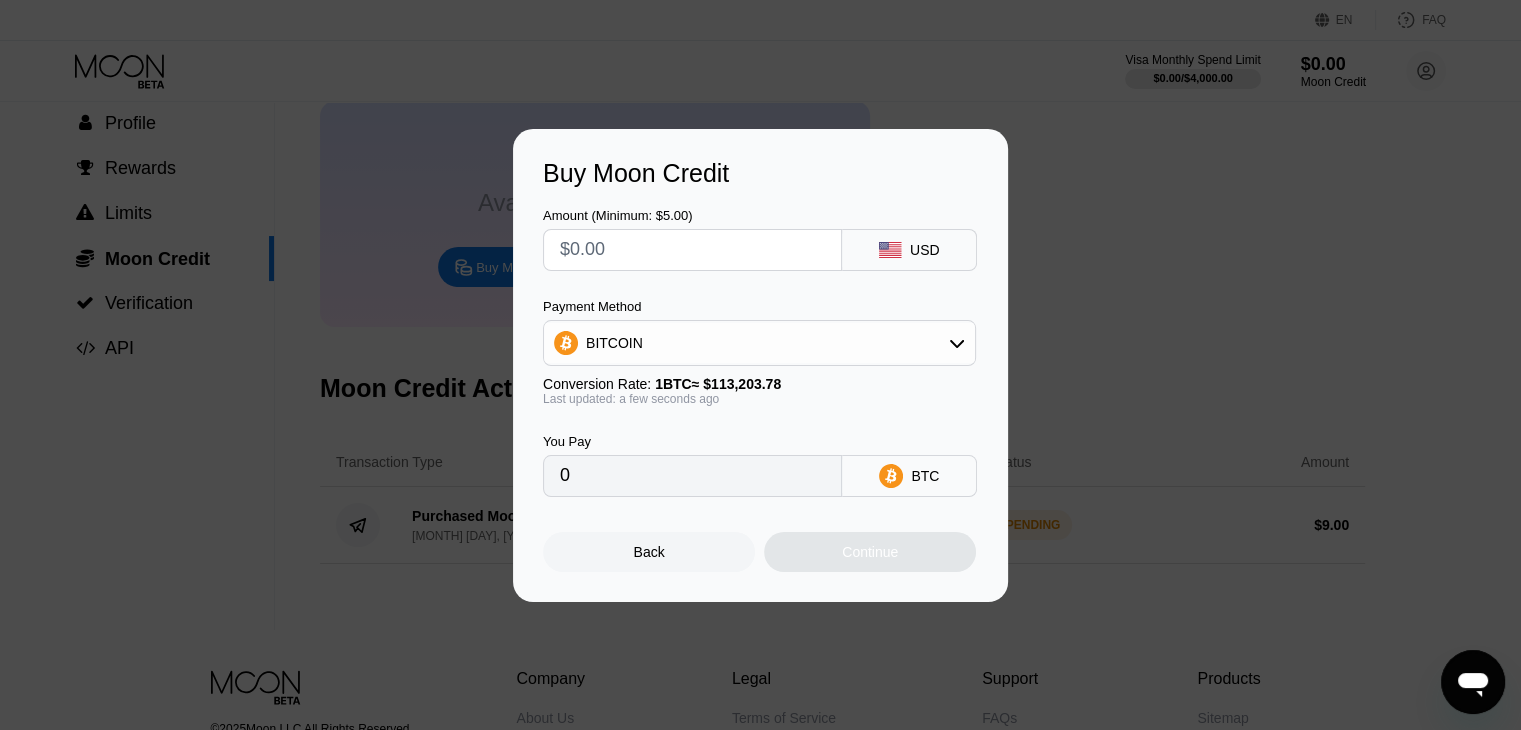 click on "Buy Moon Credit Amount (Minimum: $5.00) USD Payment Method BITCOIN Conversion Rate:   1  BTC  ≈   $113,203.78 Last updated:   a few seconds ago You Pay 0 BTC Back Continue" at bounding box center (760, 365) 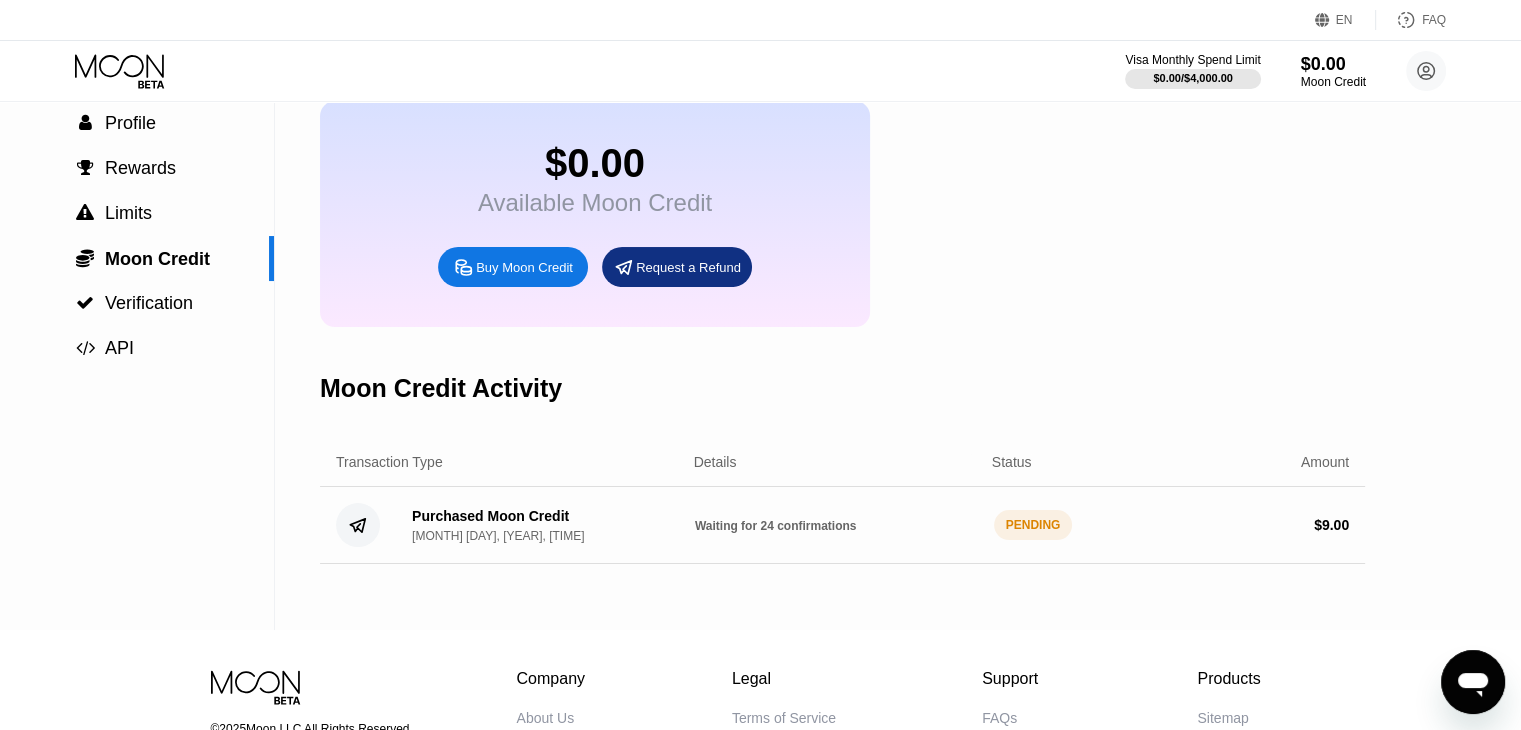 click on "Waiting for 24 confirmations" at bounding box center [776, 526] 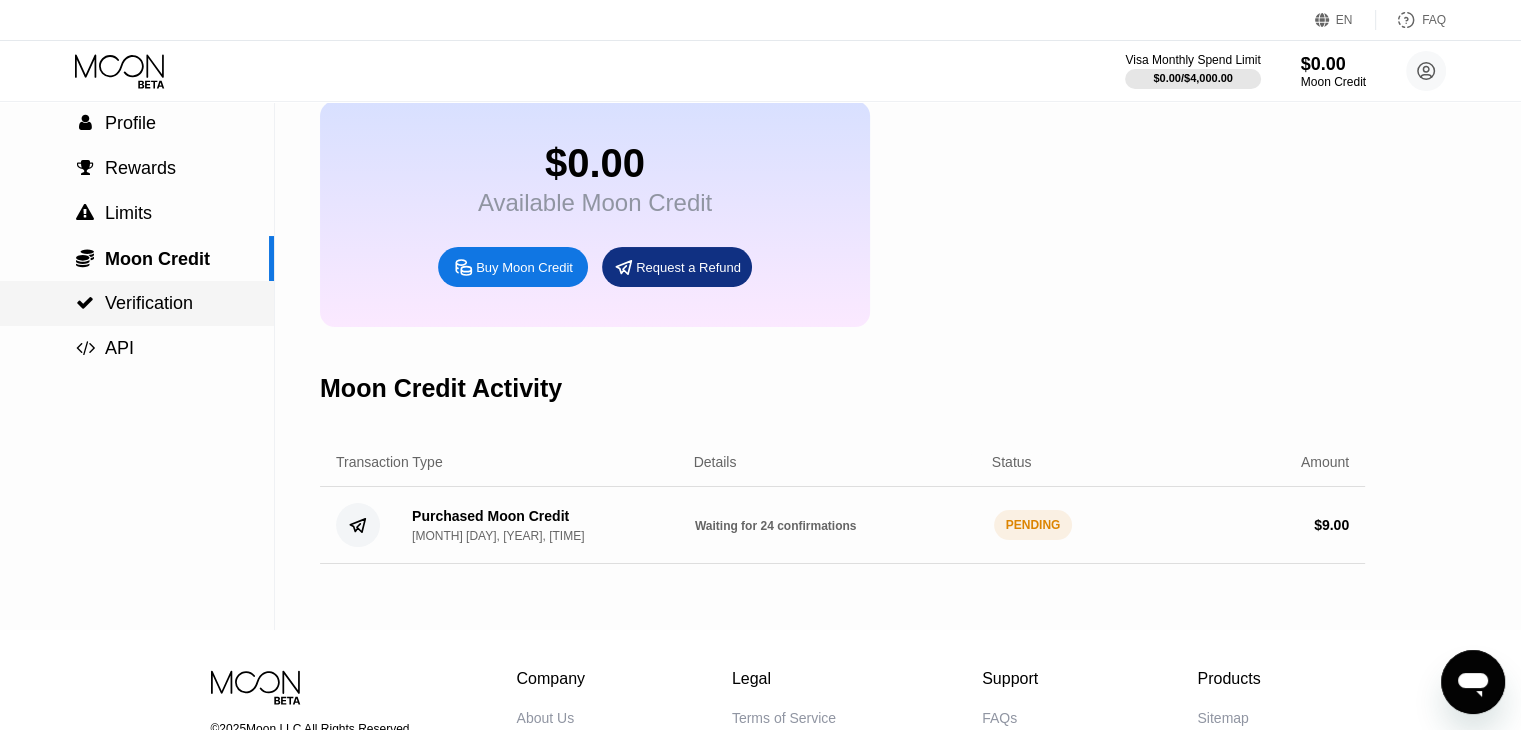 click on " Verification" at bounding box center (137, 303) 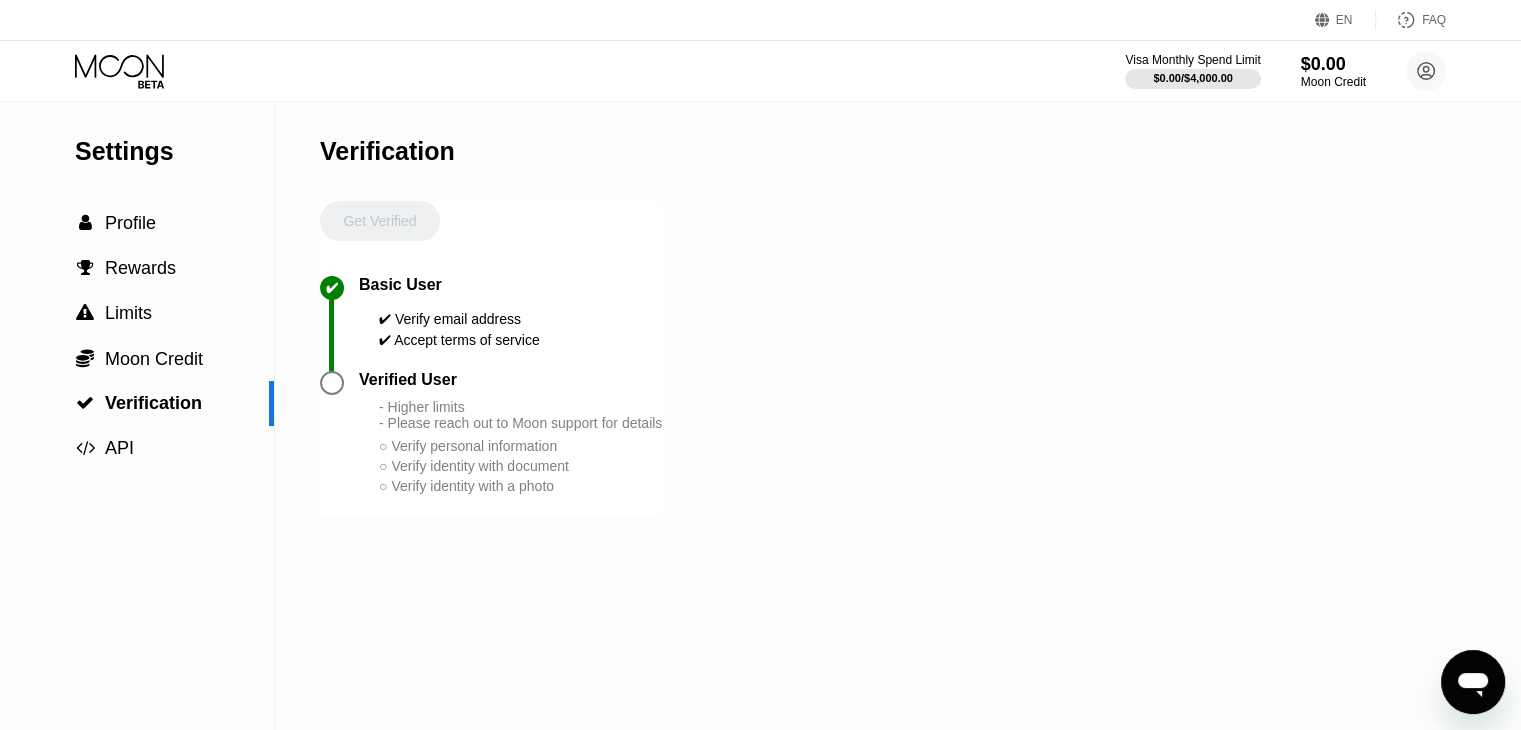 click on " API" at bounding box center [137, 448] 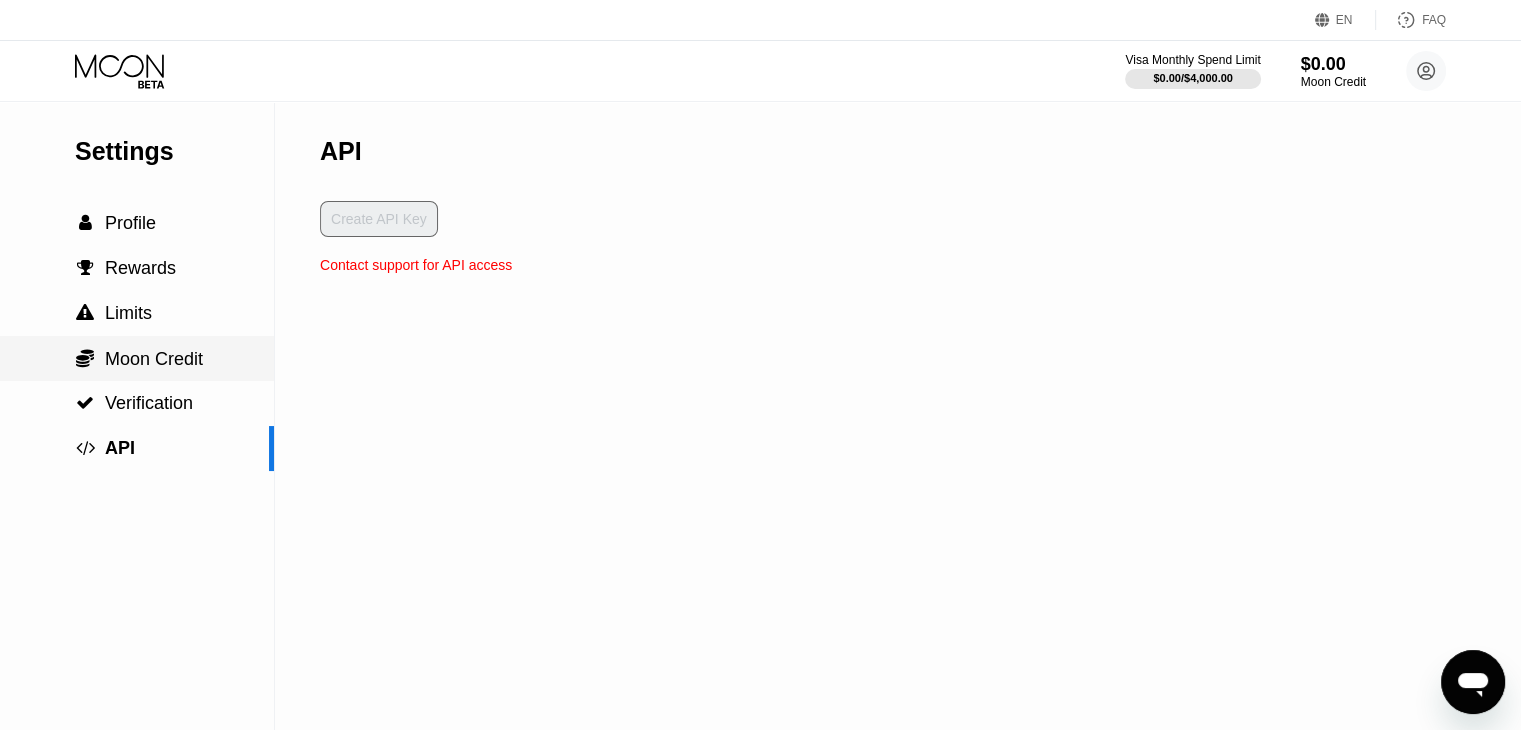 click on " Moon Credit" at bounding box center [137, 359] 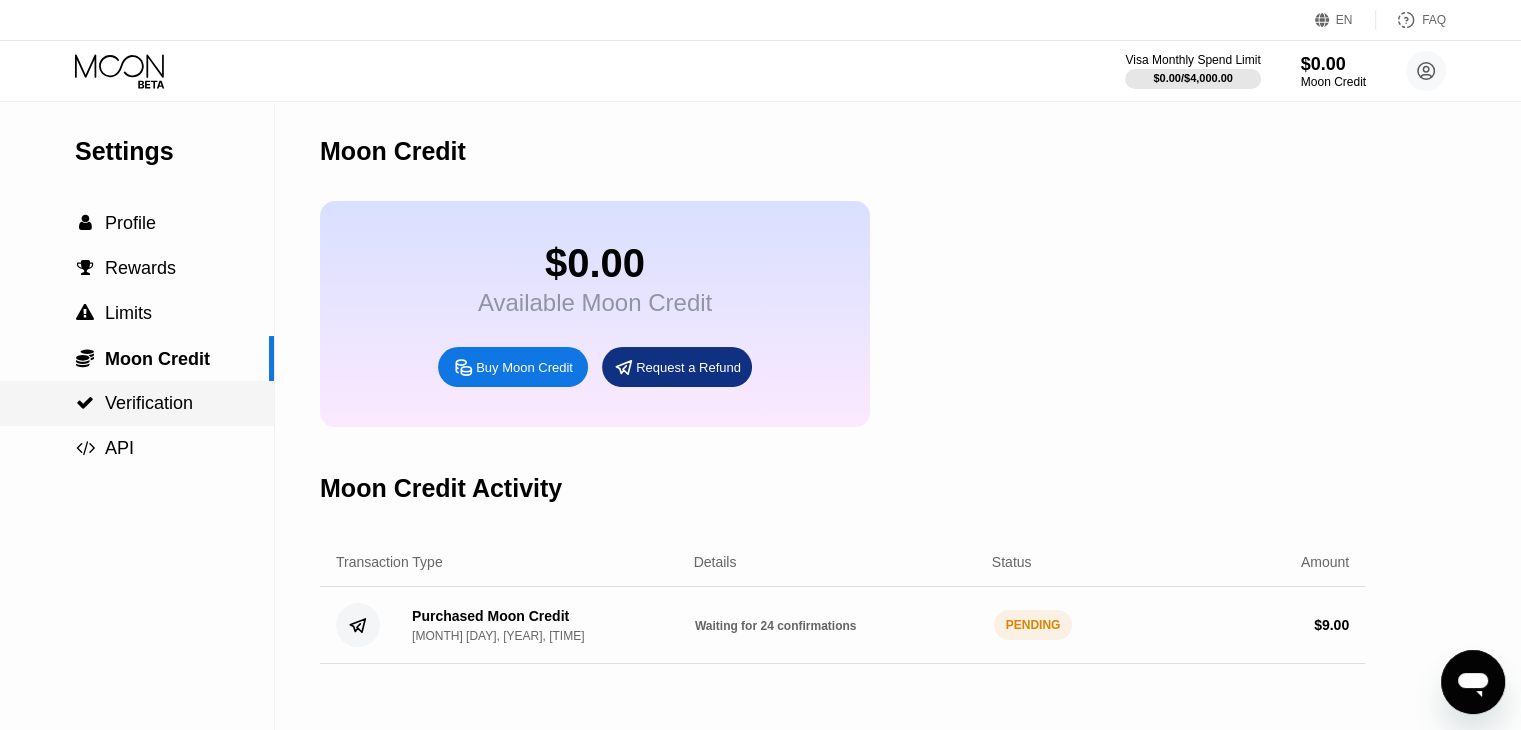 click on " Verification" at bounding box center (137, 403) 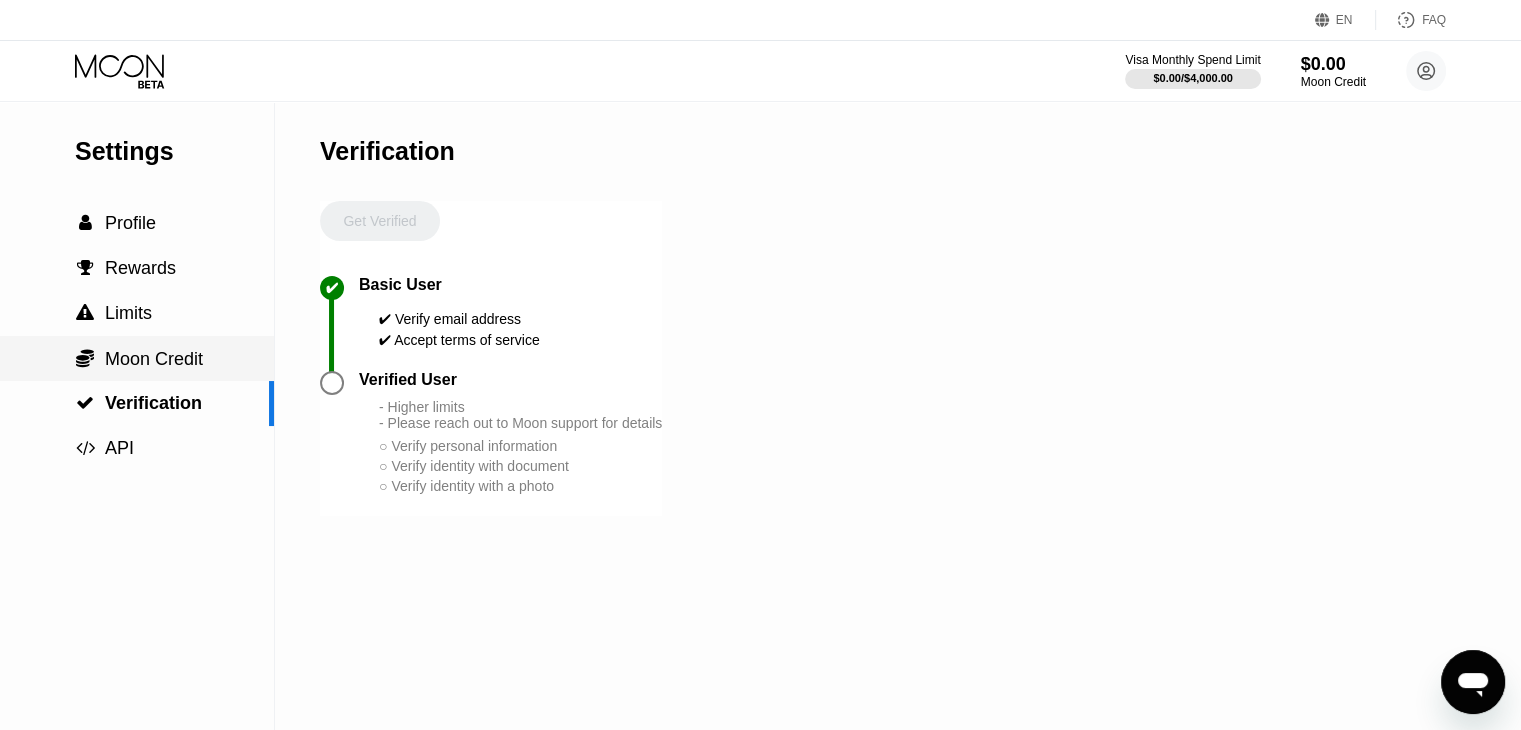 click on " Moon Credit" at bounding box center (137, 358) 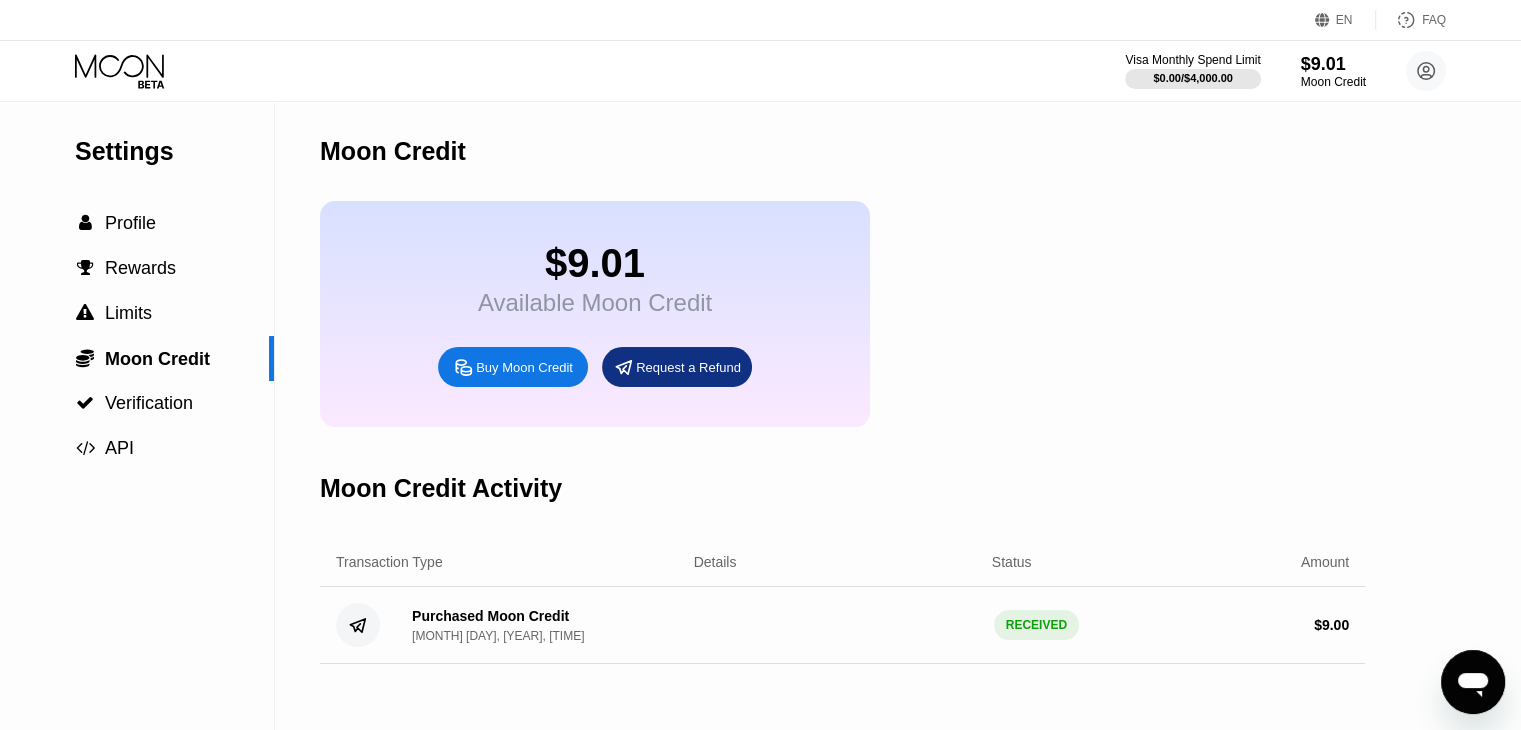 click 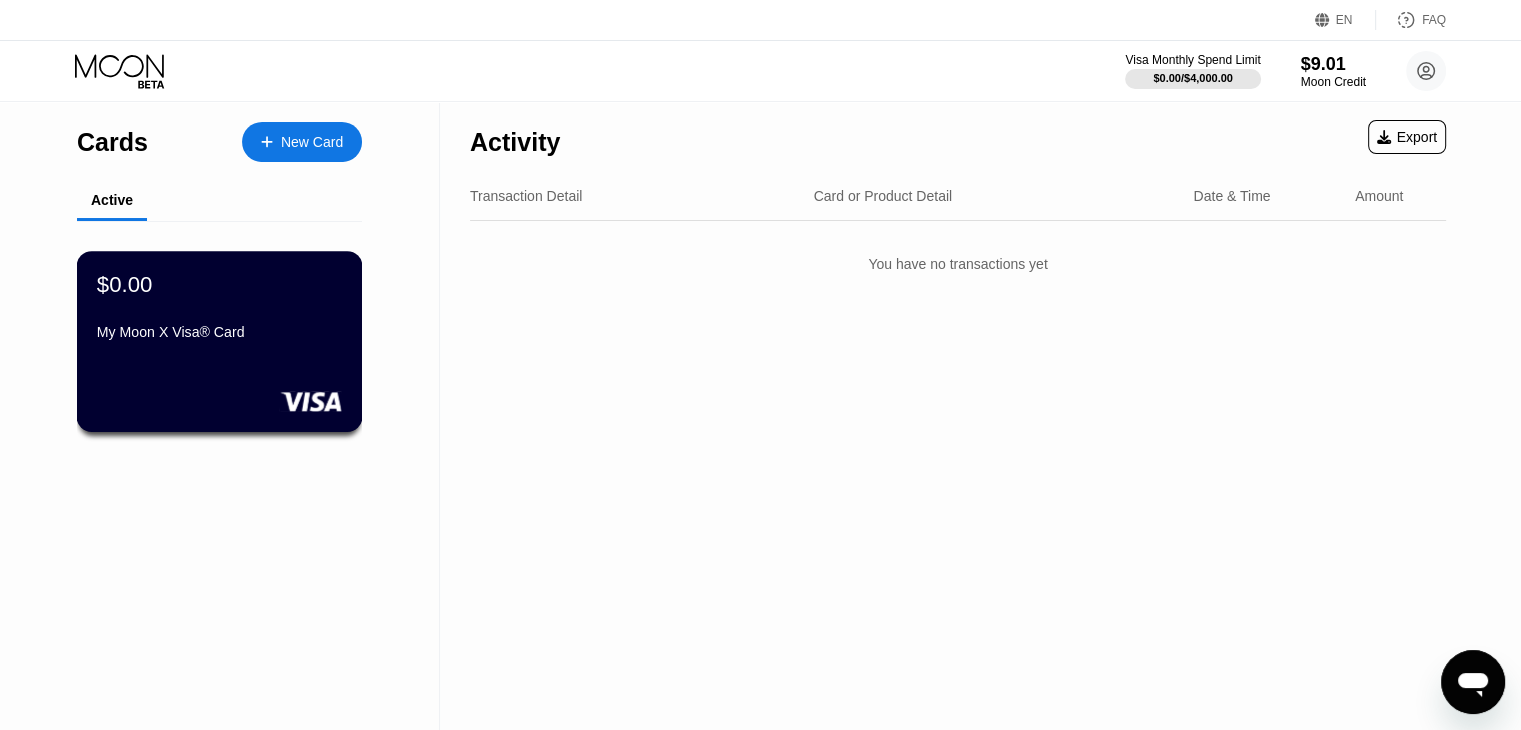 click on "$0.00 My Moon X Visa® Card" at bounding box center (220, 341) 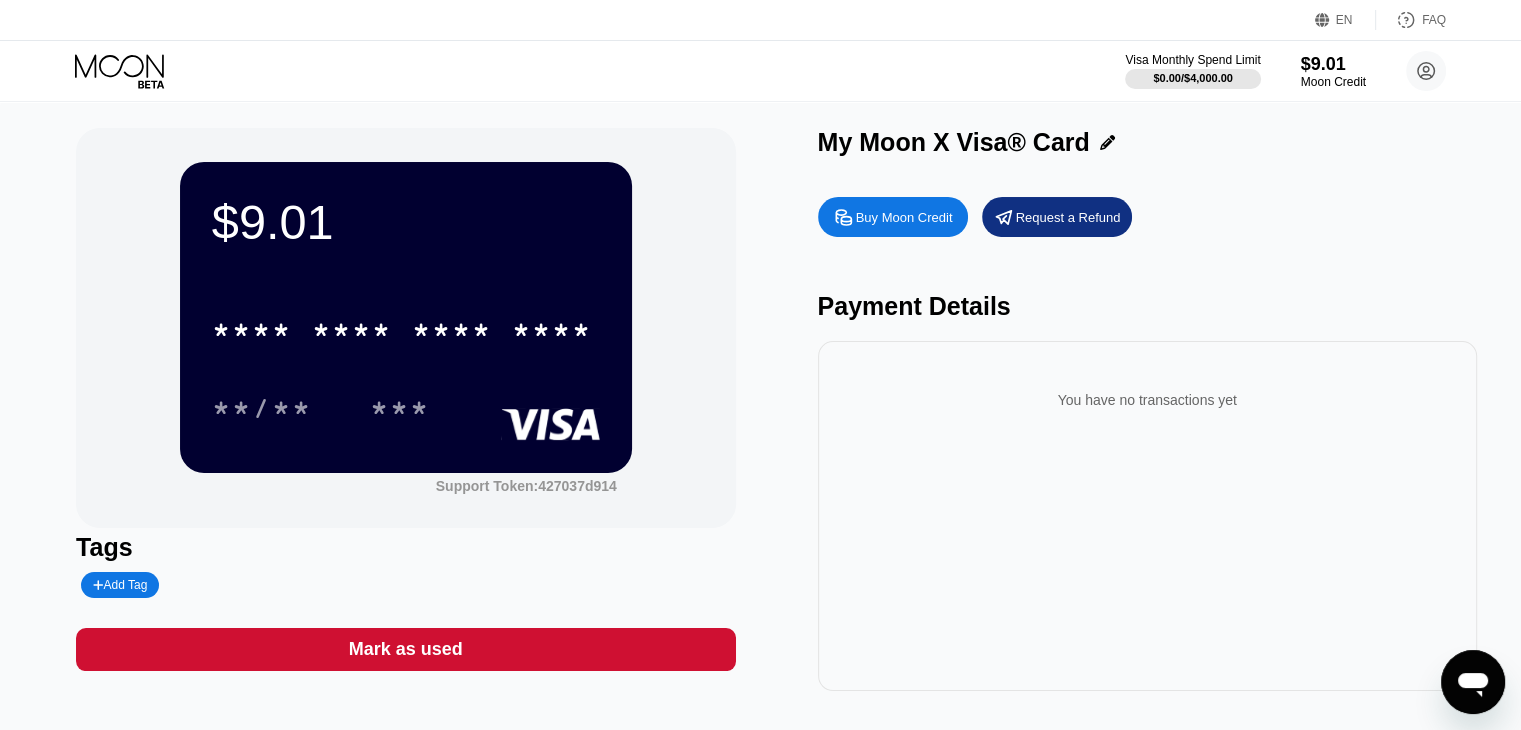 scroll, scrollTop: 0, scrollLeft: 0, axis: both 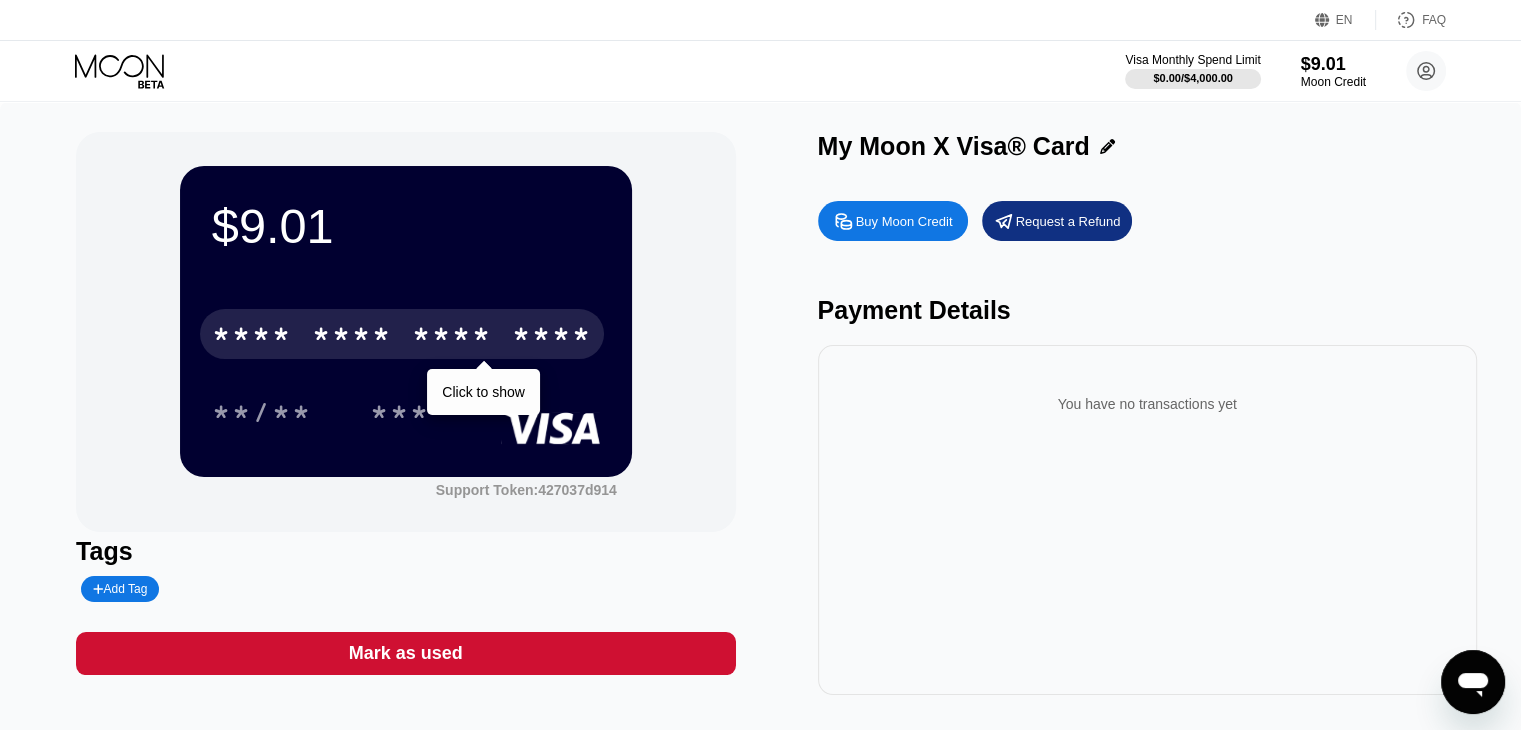 click on "* * * * * * * * * * * * ****" at bounding box center [402, 334] 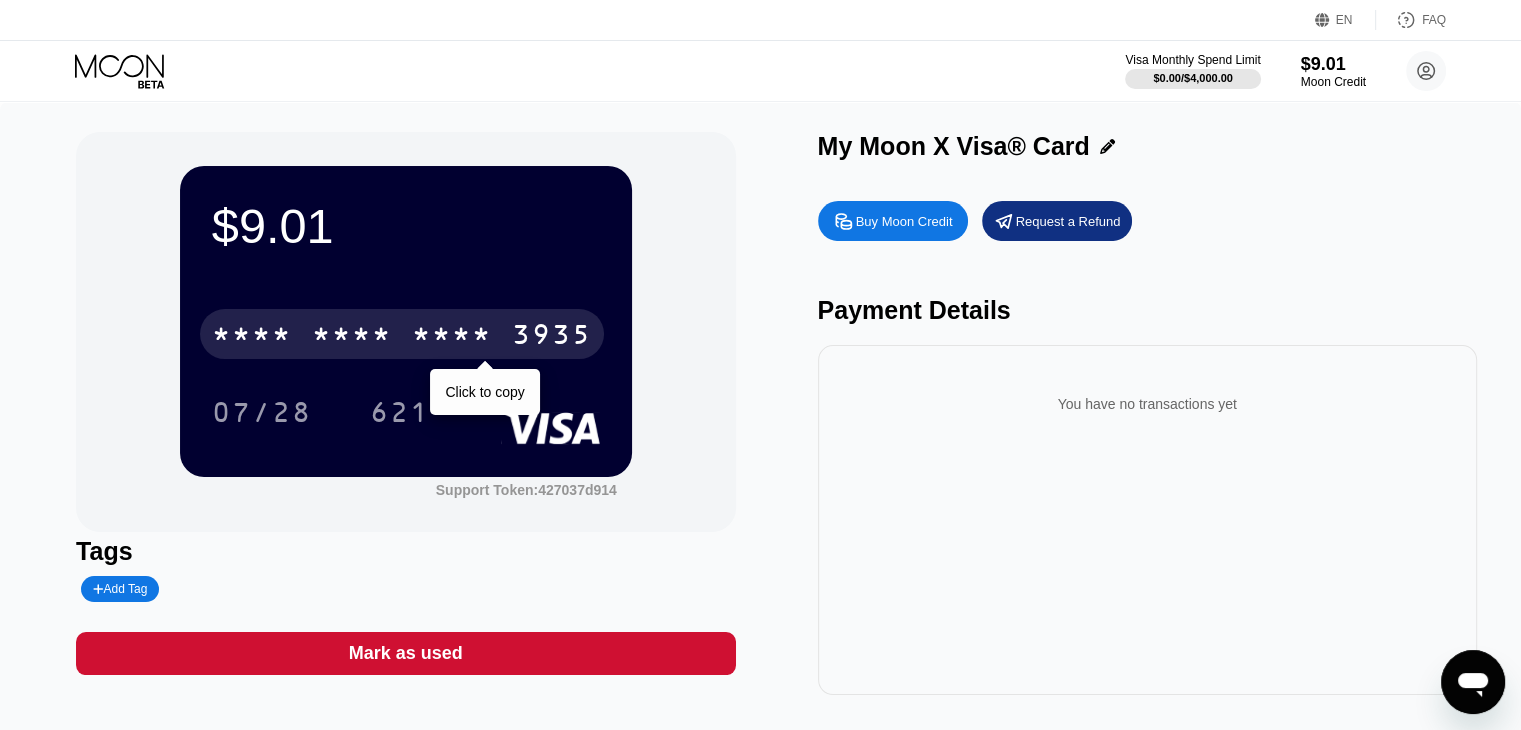 click on "* * * *" at bounding box center (452, 337) 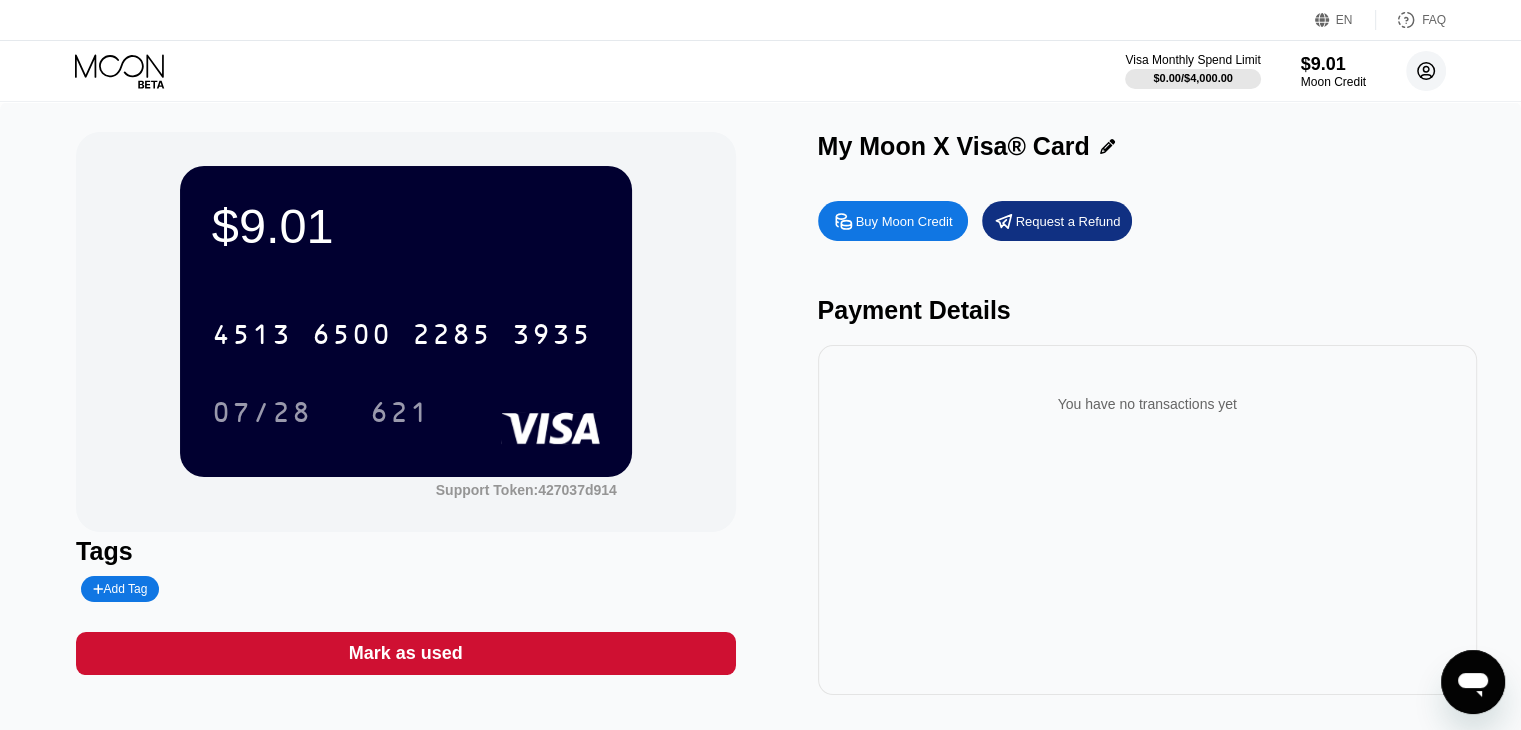 click 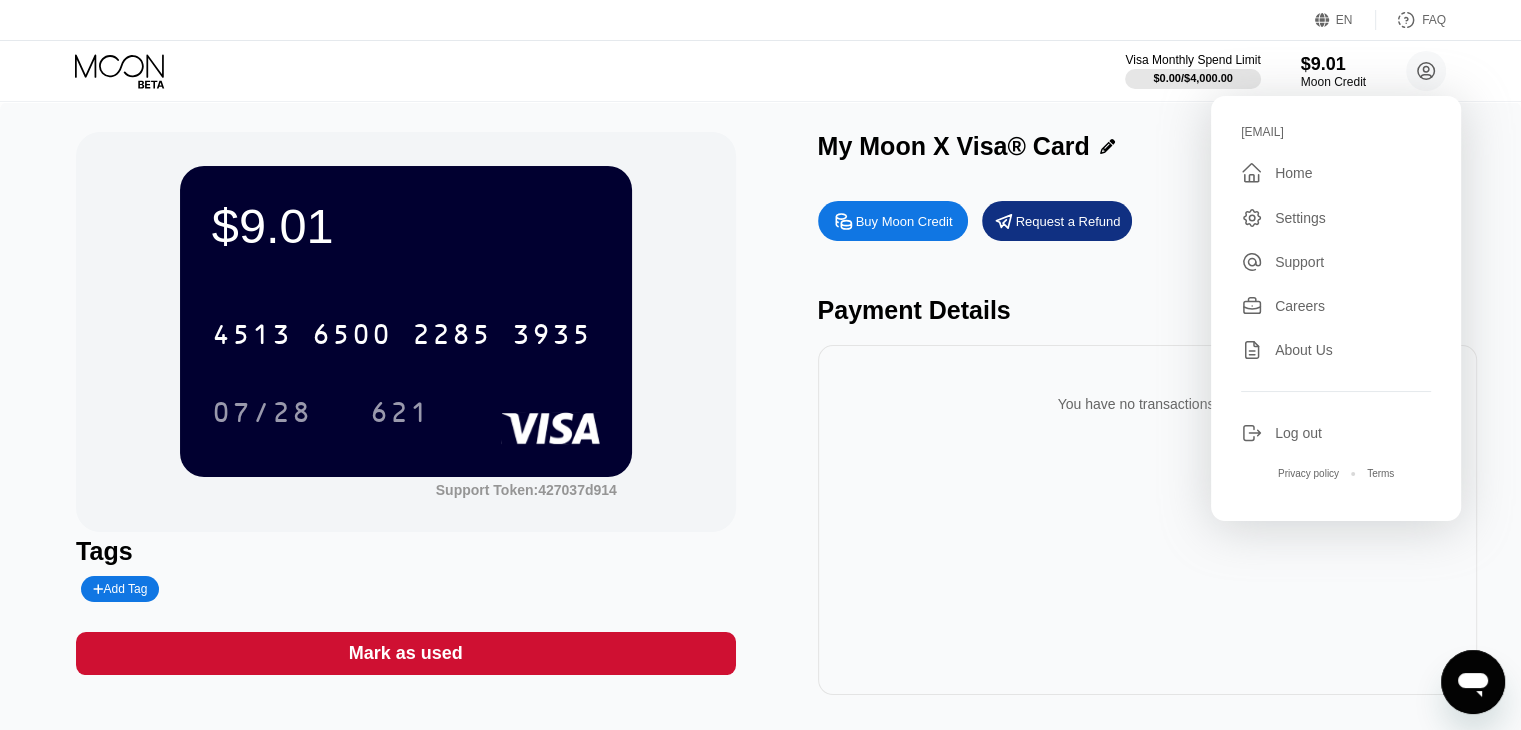 click on "Settings" at bounding box center [1336, 218] 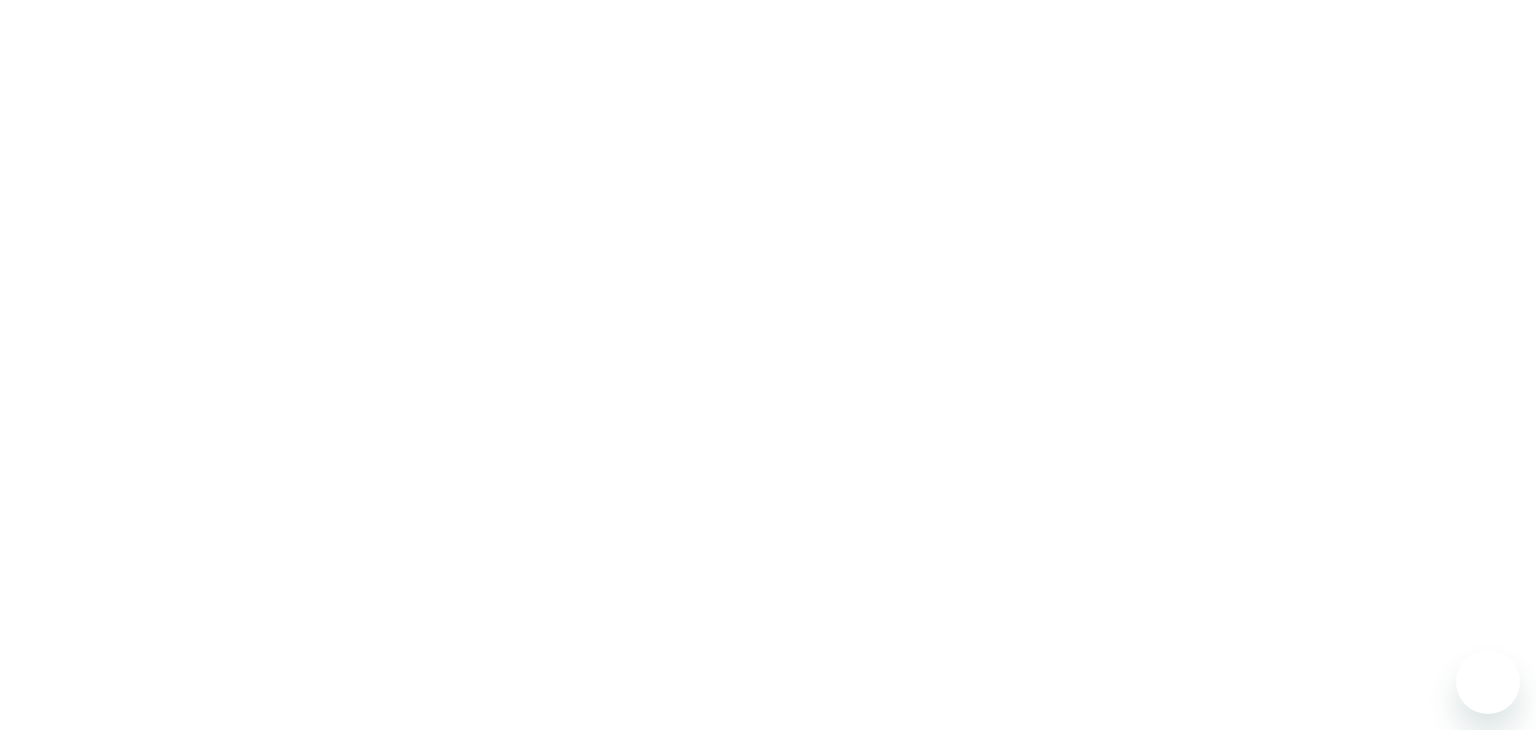 scroll, scrollTop: 0, scrollLeft: 0, axis: both 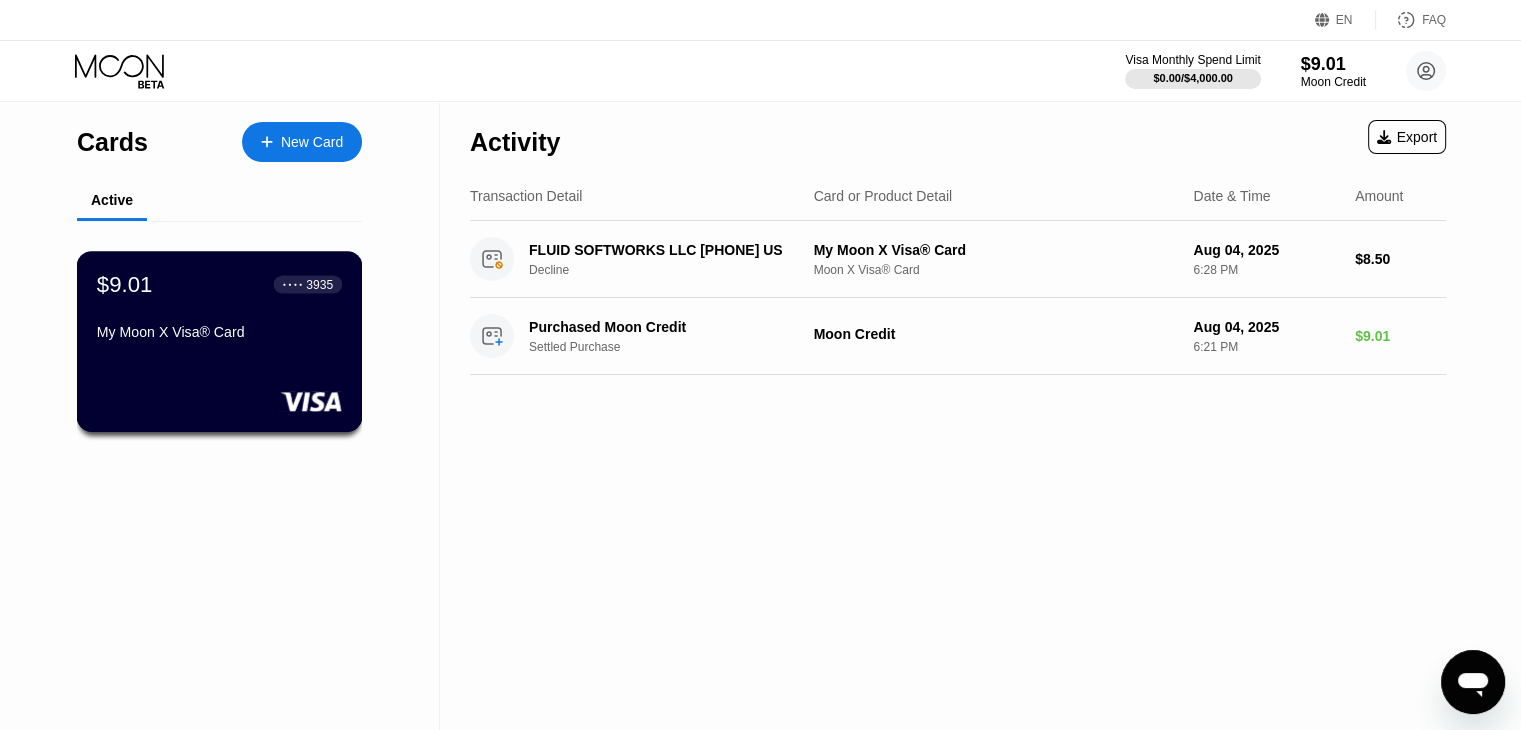 click on "My Moon X Visa® Card" at bounding box center [219, 332] 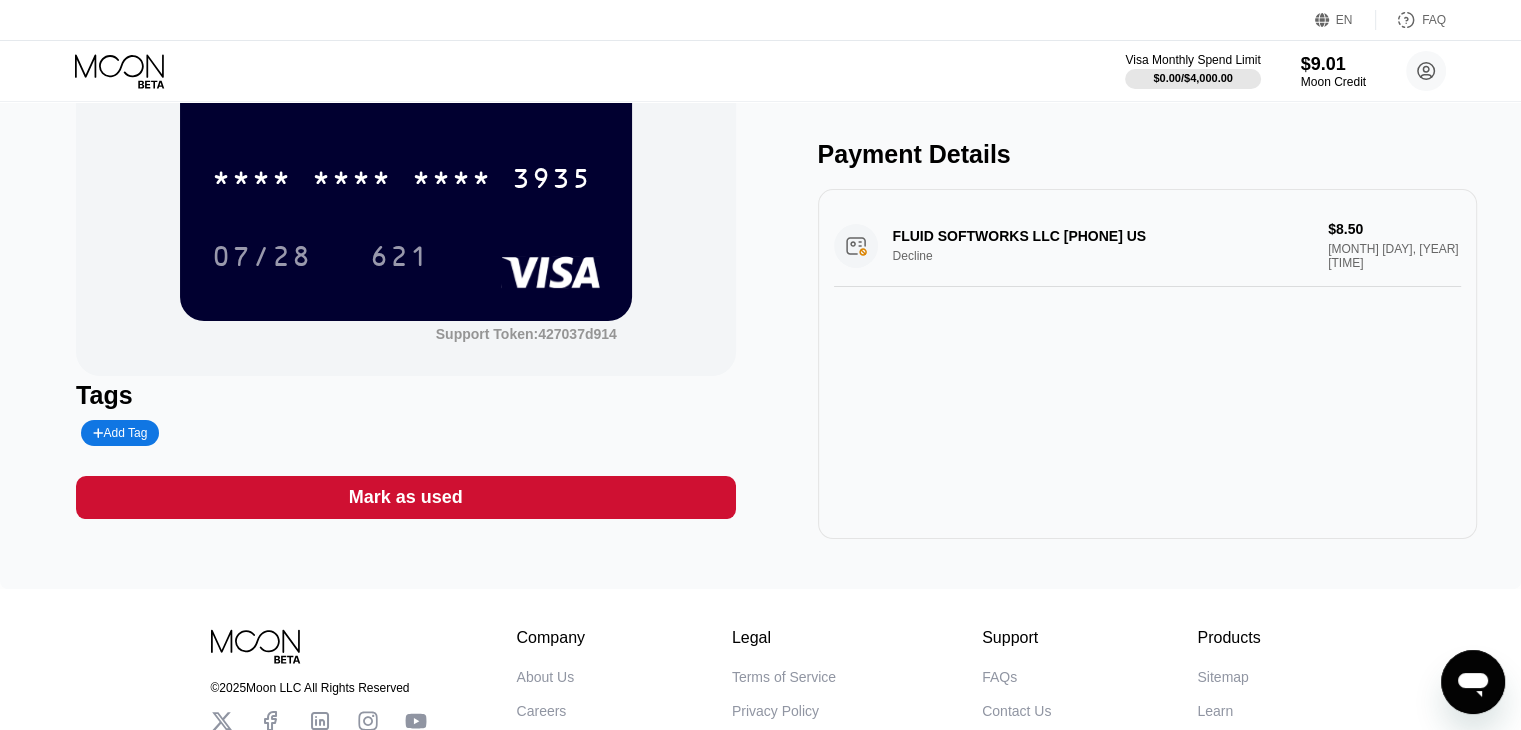 scroll, scrollTop: 0, scrollLeft: 0, axis: both 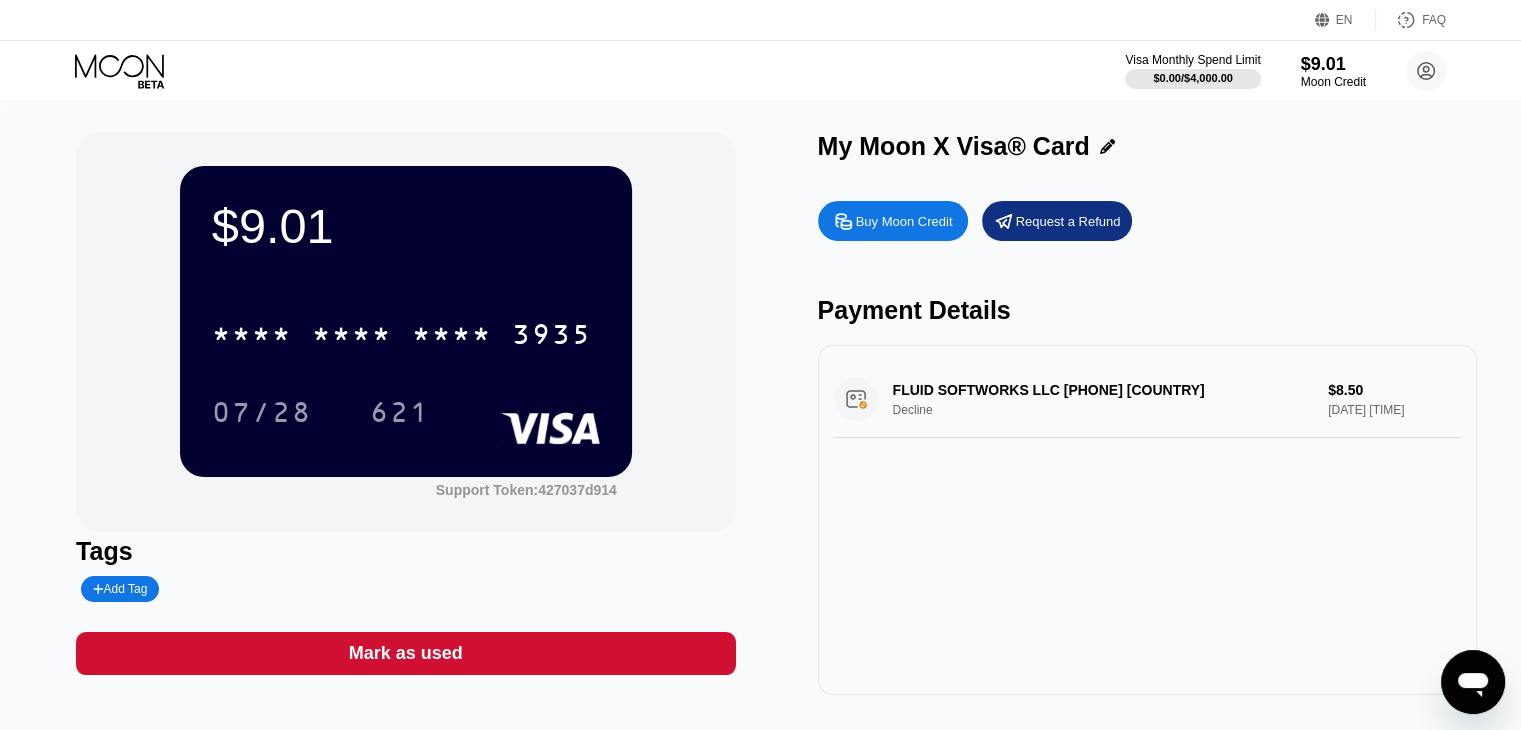 click on "Visa Monthly Spend Limit [PRICE] / [PRICE] [PRICE] Moon Credit [EMAIL]  Home Settings Support Careers About Us Log out Privacy policy Terms" at bounding box center (760, 71) 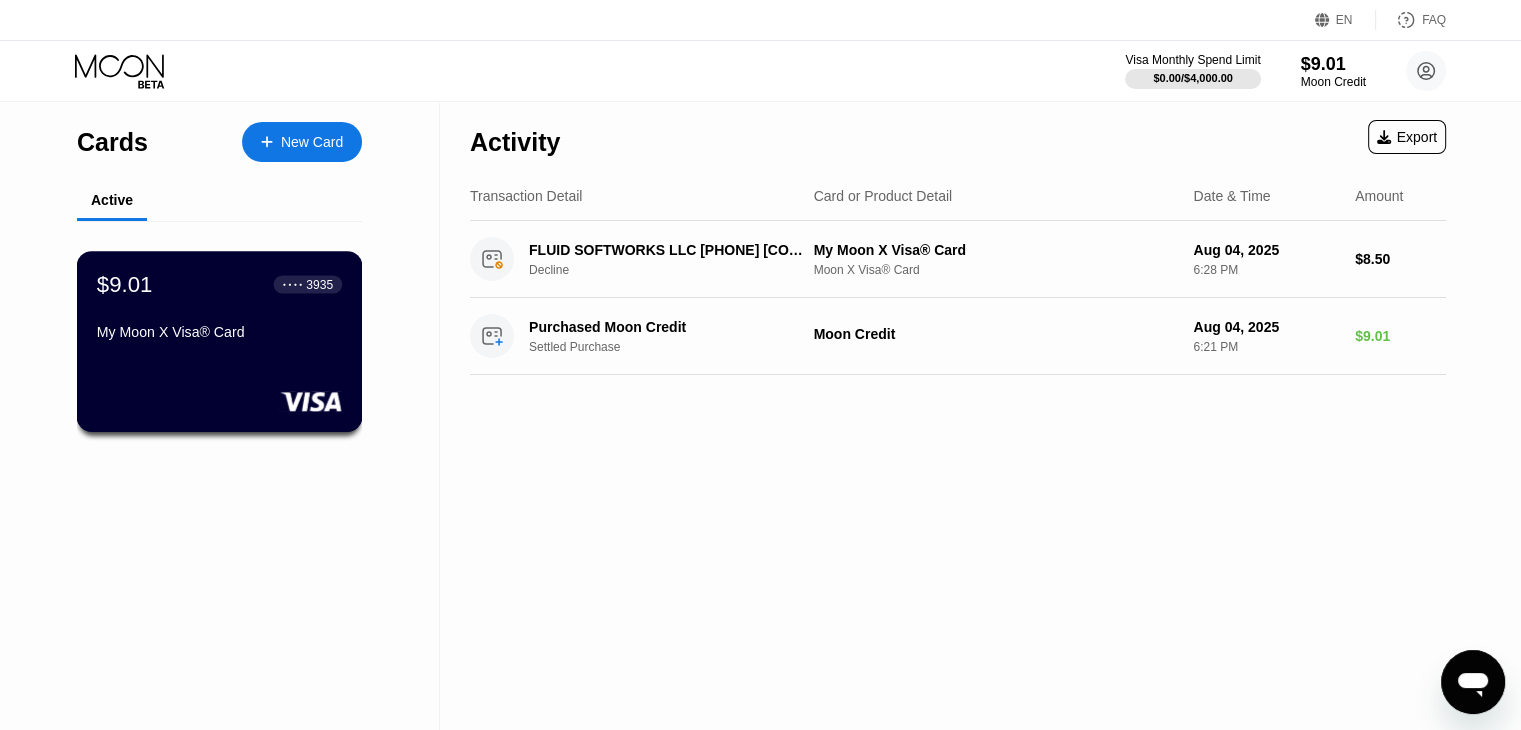 click on "$9.01 ● ● ● ● 3935 My Moon X Visa® Card" at bounding box center [219, 309] 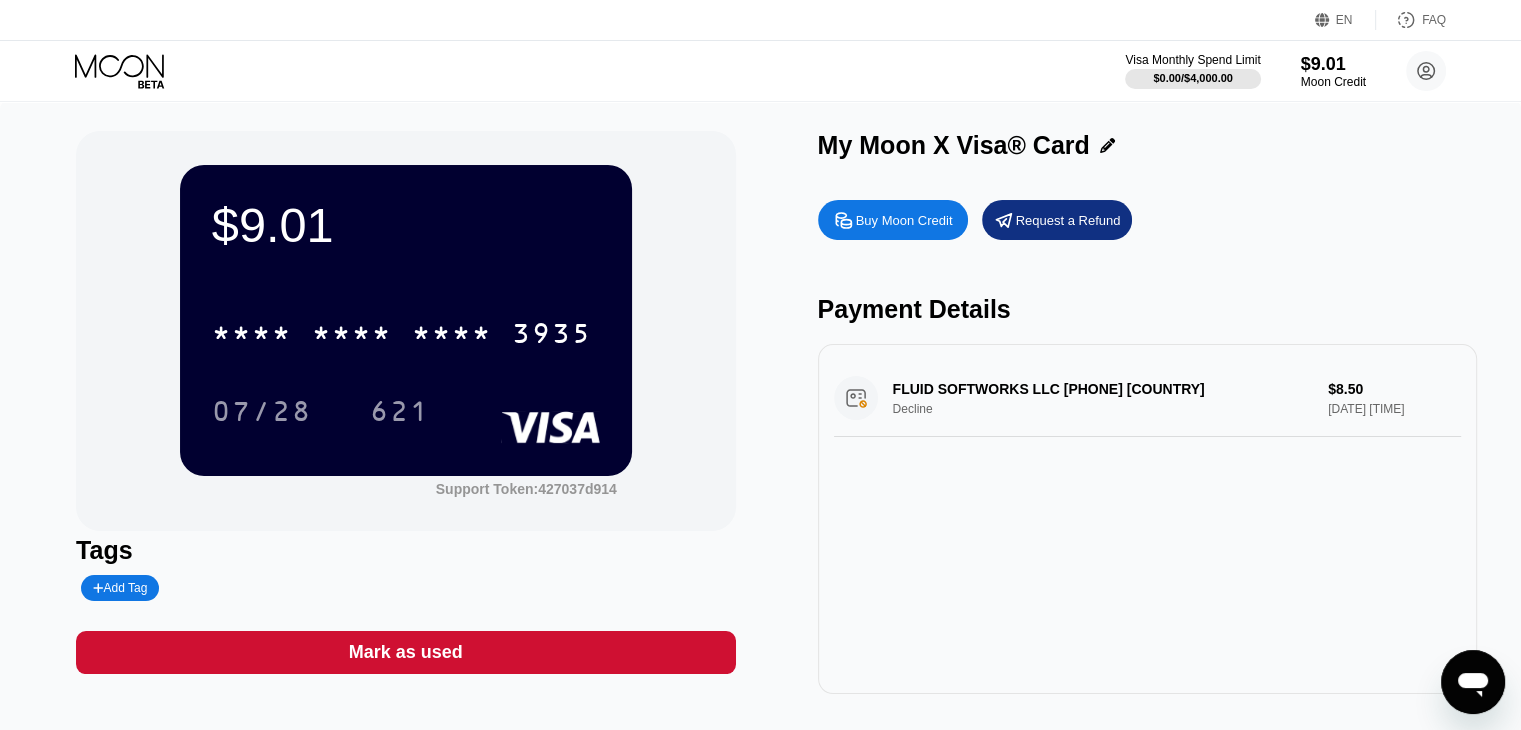 scroll, scrollTop: 0, scrollLeft: 0, axis: both 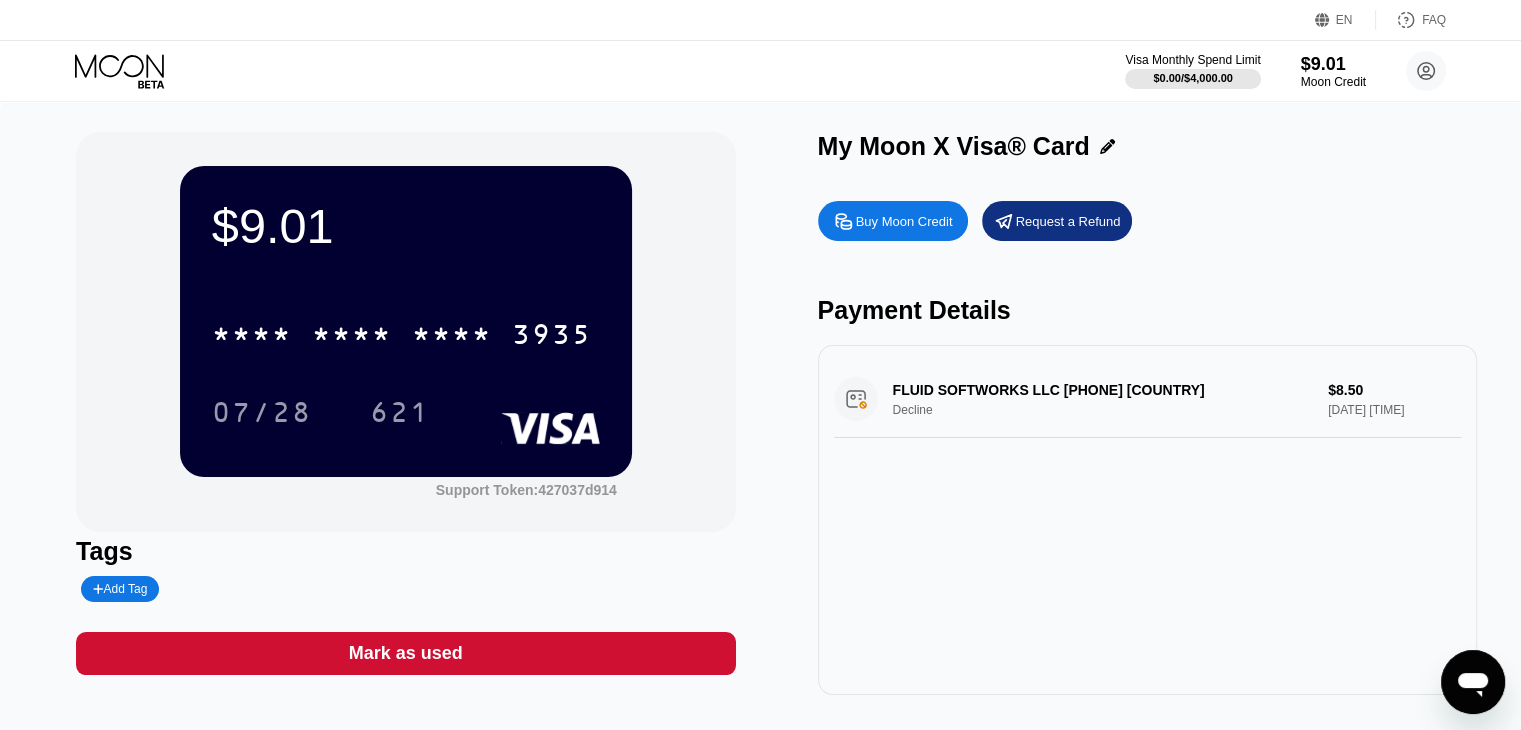 click 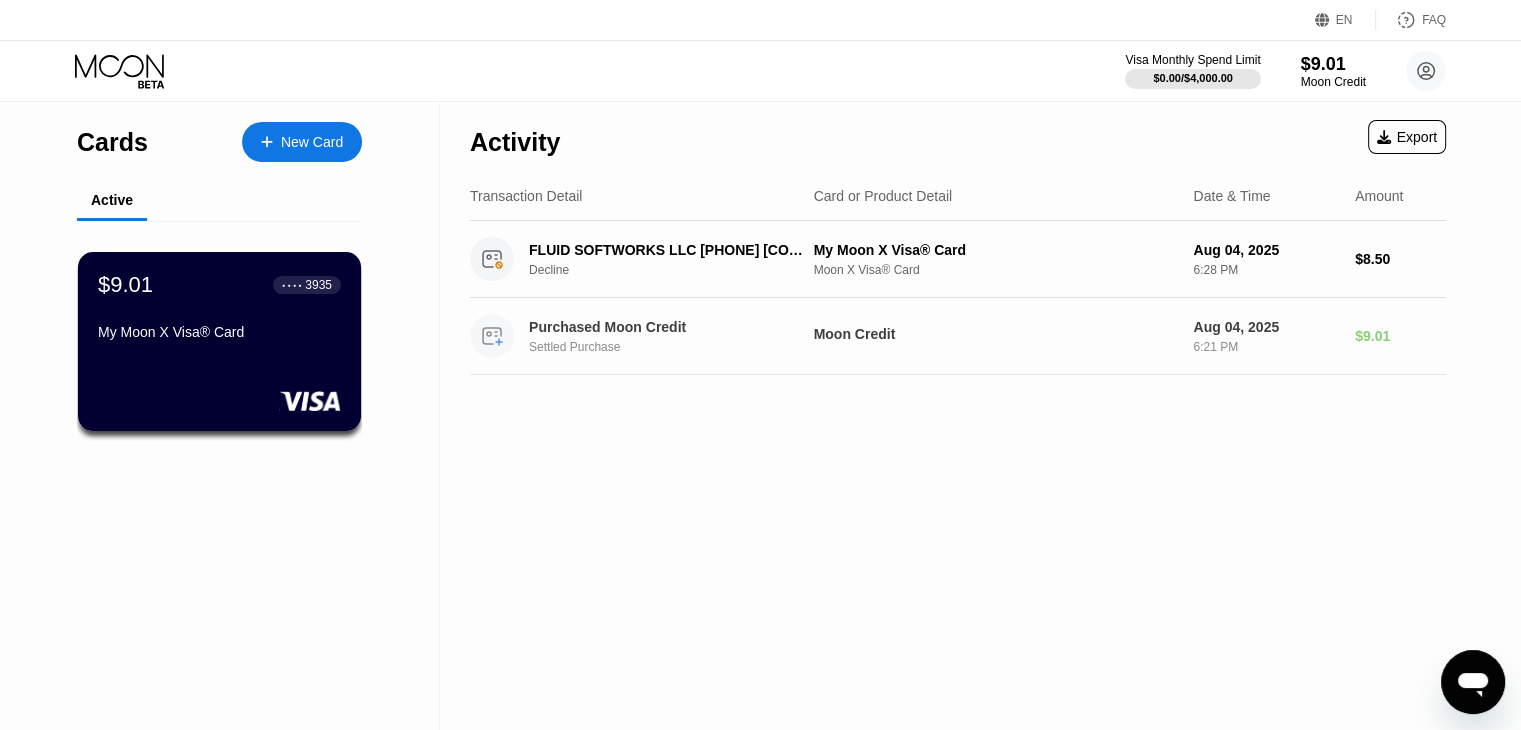 click on "Settled Purchase" at bounding box center (676, 347) 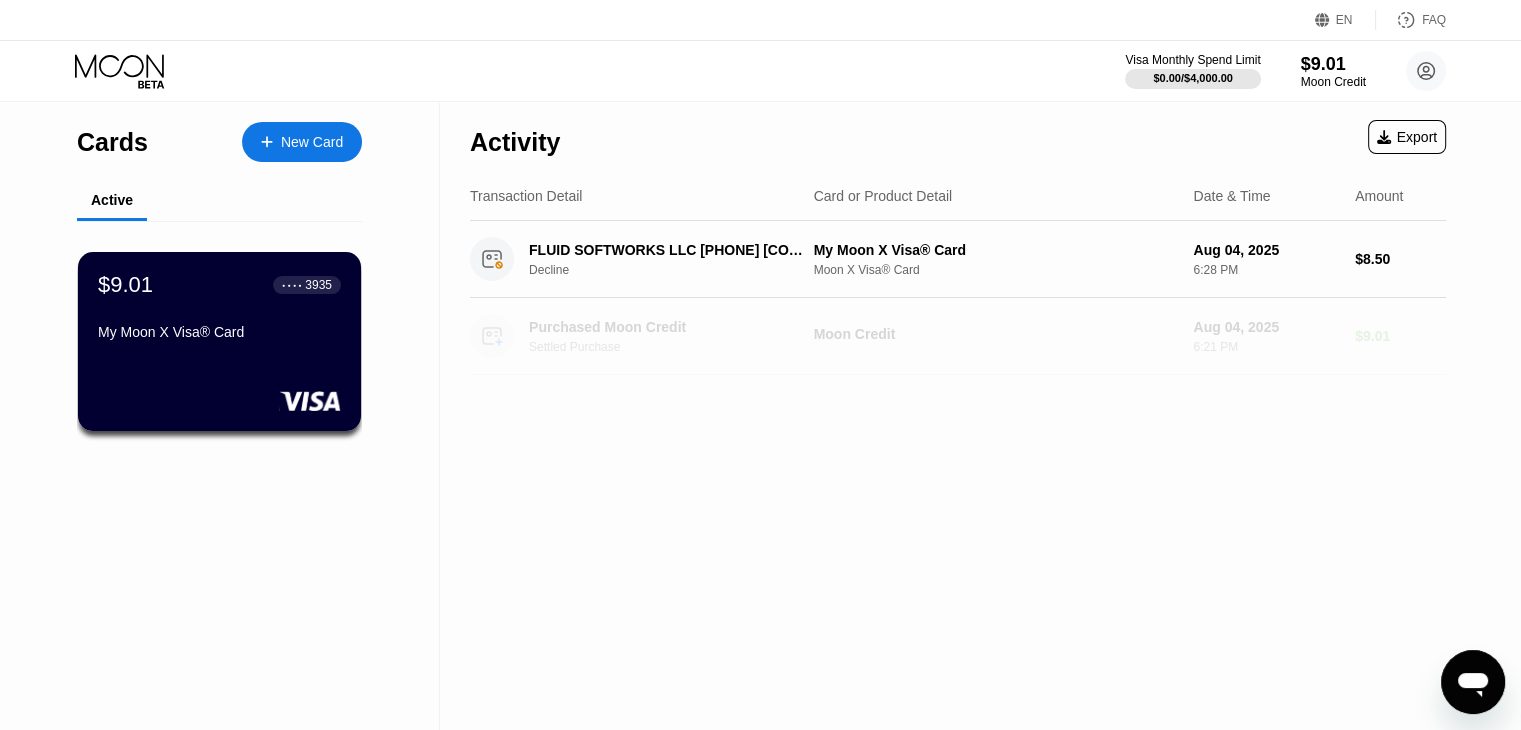 click on "Purchased Moon Credit" at bounding box center [666, 327] 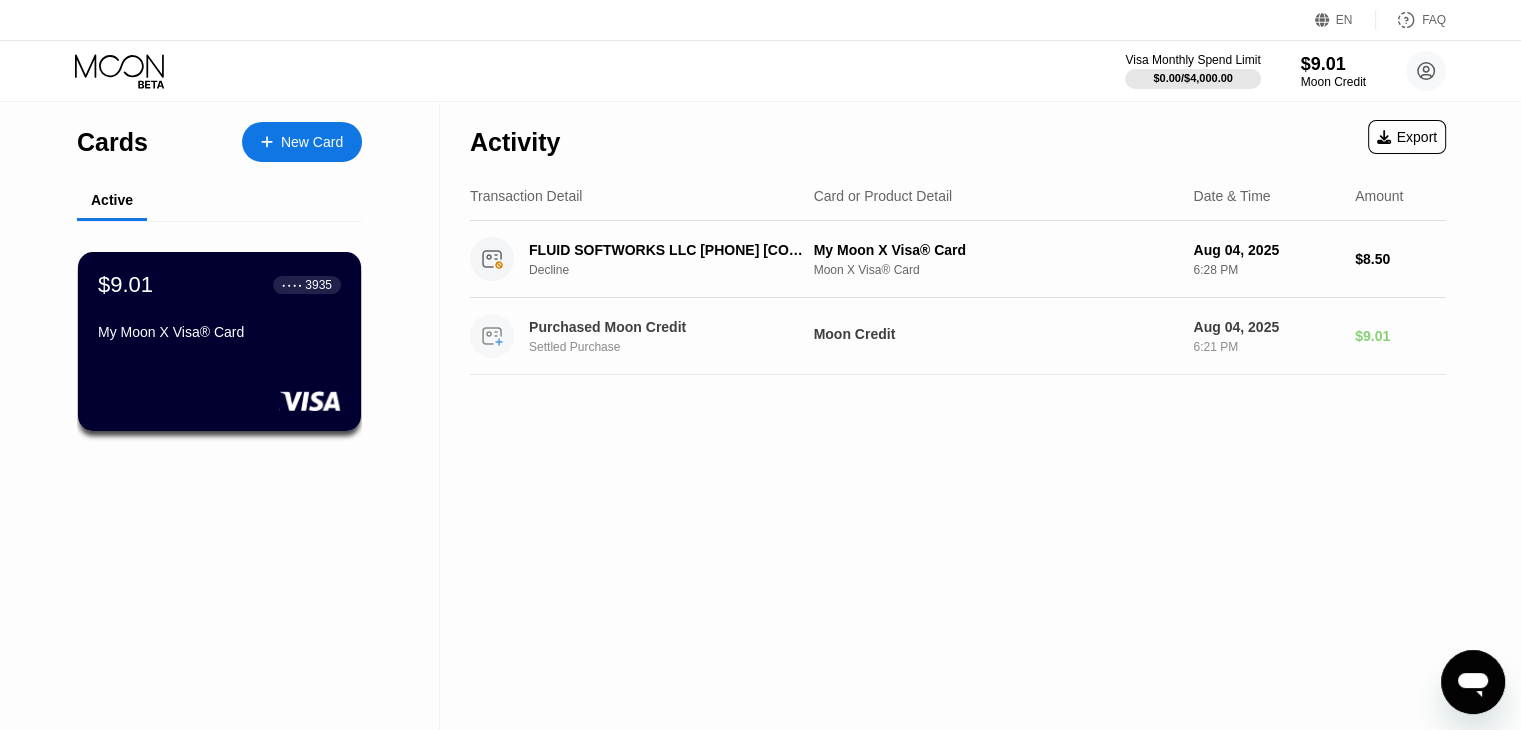 click 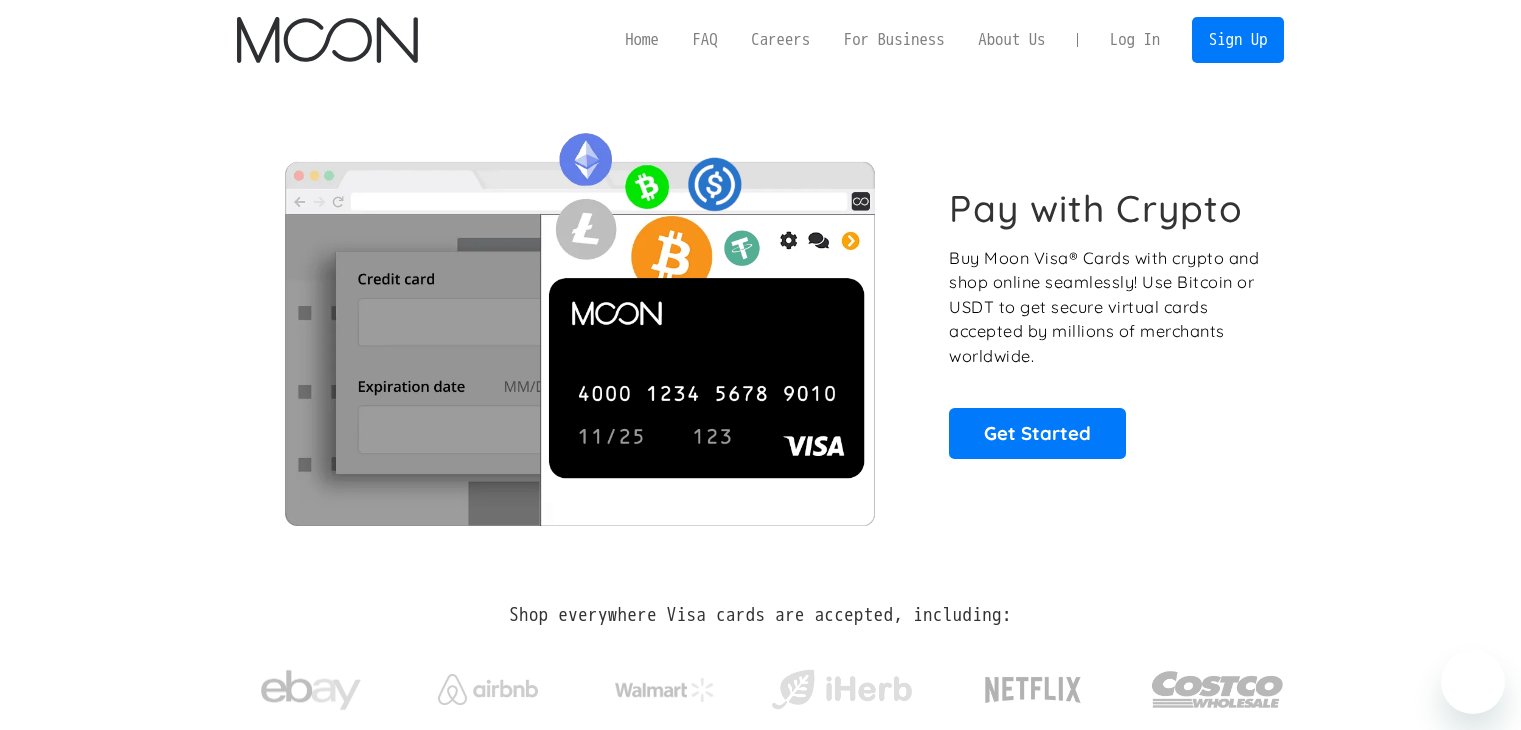scroll, scrollTop: 0, scrollLeft: 0, axis: both 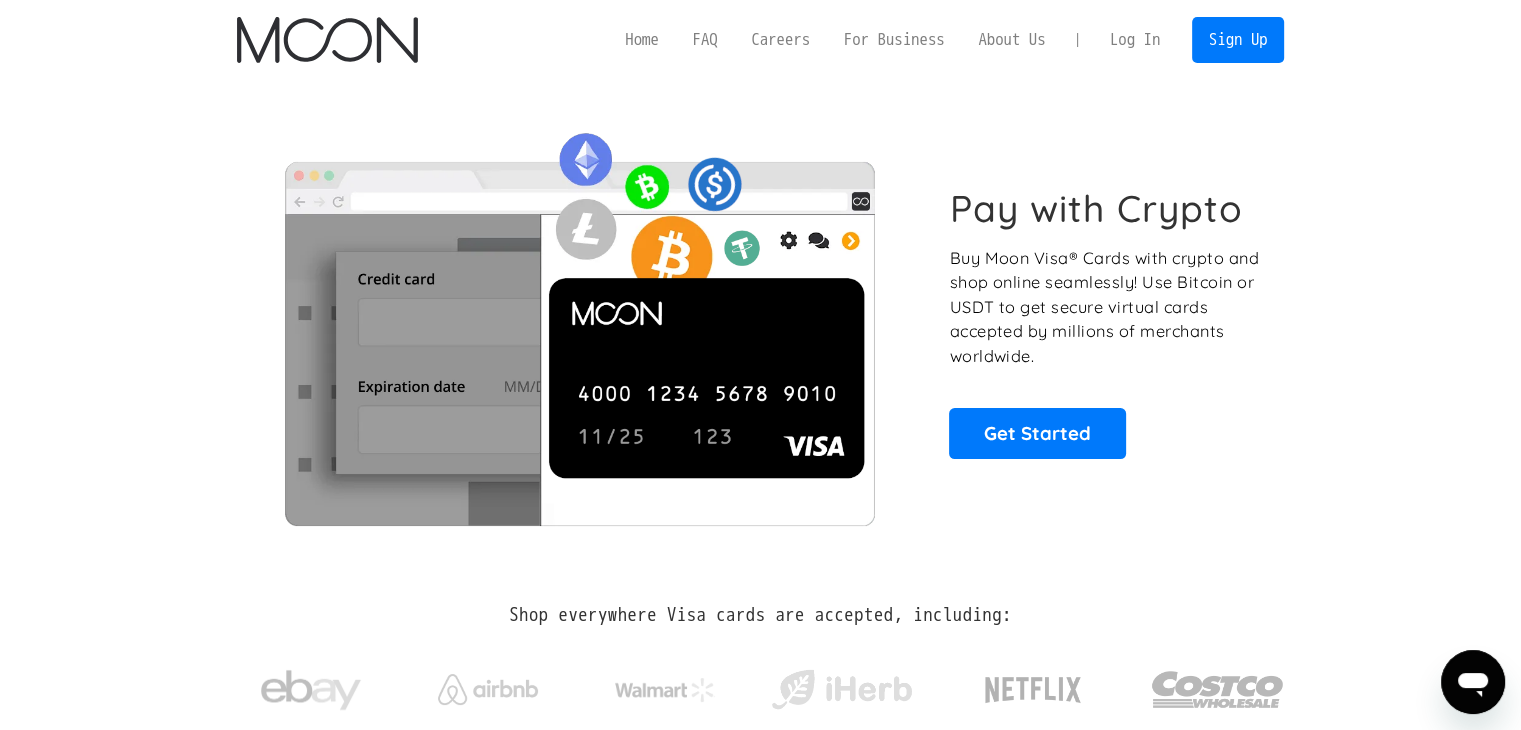 click on "Log In" at bounding box center (1135, 40) 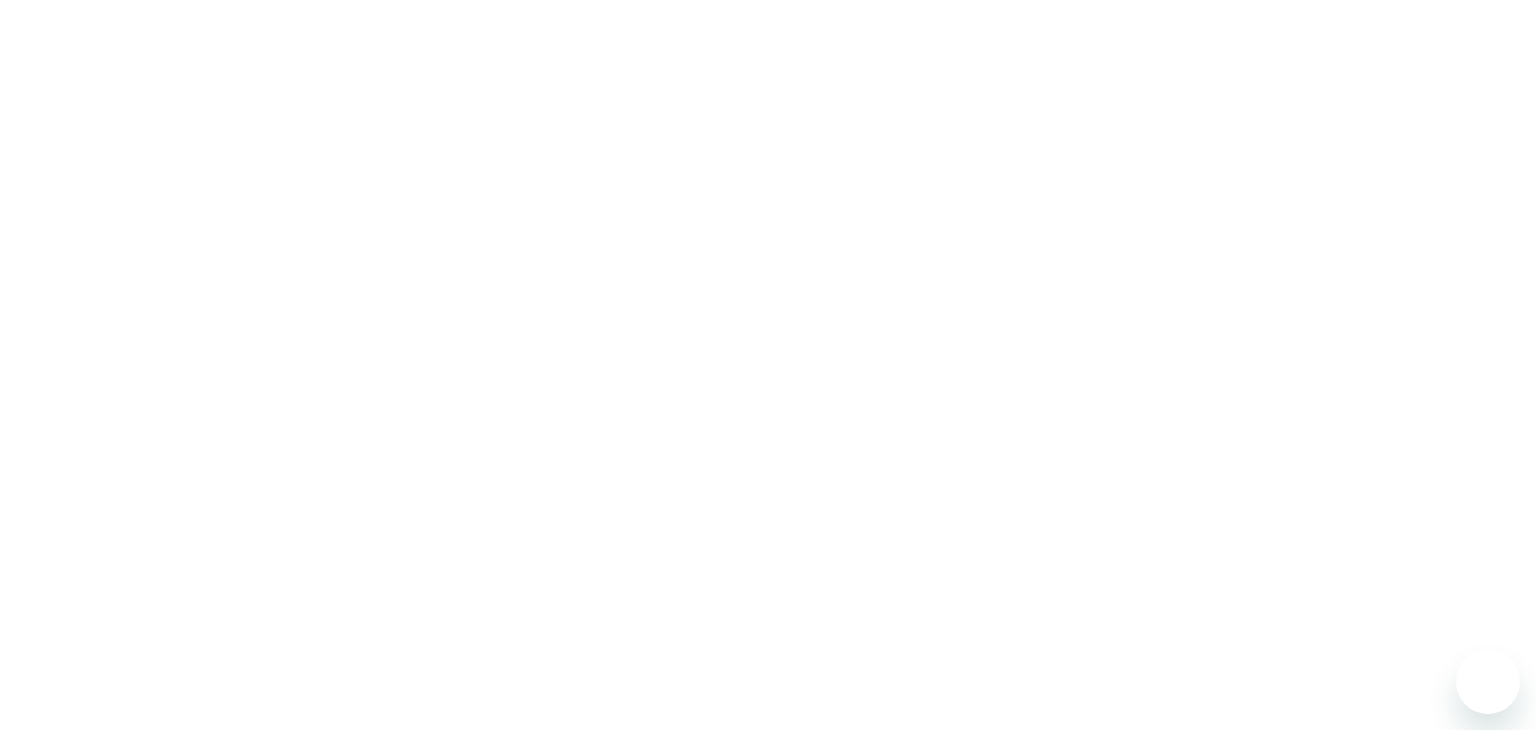 scroll, scrollTop: 0, scrollLeft: 0, axis: both 